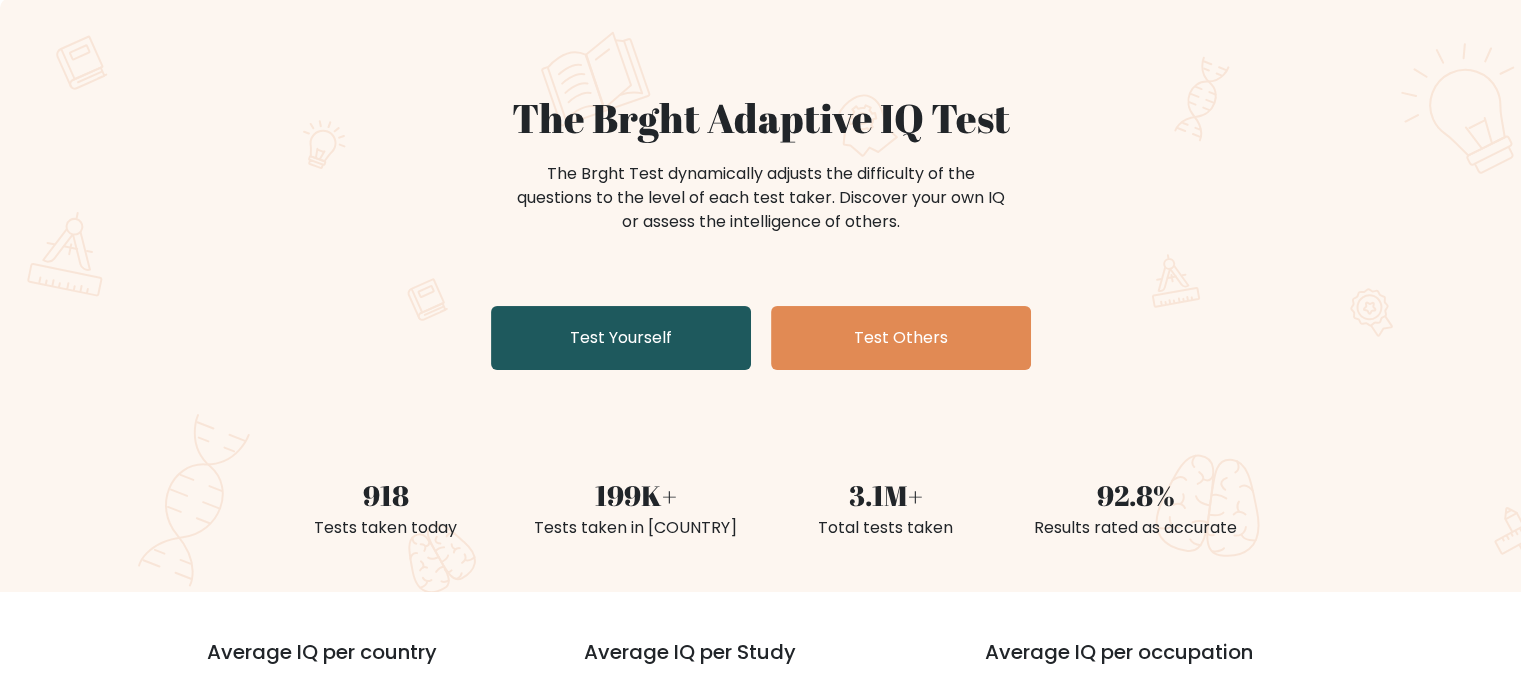 scroll, scrollTop: 100, scrollLeft: 0, axis: vertical 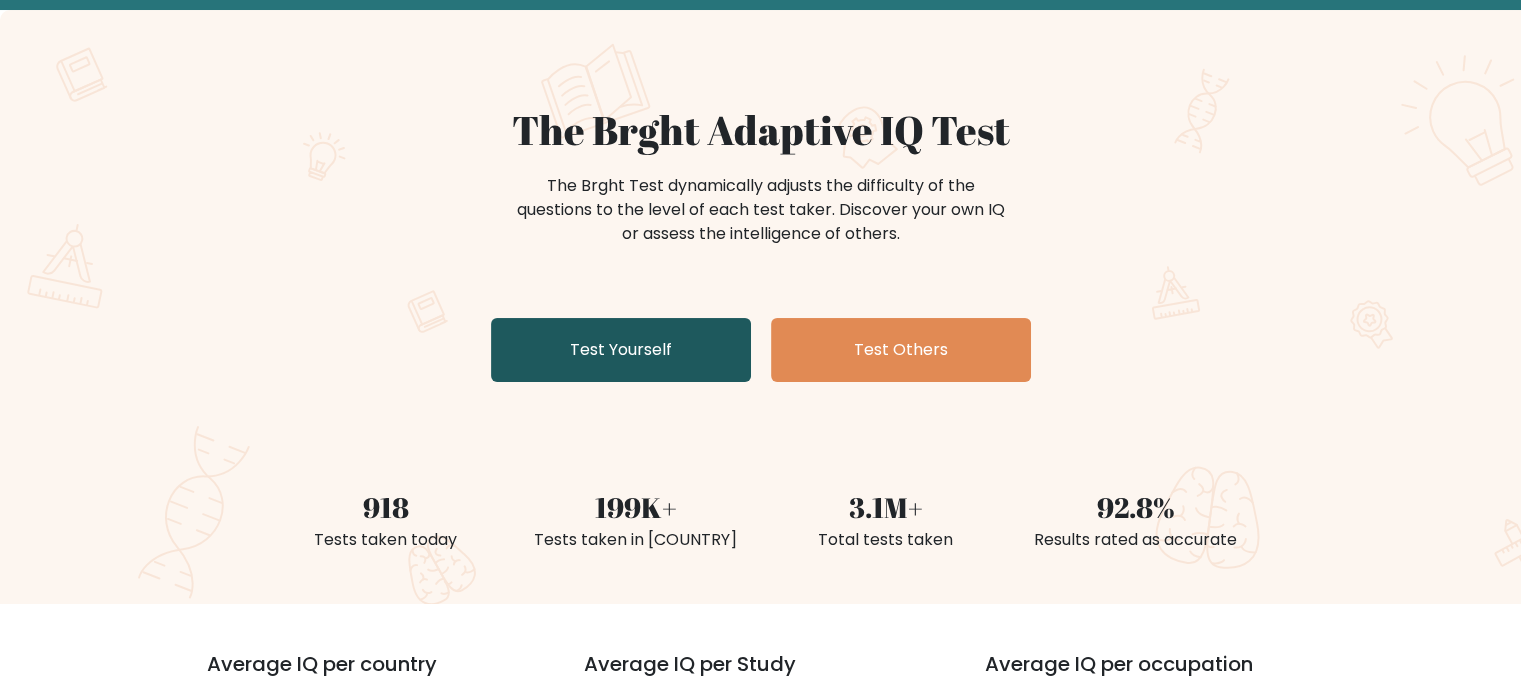 click on "Test Yourself" at bounding box center [621, 350] 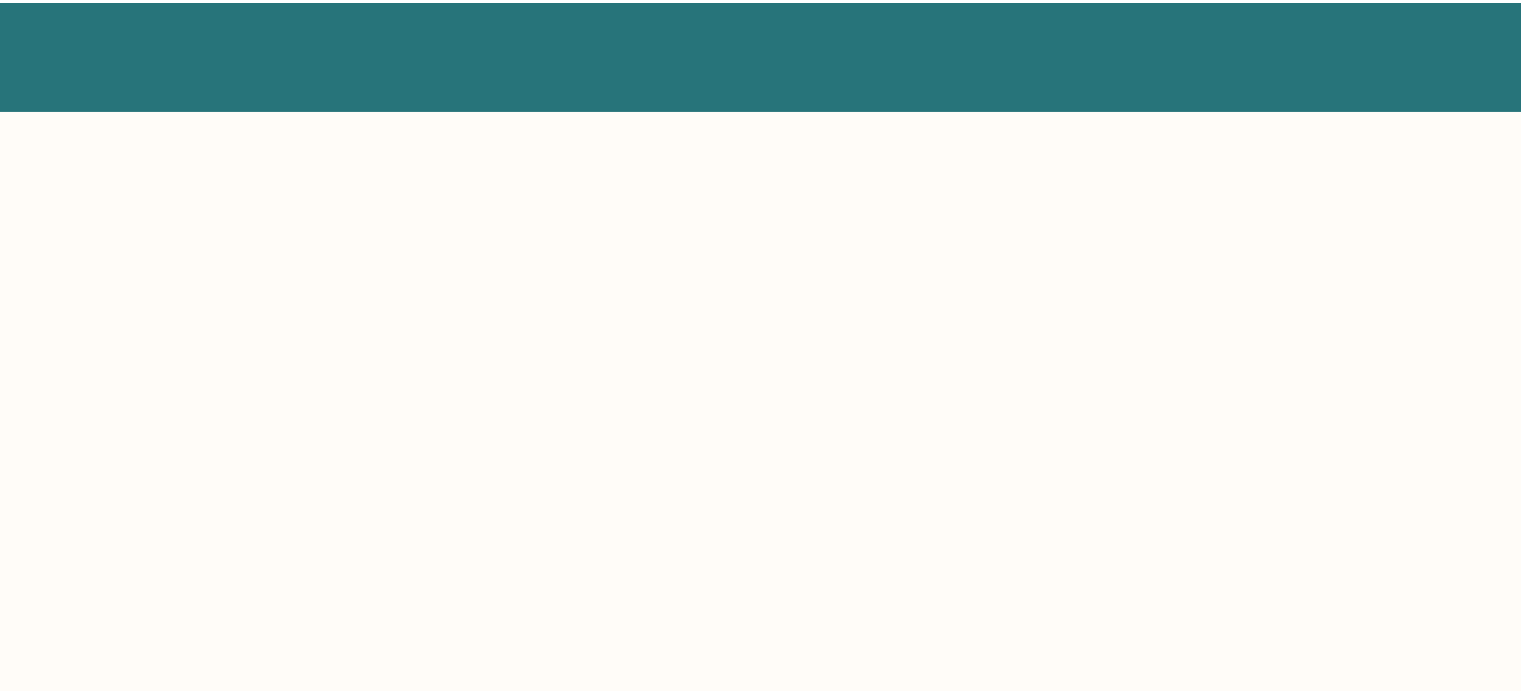 scroll, scrollTop: 0, scrollLeft: 0, axis: both 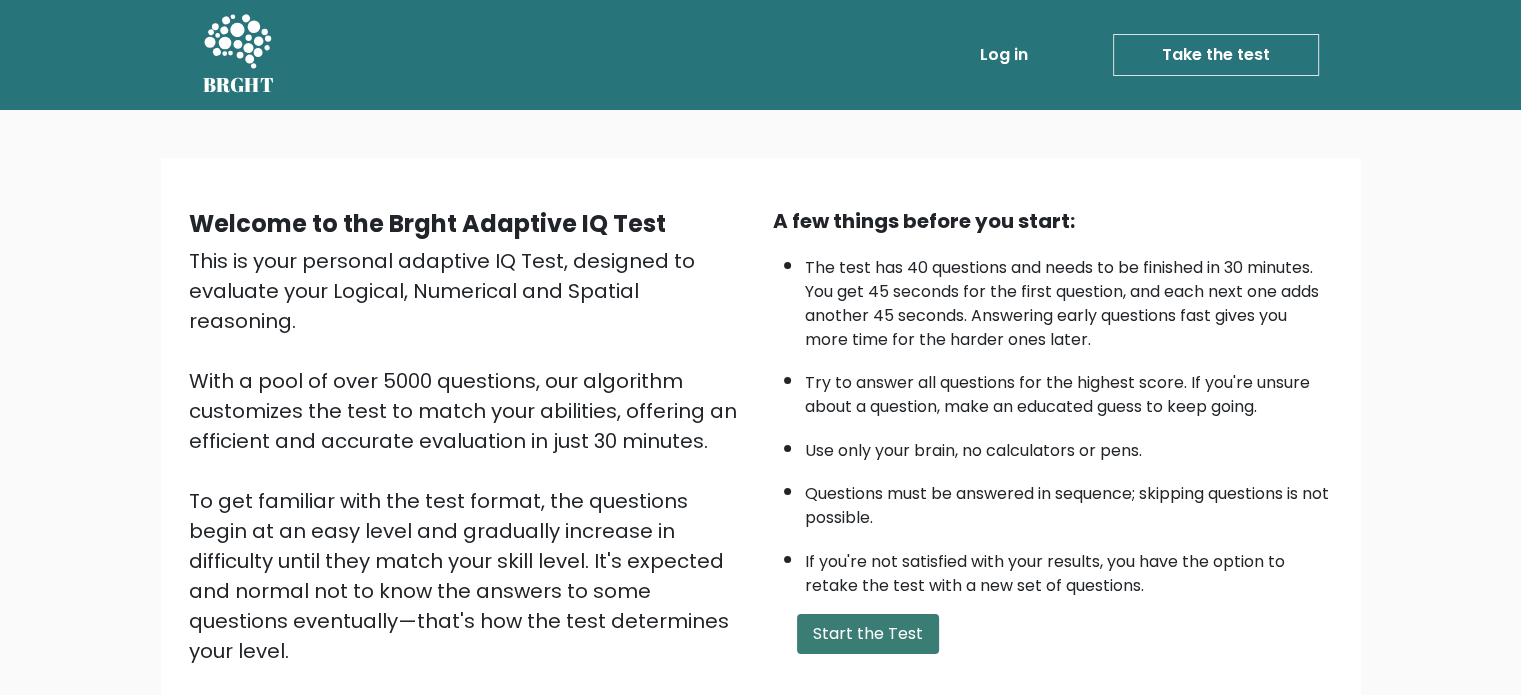 click on "Start the Test" at bounding box center (868, 634) 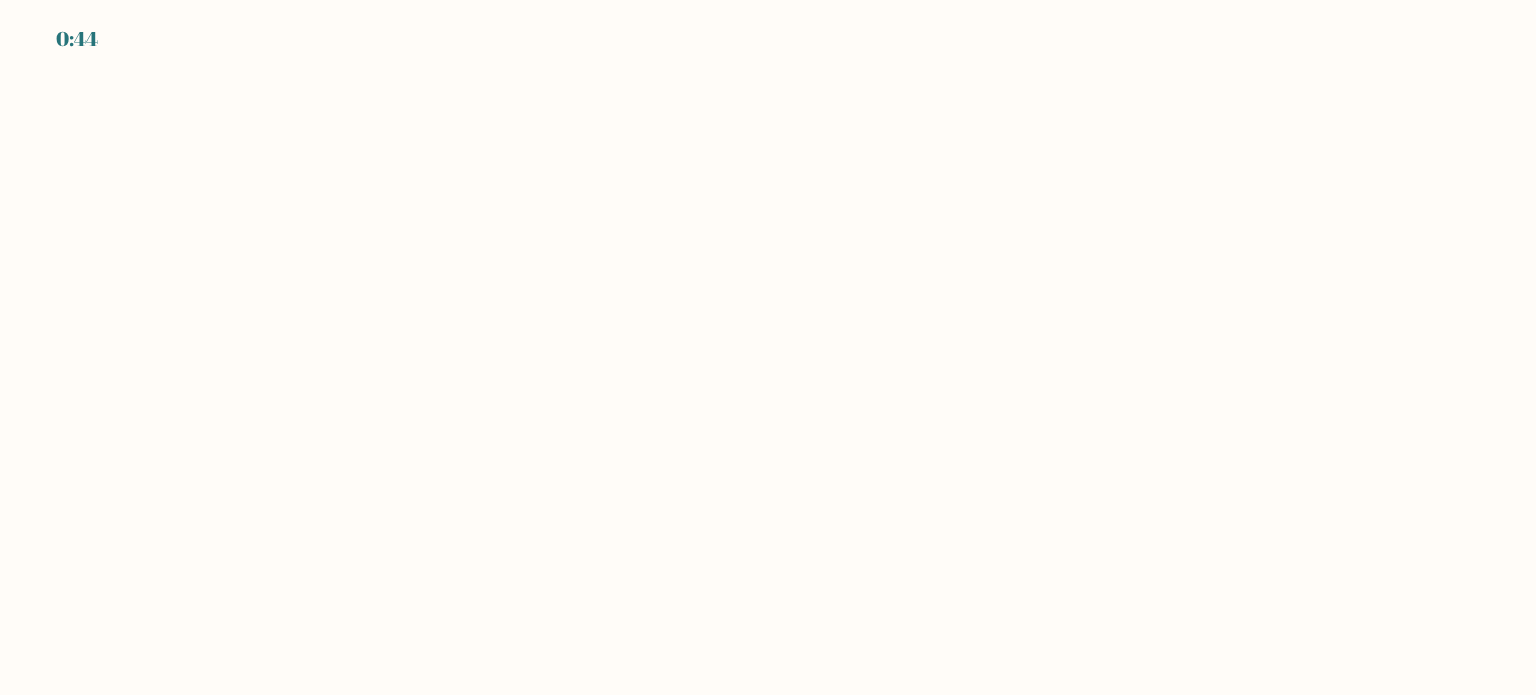 scroll, scrollTop: 0, scrollLeft: 0, axis: both 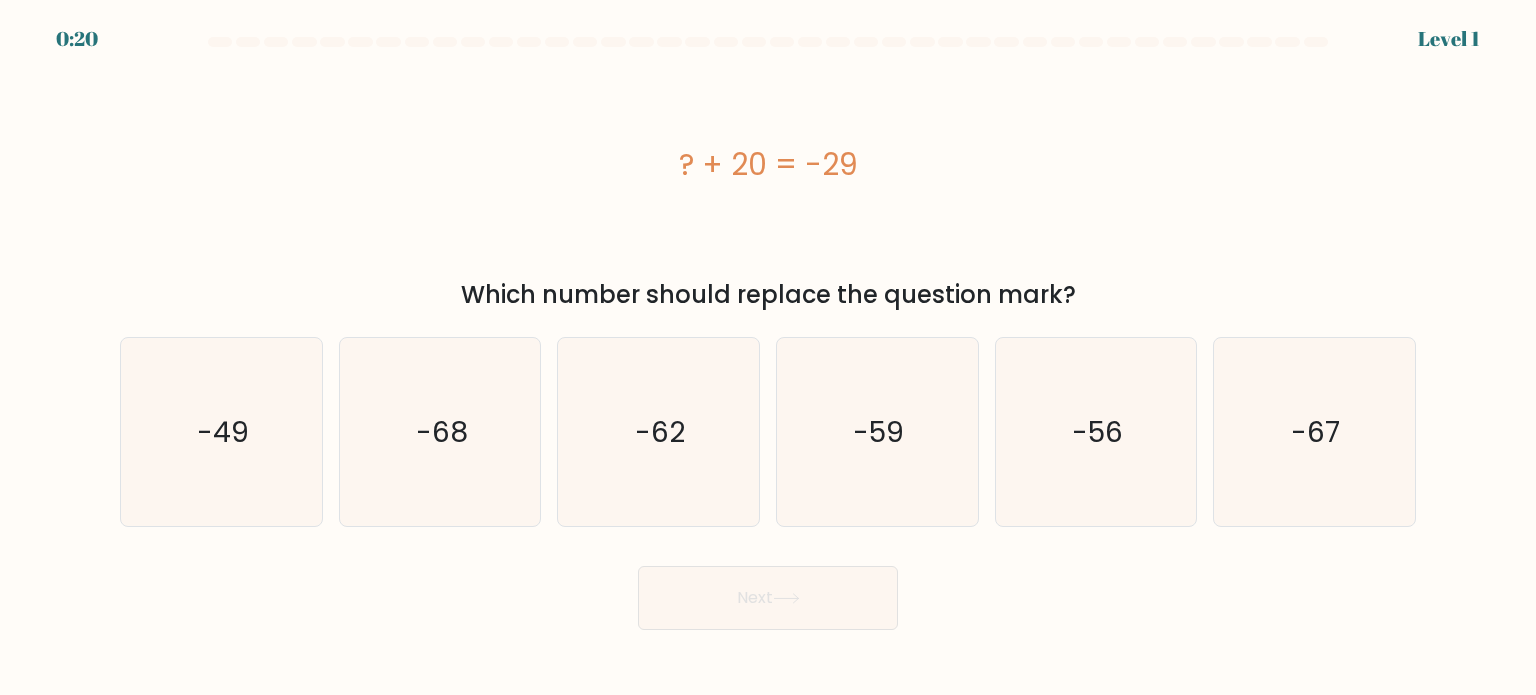 drag, startPoint x: 661, startPoint y: 170, endPoint x: 881, endPoint y: 180, distance: 220.22716 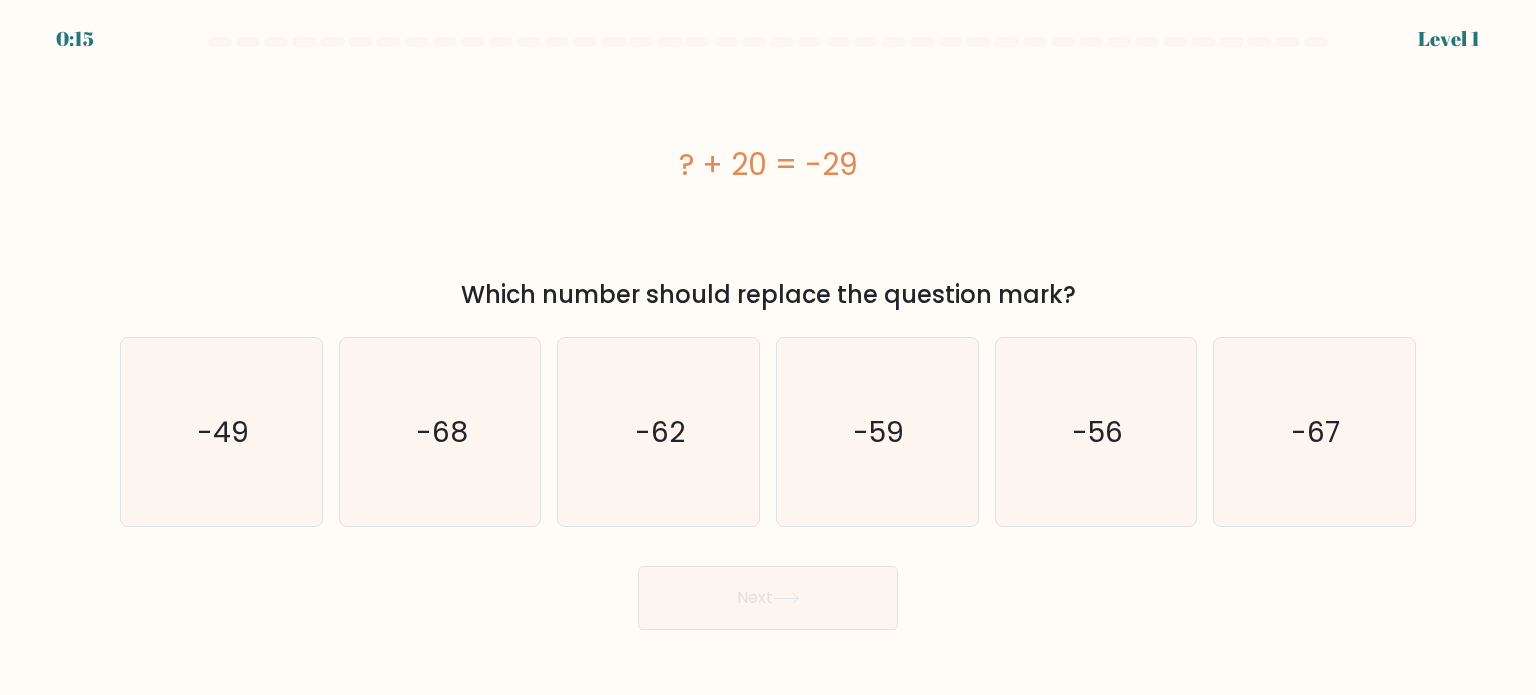 copy on "? + 20 = -29" 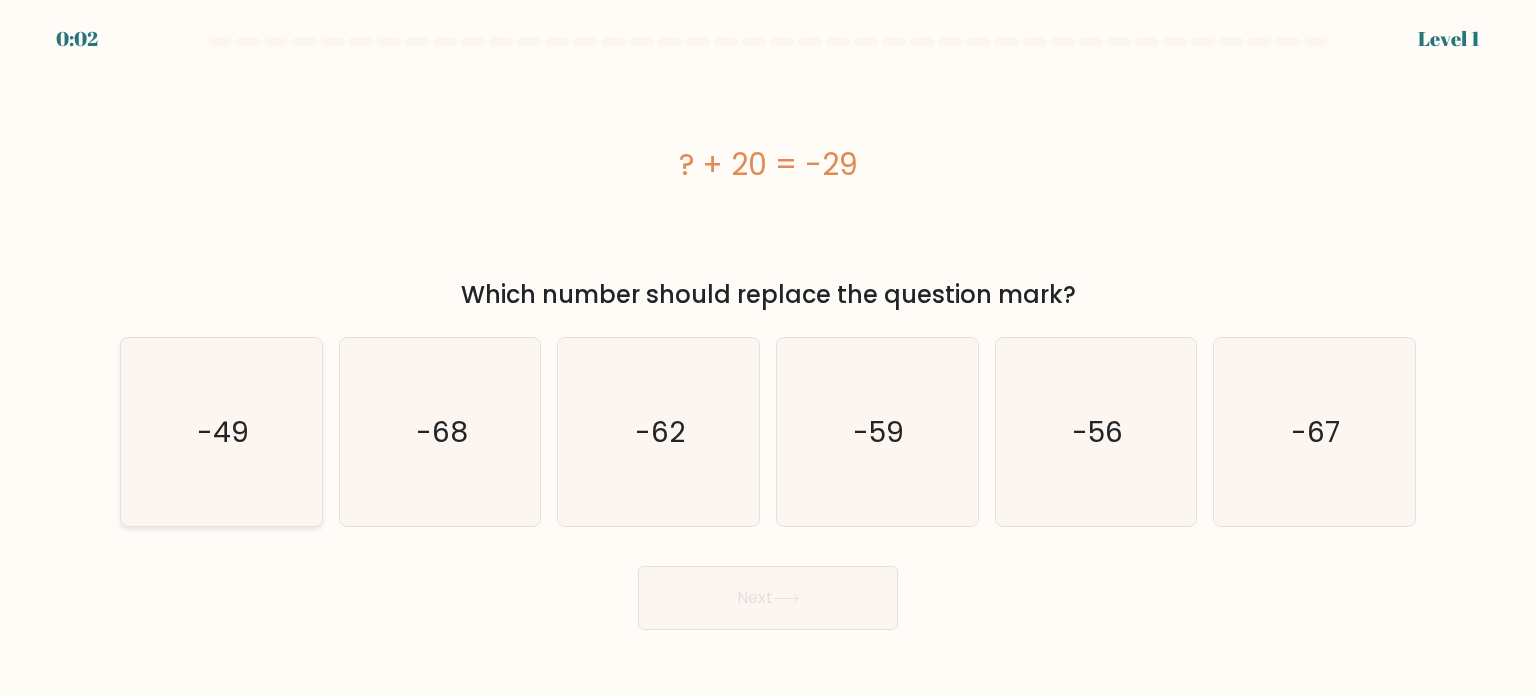 click on "-49" 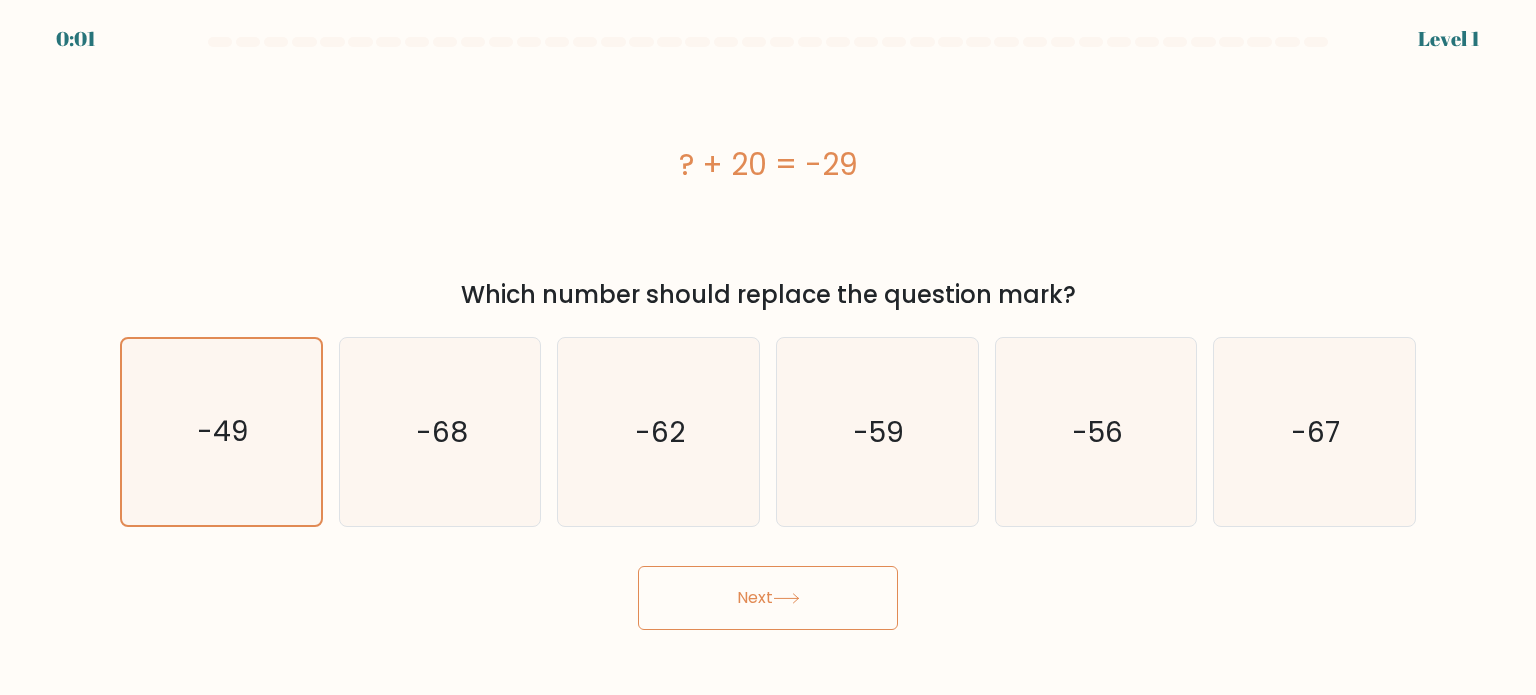 click on "Next" at bounding box center (768, 598) 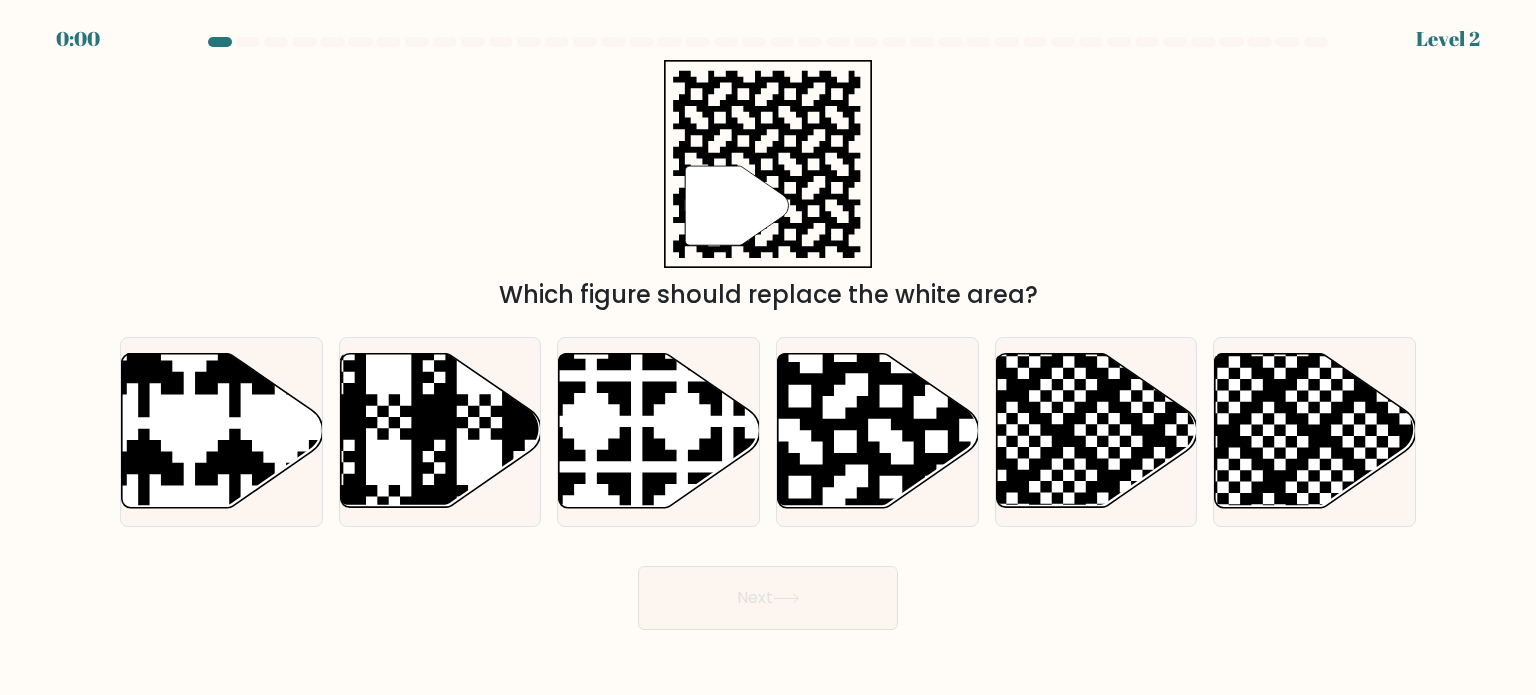 click on "Next" at bounding box center [768, 598] 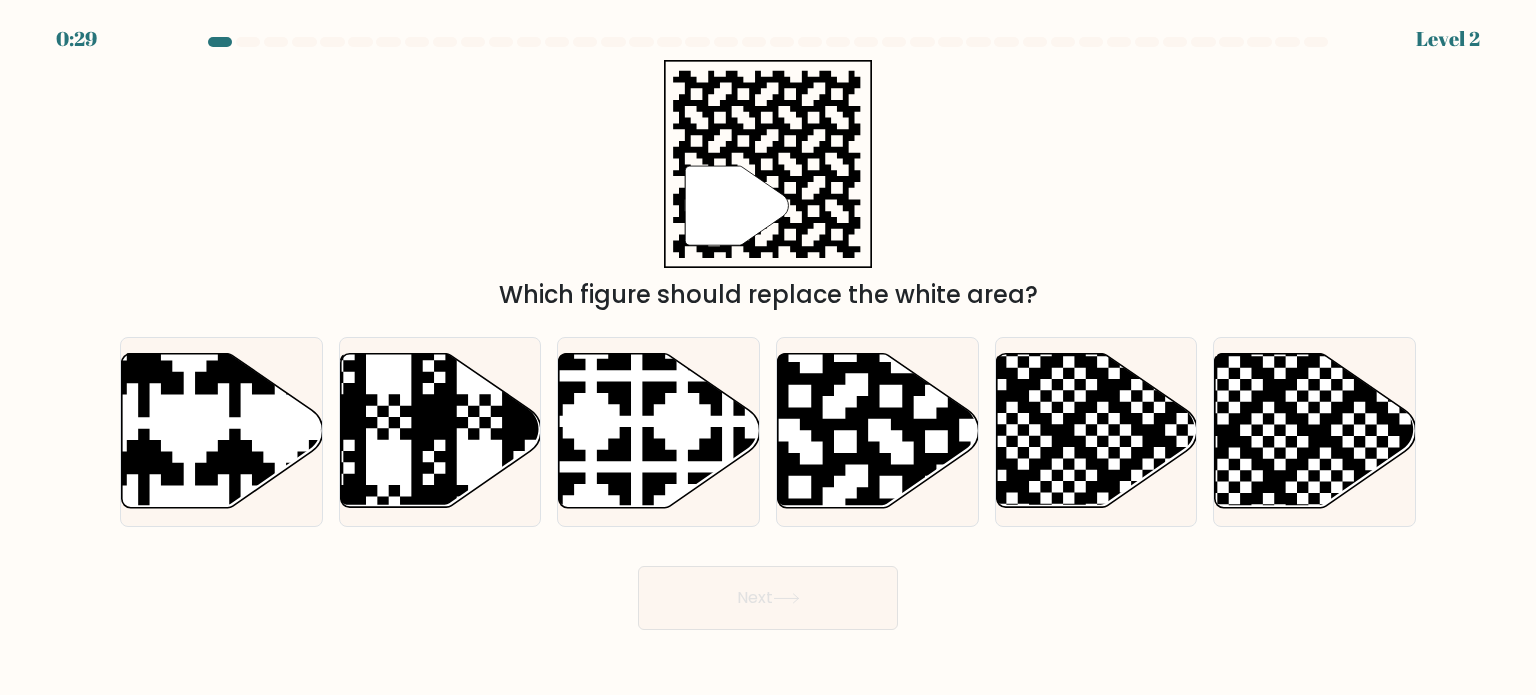 click on ""
Which figure should replace the white area?" at bounding box center [768, 186] 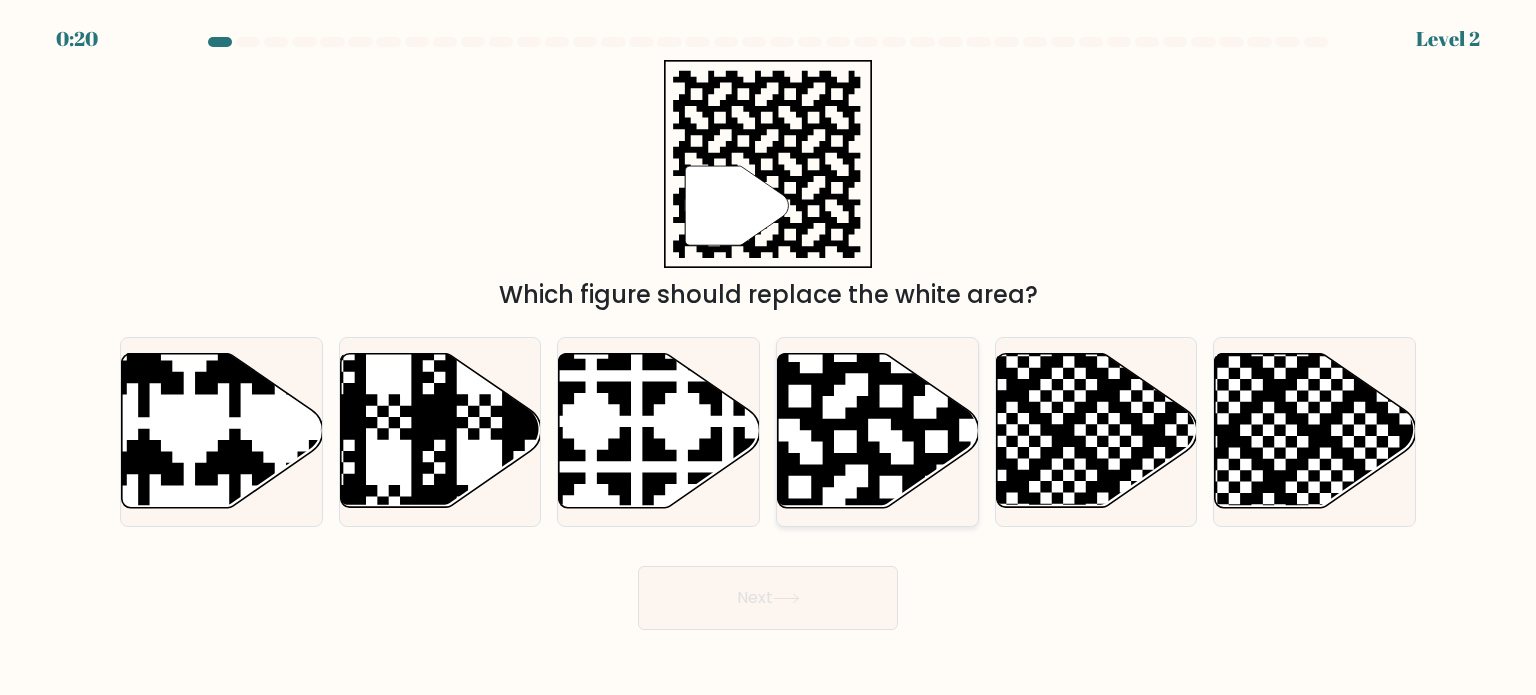 click 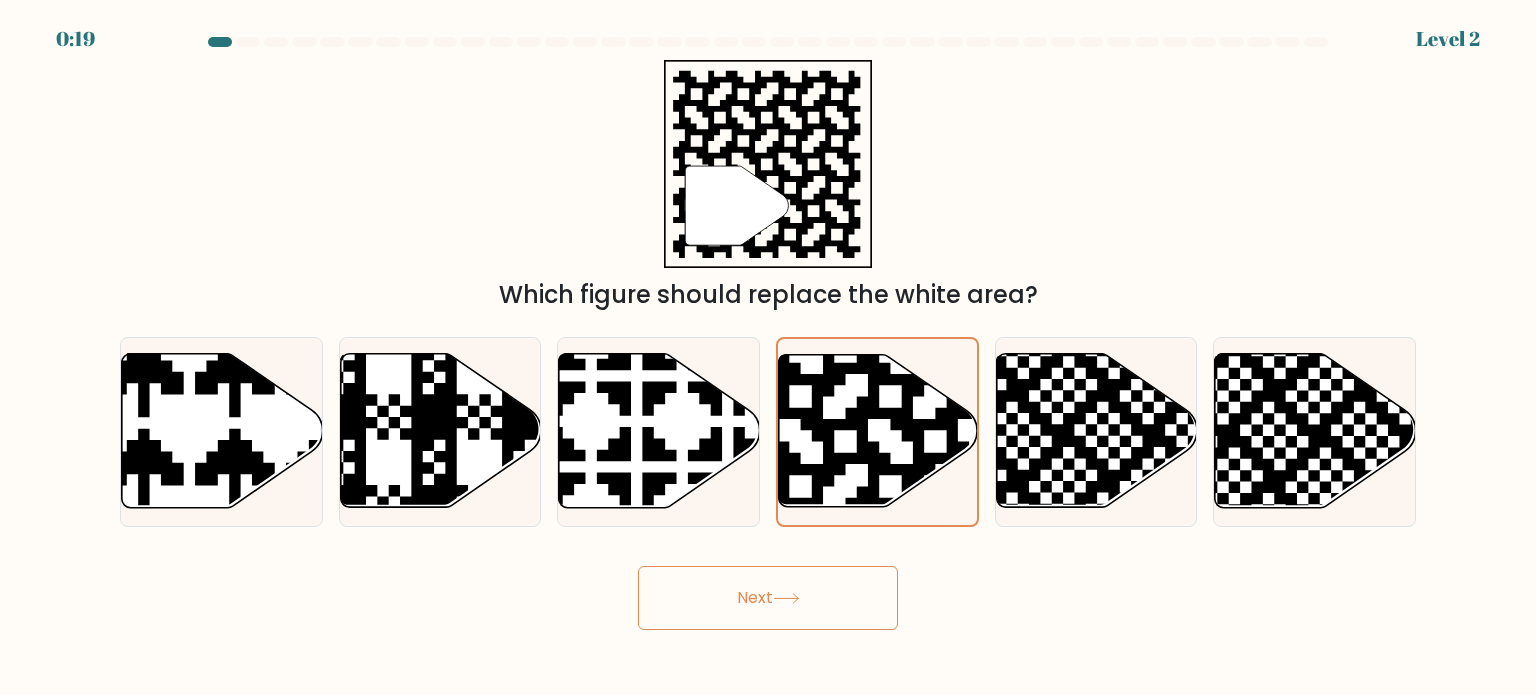 click on "Next" at bounding box center [768, 598] 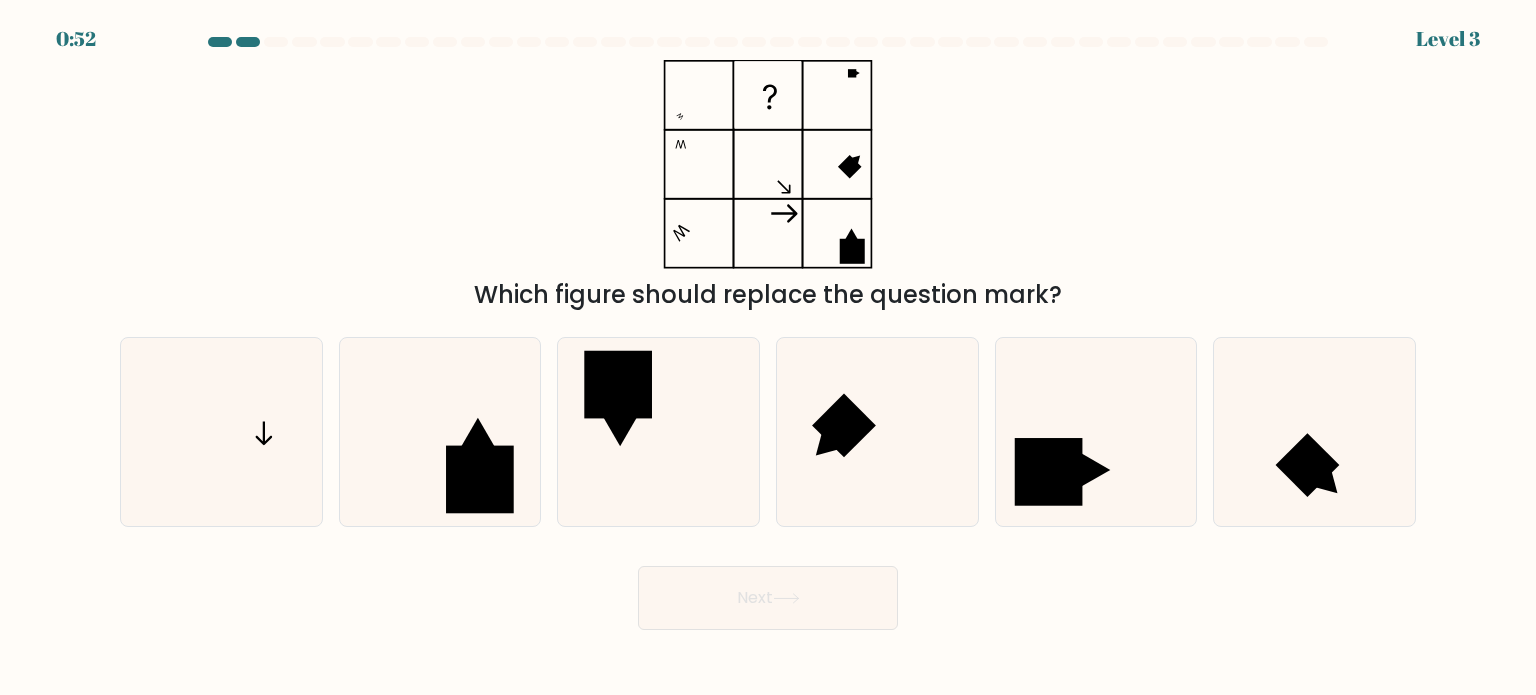 click on "a." at bounding box center [221, 432] 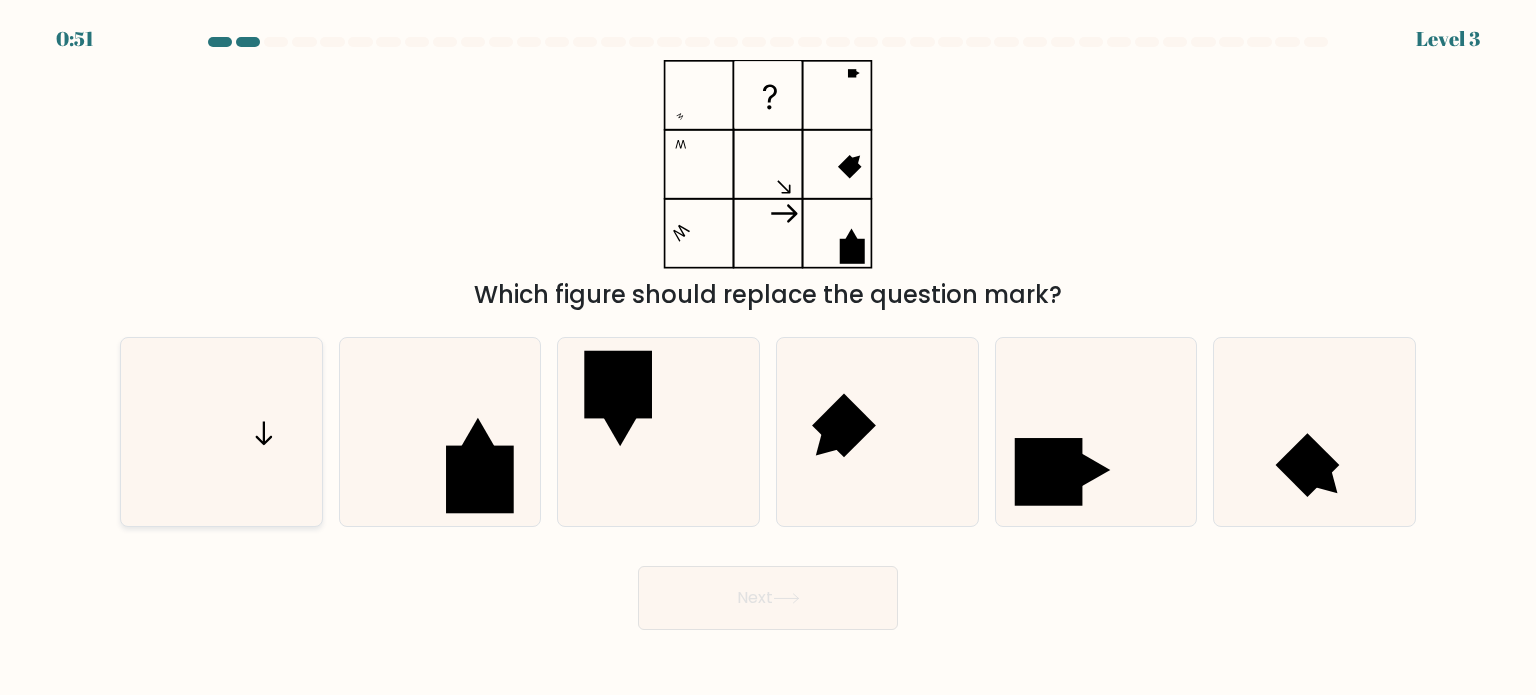 click 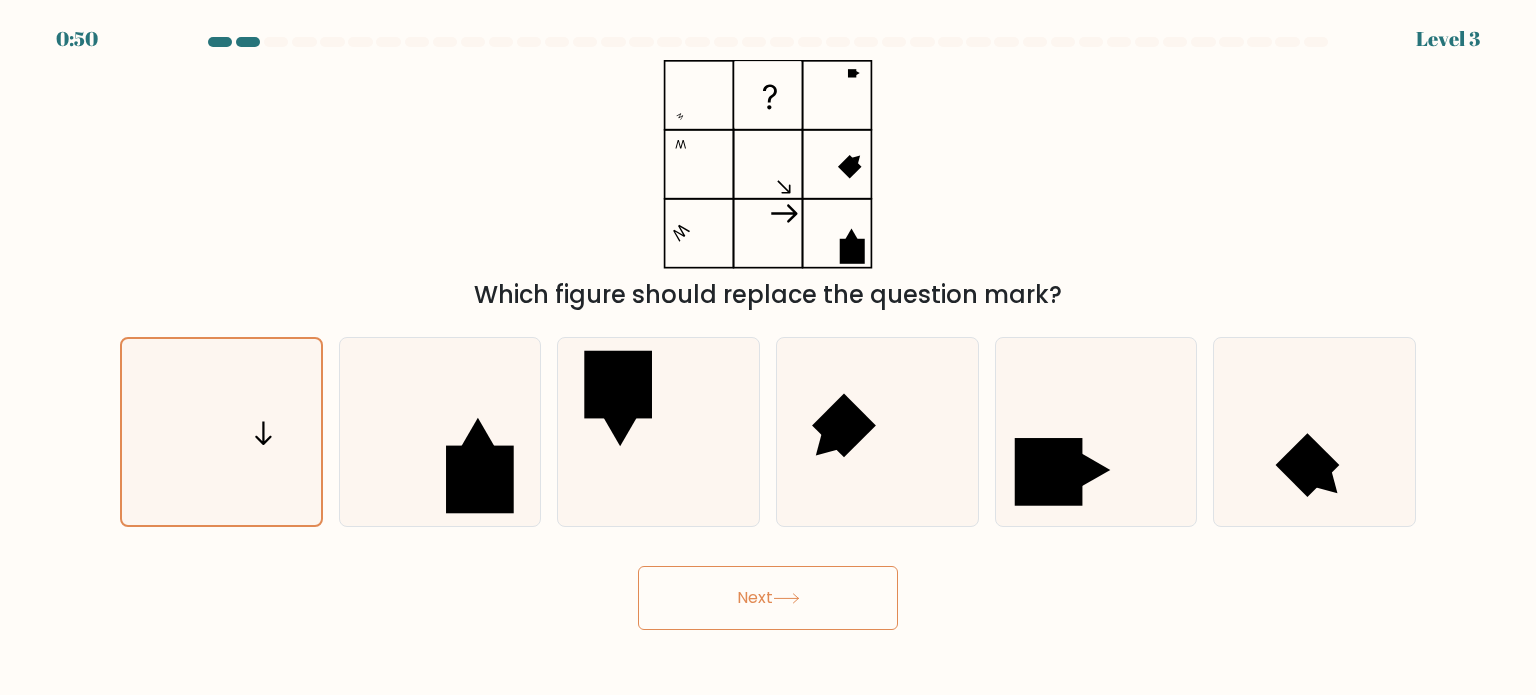 click on "Next" at bounding box center (768, 598) 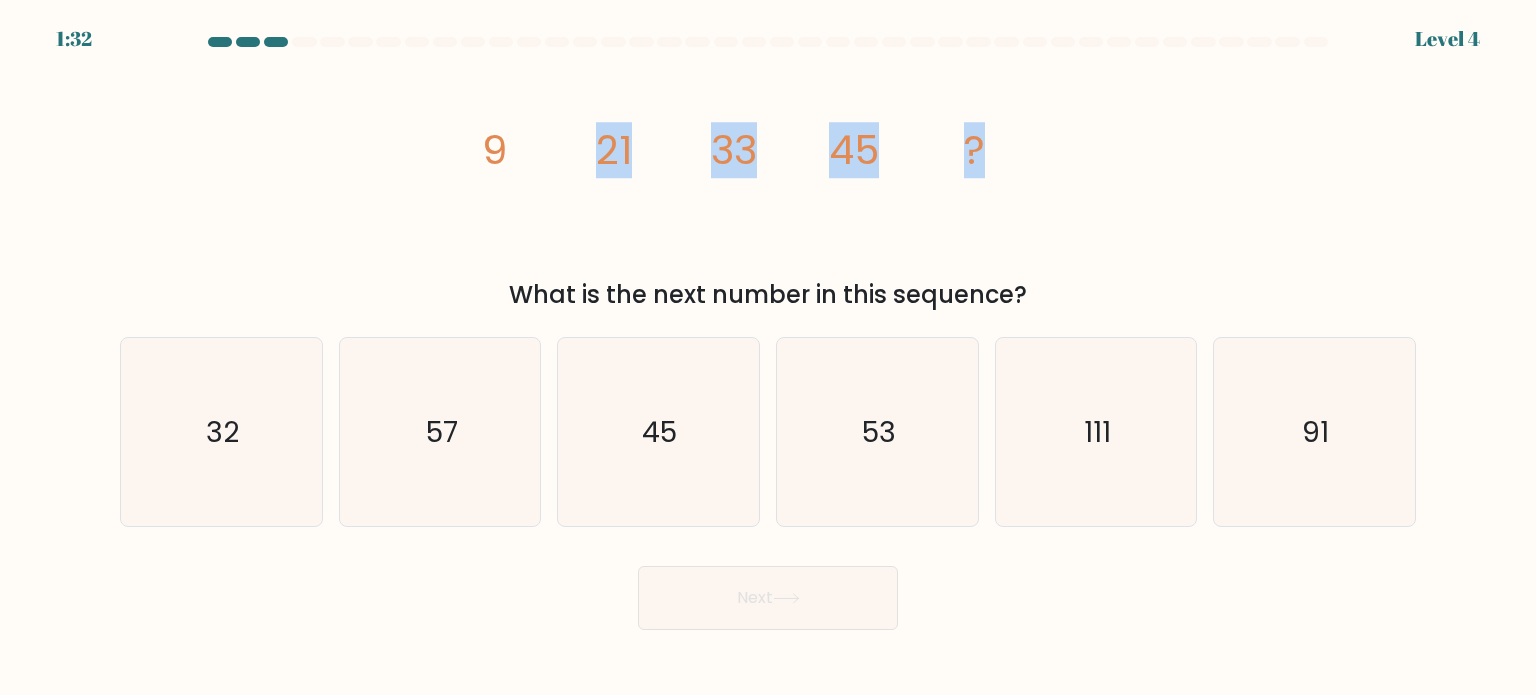 drag, startPoint x: 392, startPoint y: 115, endPoint x: 1225, endPoint y: 151, distance: 833.7775 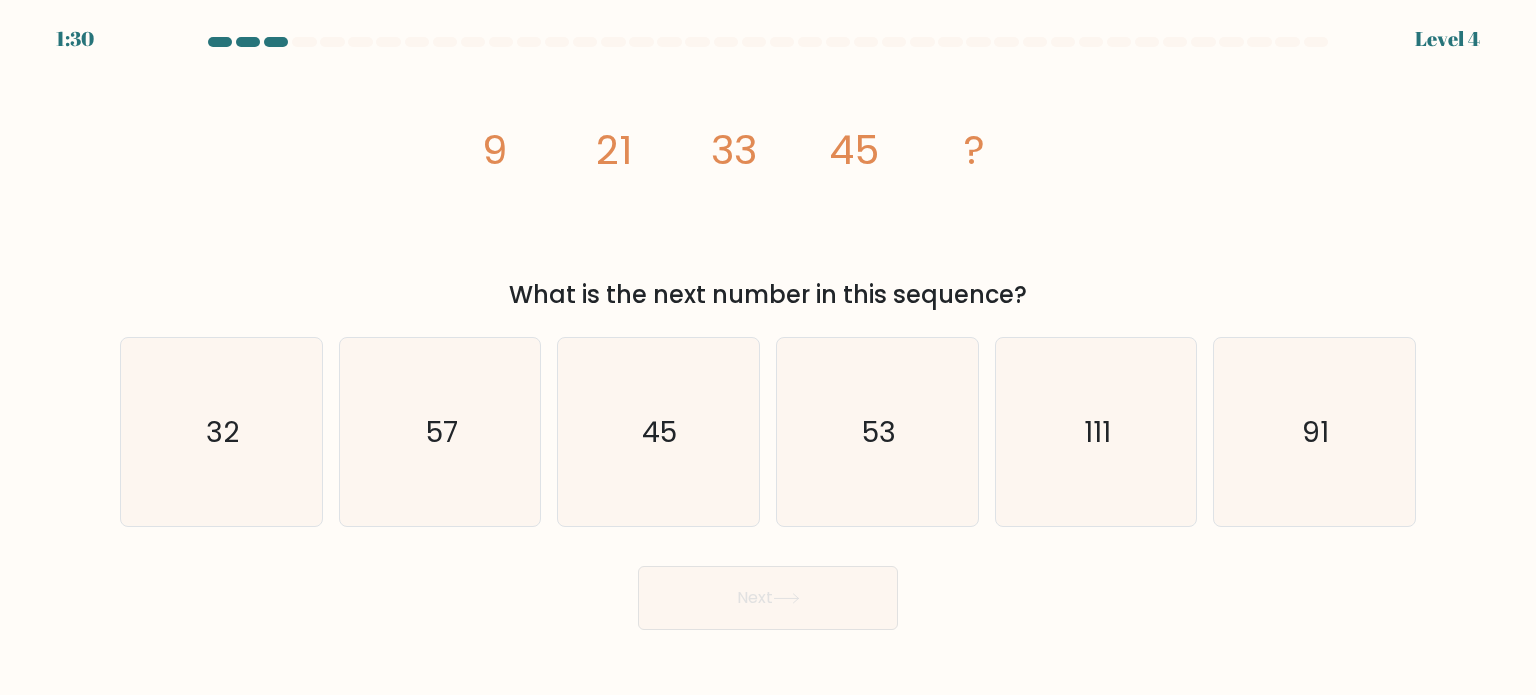 click on "9" 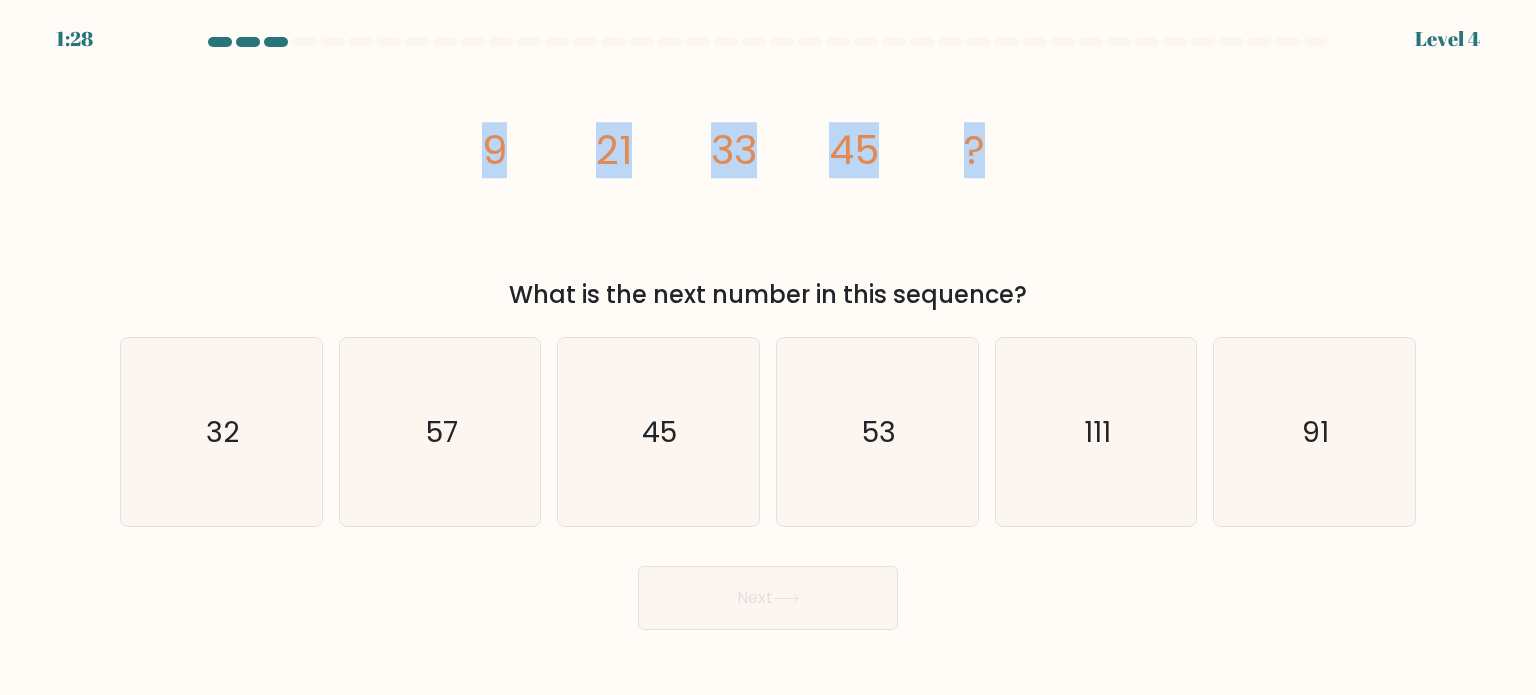 drag, startPoint x: 476, startPoint y: 154, endPoint x: 1004, endPoint y: 151, distance: 528.00854 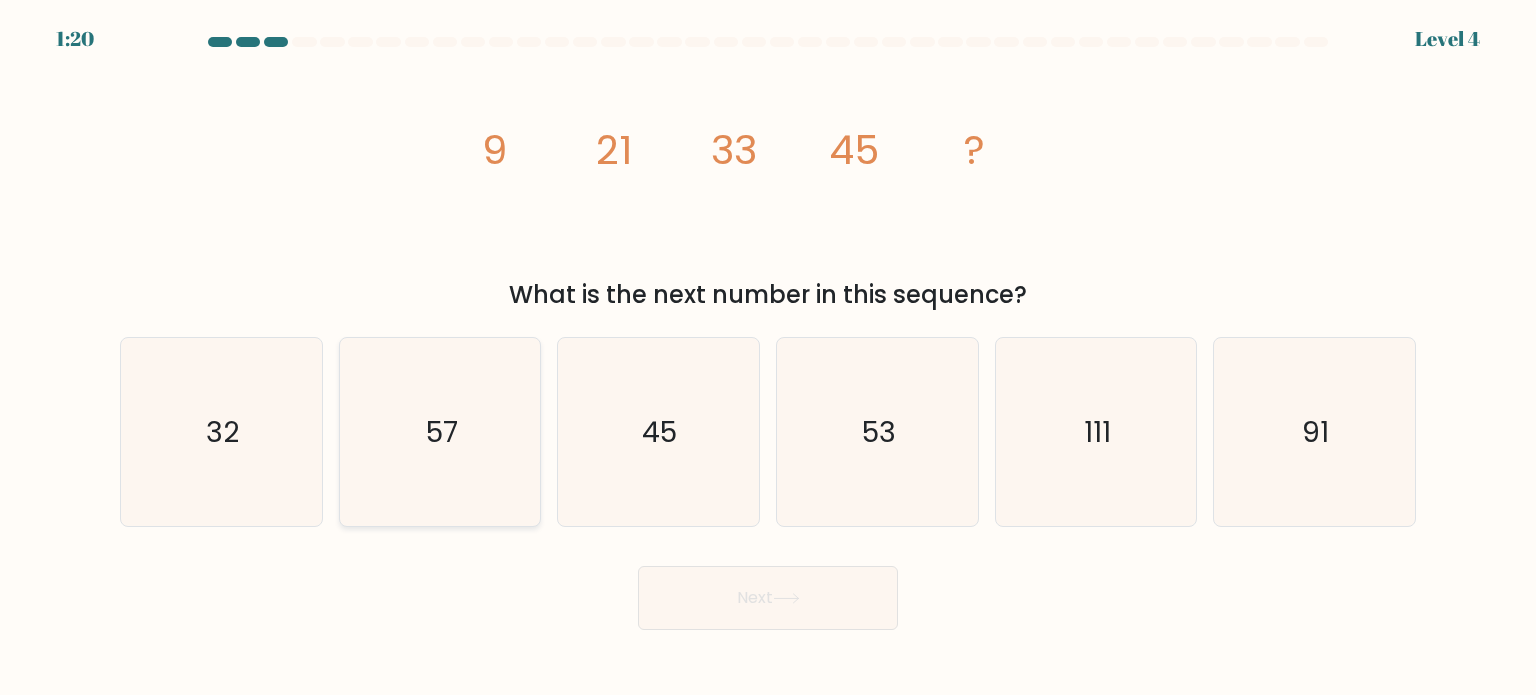 click on "57" 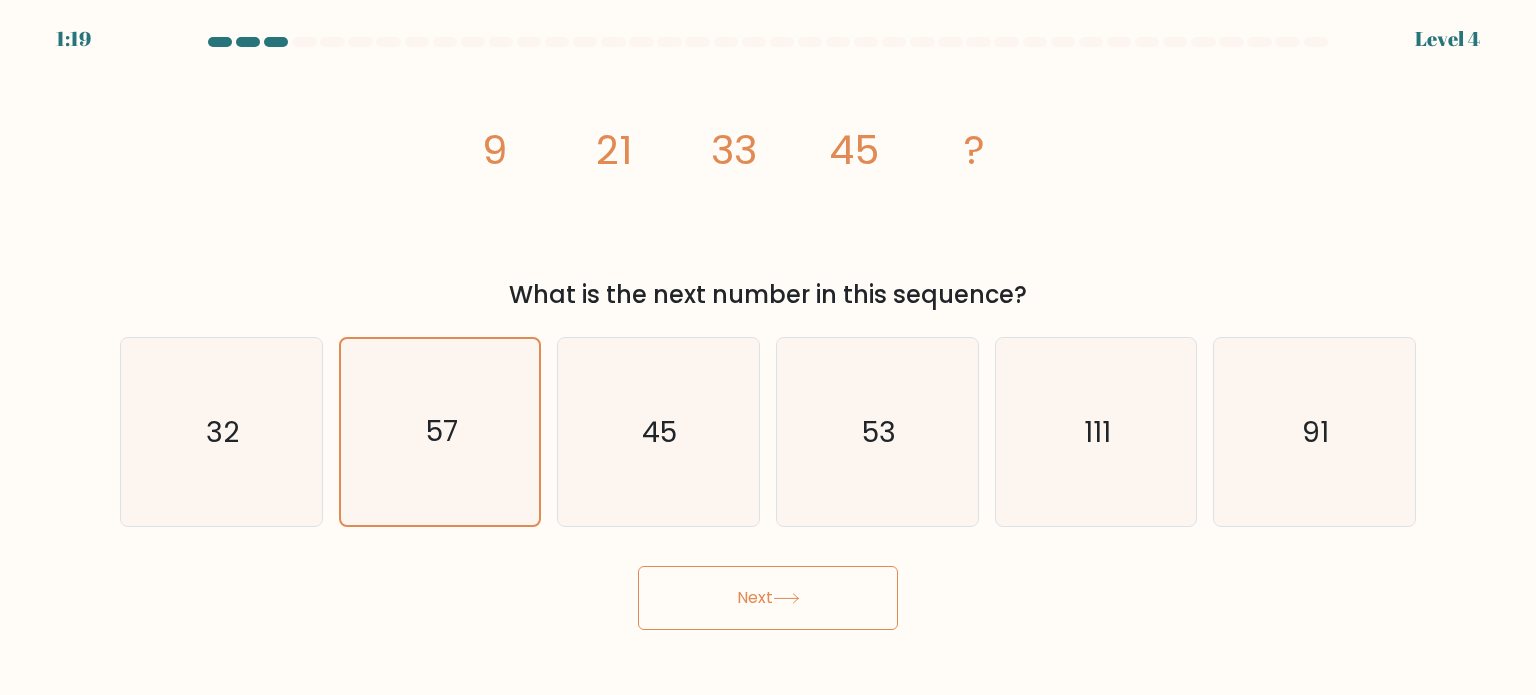 click on "Next" at bounding box center [768, 598] 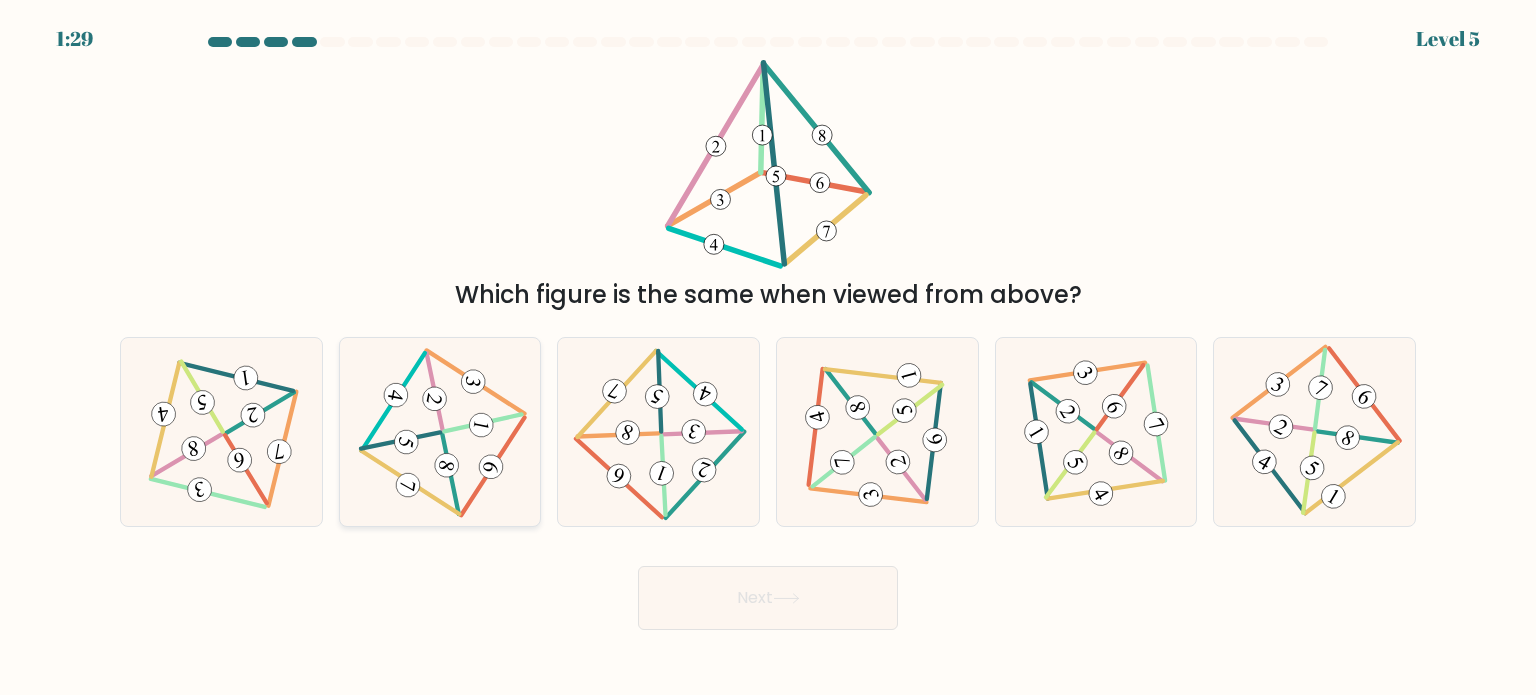click 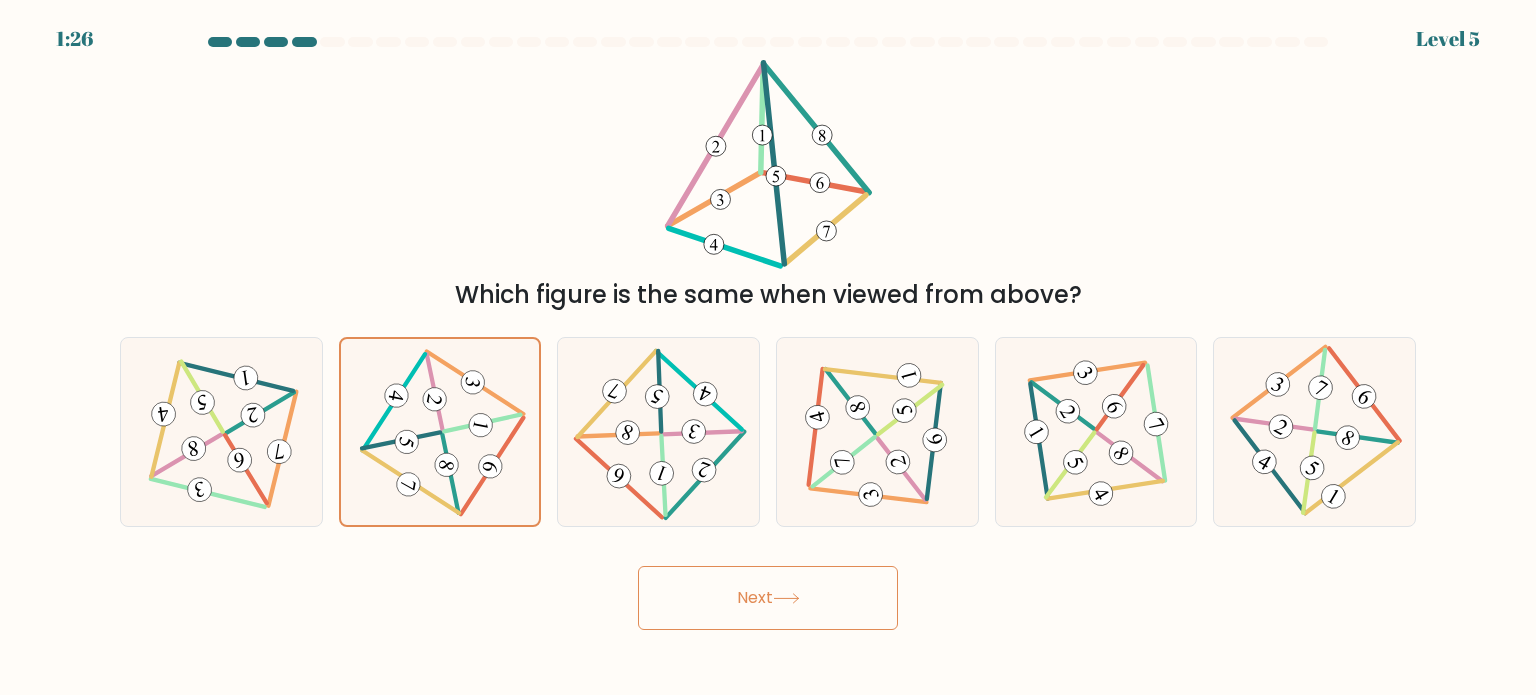 click on "Next" at bounding box center (768, 598) 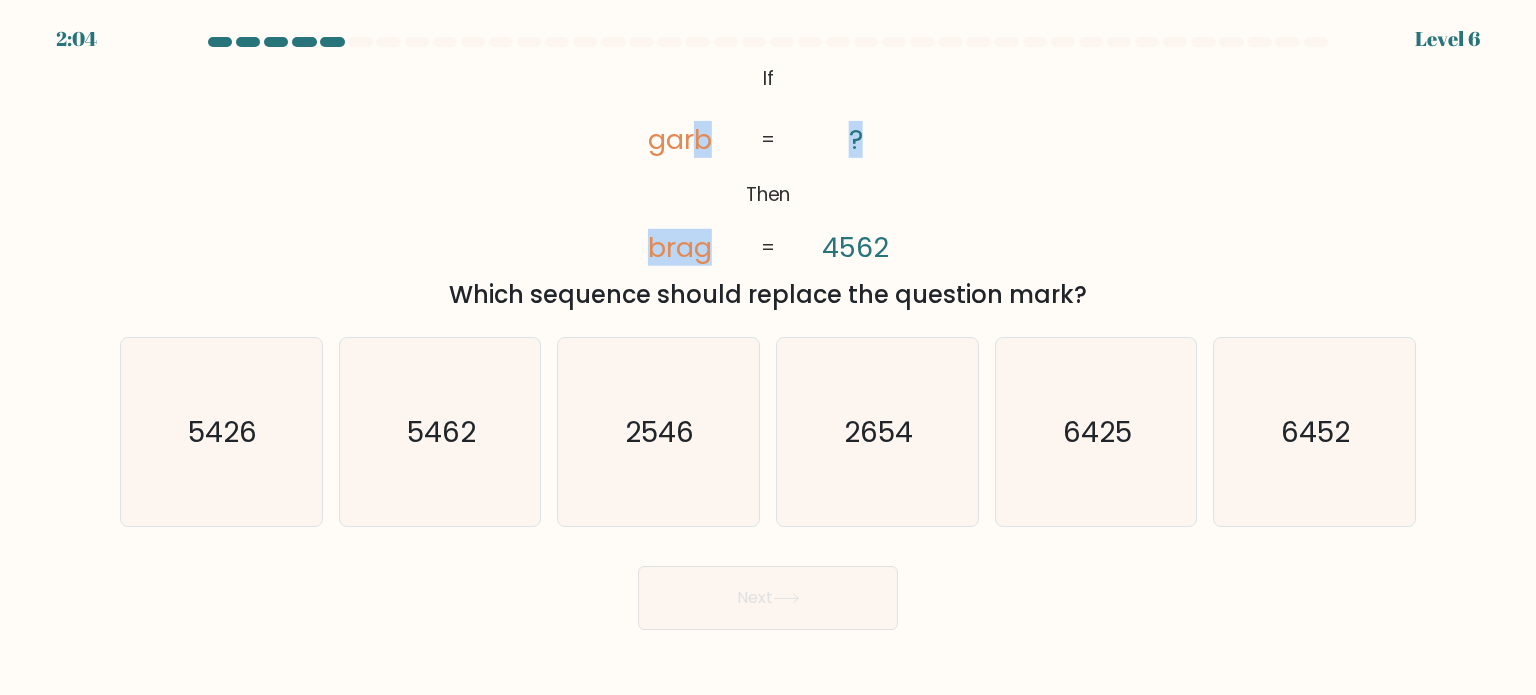 drag, startPoint x: 701, startPoint y: 100, endPoint x: 816, endPoint y: 213, distance: 161.22655 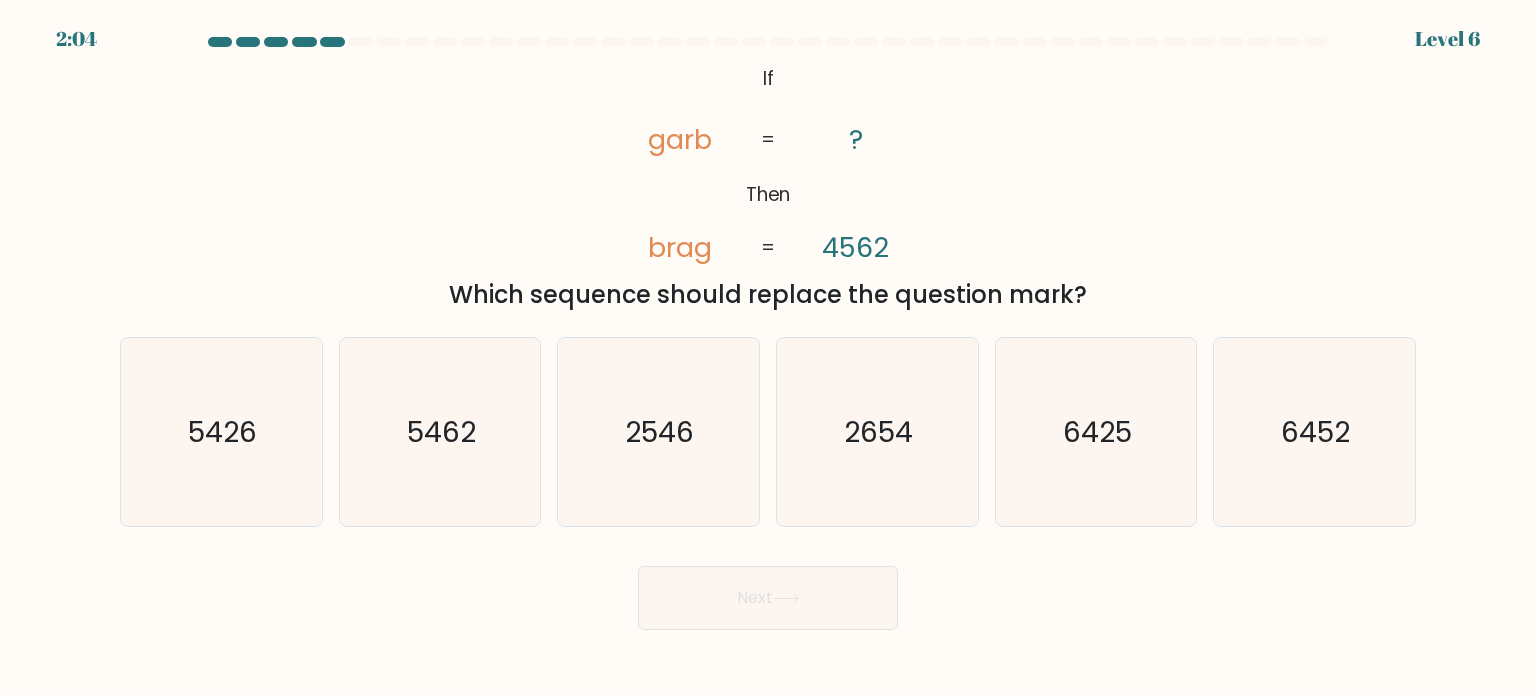 click on "@import url('https://fonts.googleapis.com/css?family=Abril+Fatface:400,100,100italic,300,300italic,400italic,500,500italic,700,700italic,900,900italic');           If       Then       garb       brag       ?       4562       =       =" 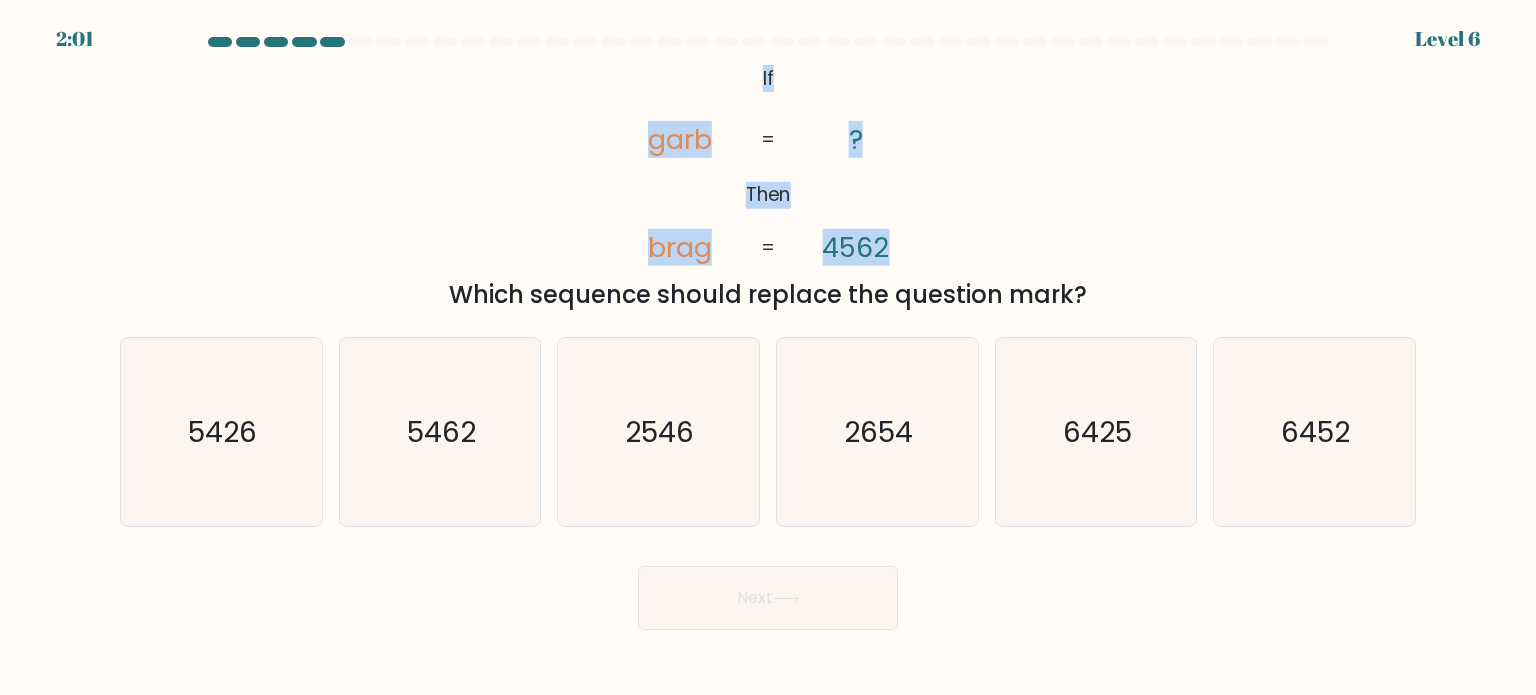 drag, startPoint x: 758, startPoint y: 79, endPoint x: 931, endPoint y: 242, distance: 237.69308 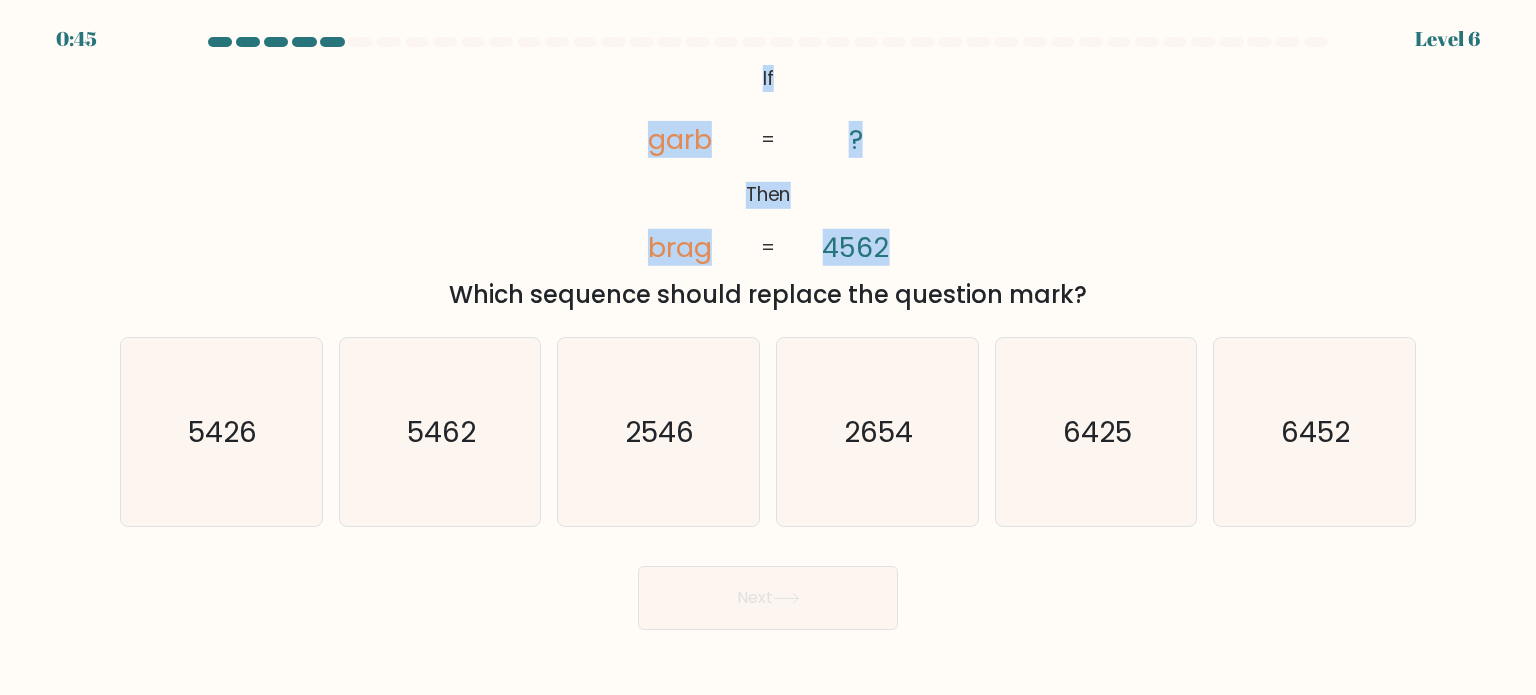 drag, startPoint x: 442, startPoint y: 292, endPoint x: 1112, endPoint y: 308, distance: 670.19104 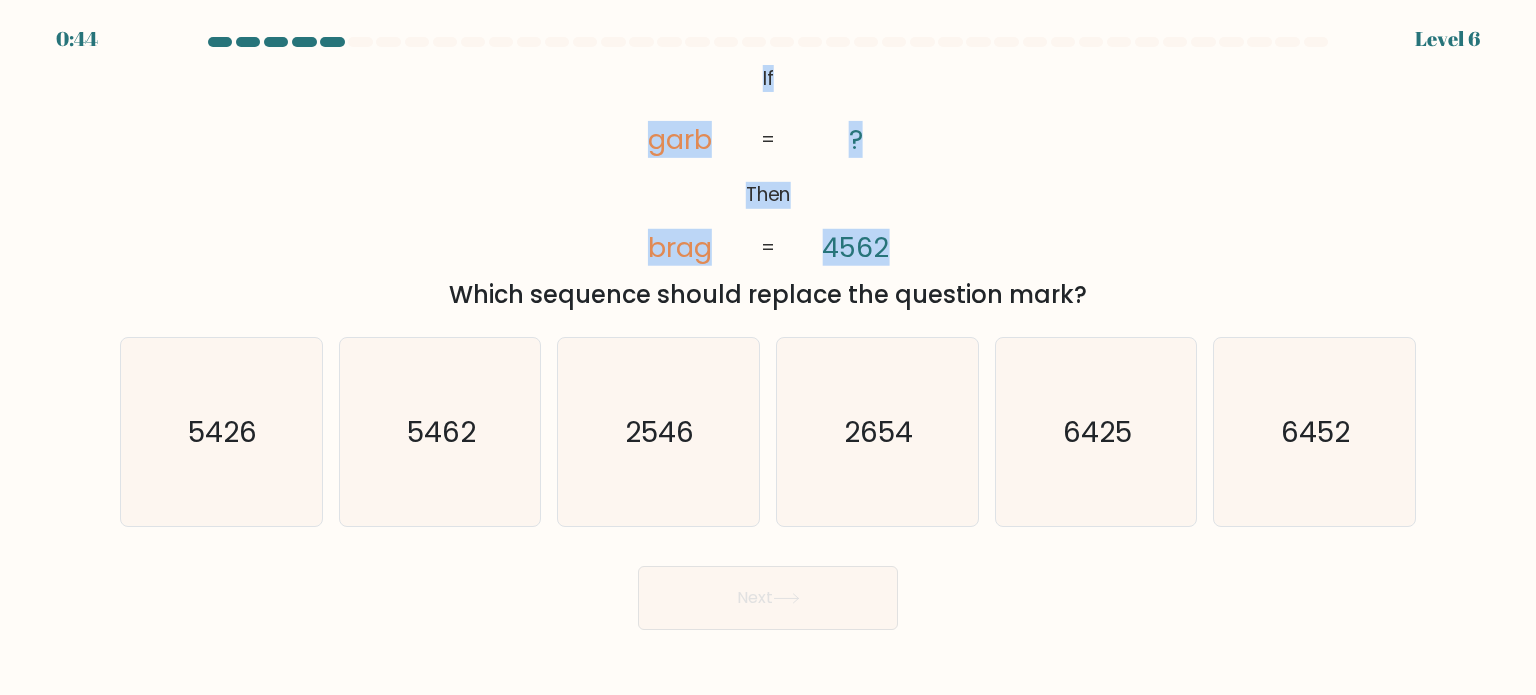copy on "Which sequence should replace the question mark?" 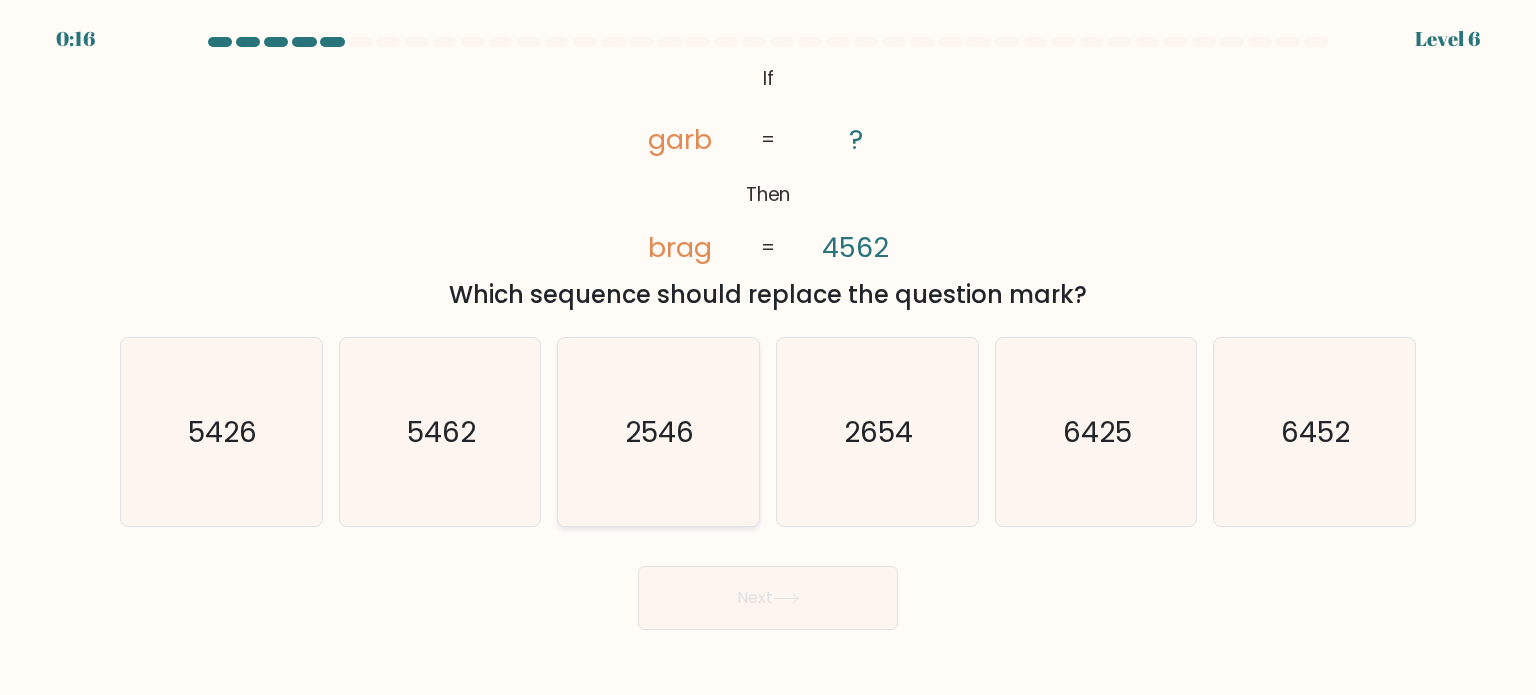 click on "2546" 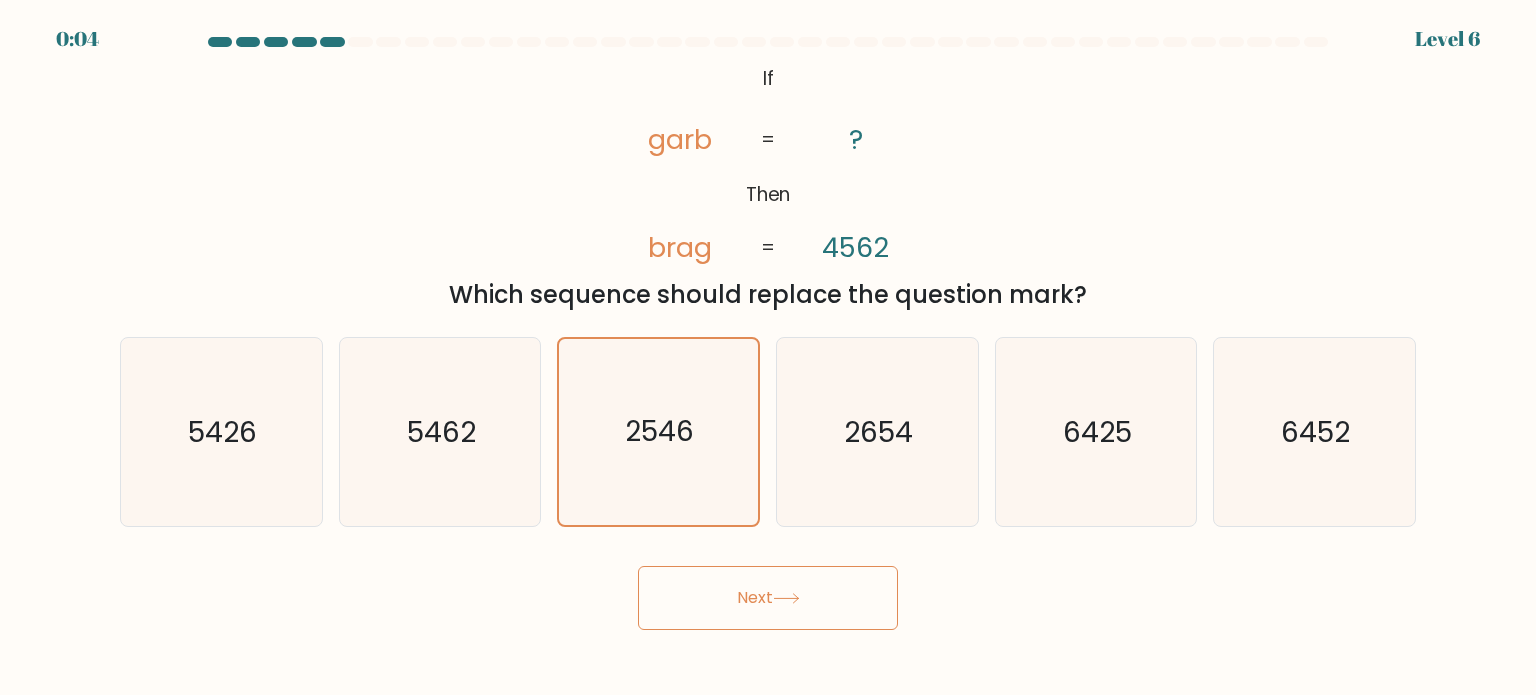 click on "Next" at bounding box center [768, 598] 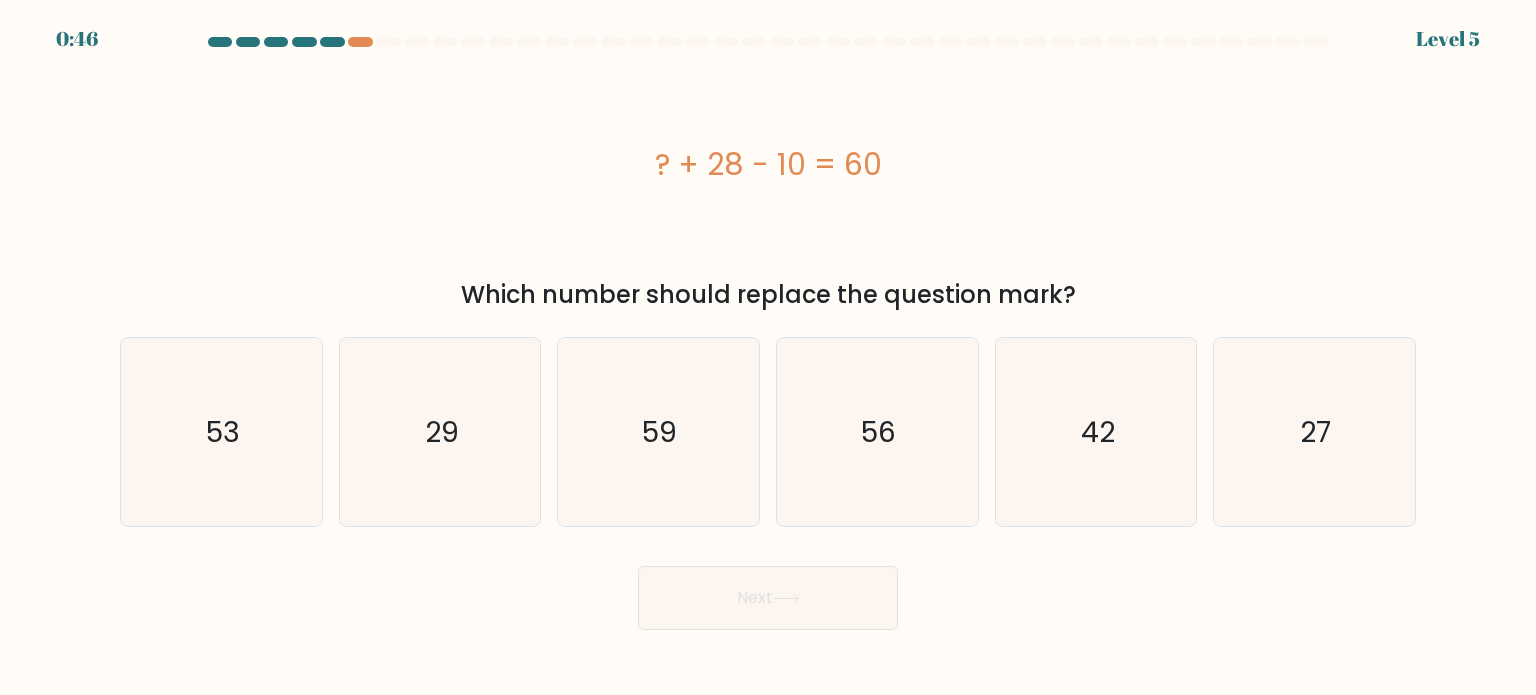 drag, startPoint x: 633, startPoint y: 155, endPoint x: 944, endPoint y: 170, distance: 311.3615 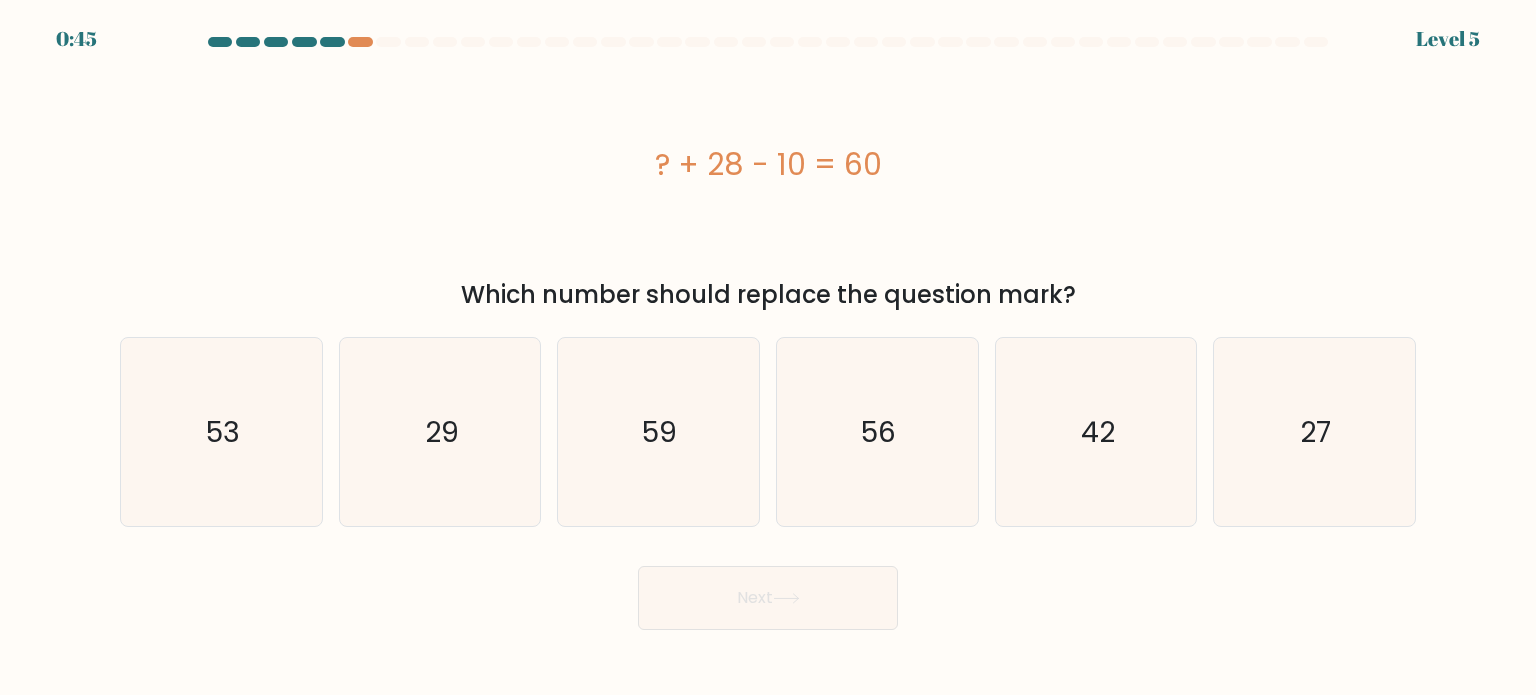 copy on "? + 28 - 10 = 60" 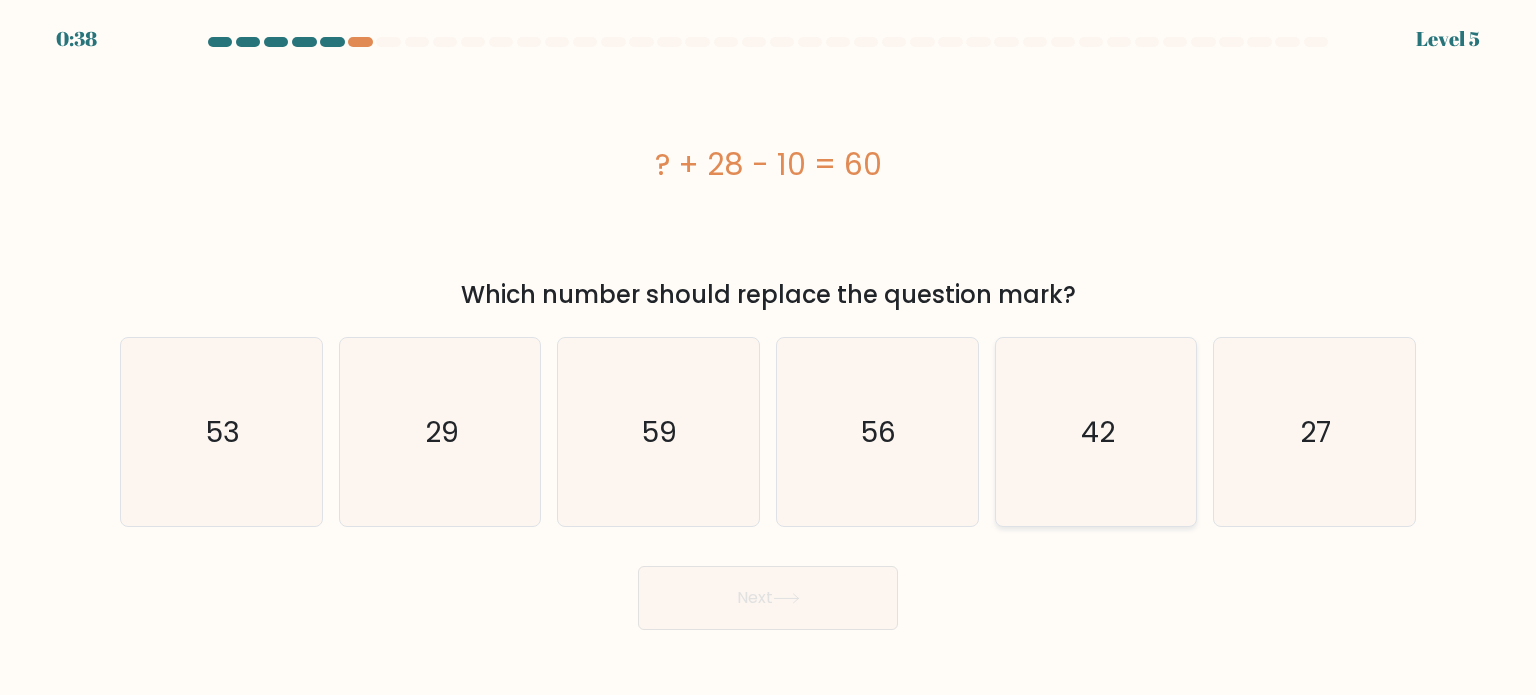 click on "42" 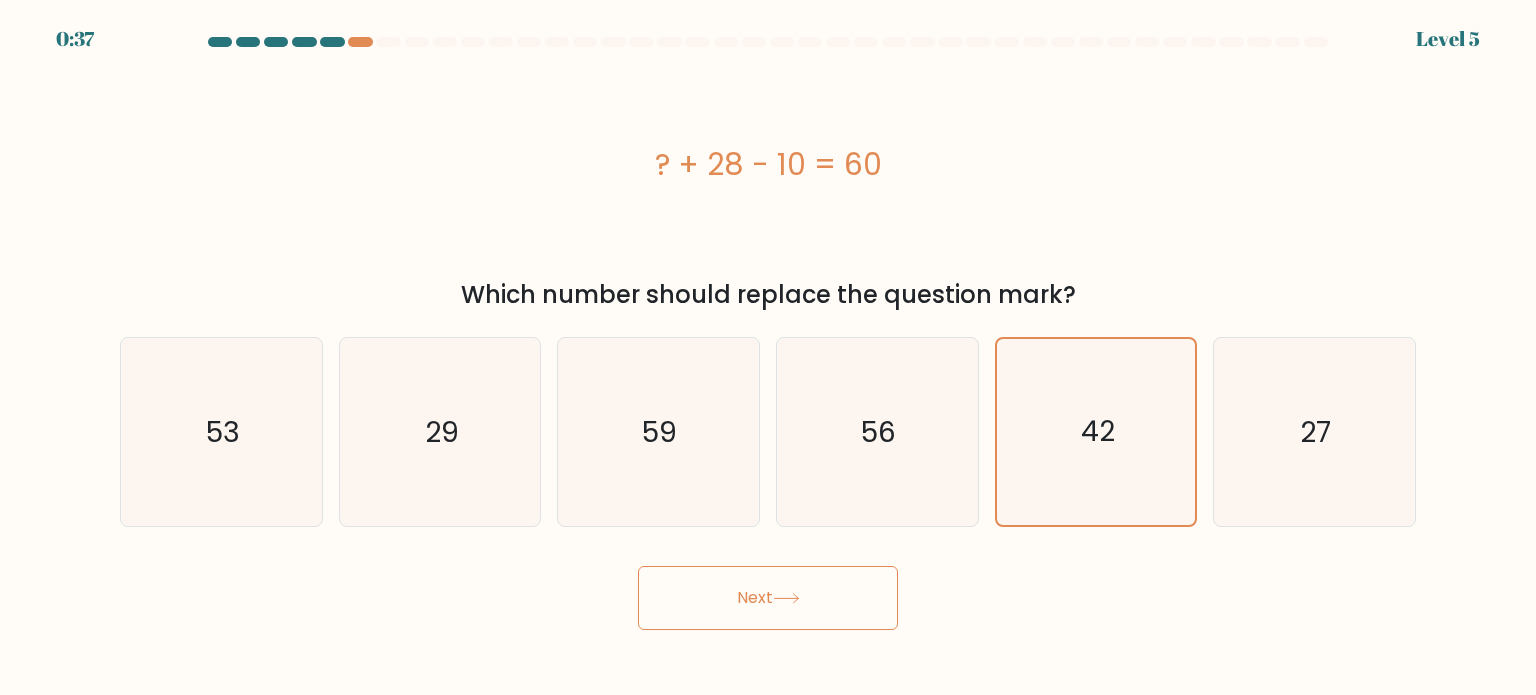 click on "Next" at bounding box center (768, 598) 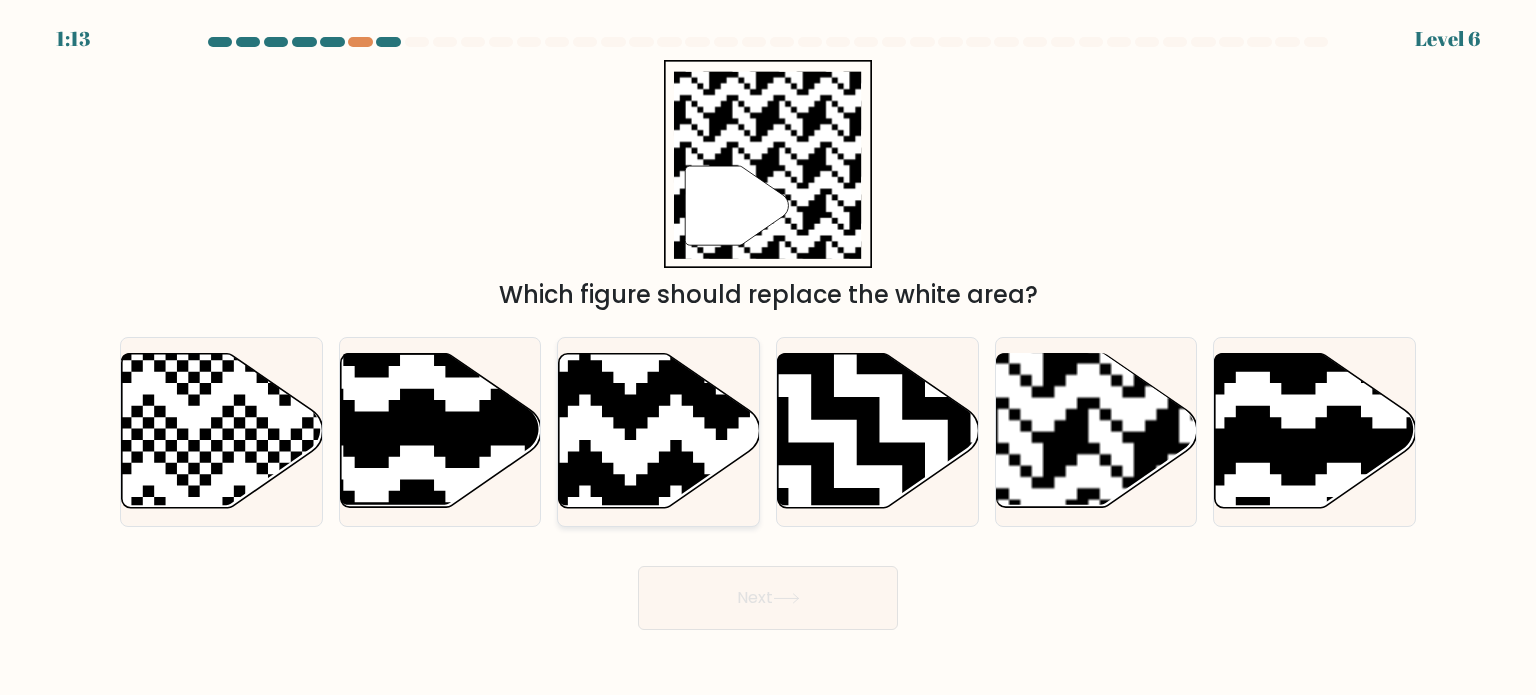 click 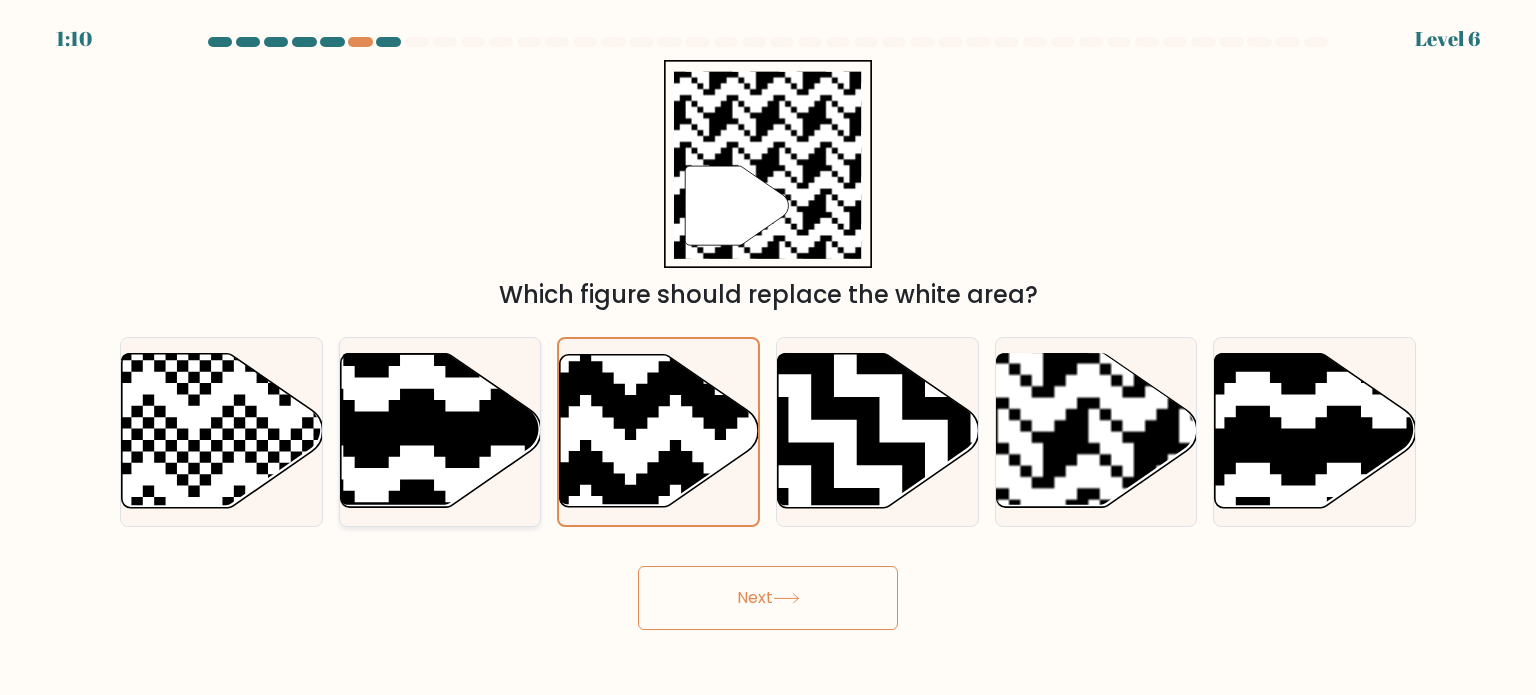 click 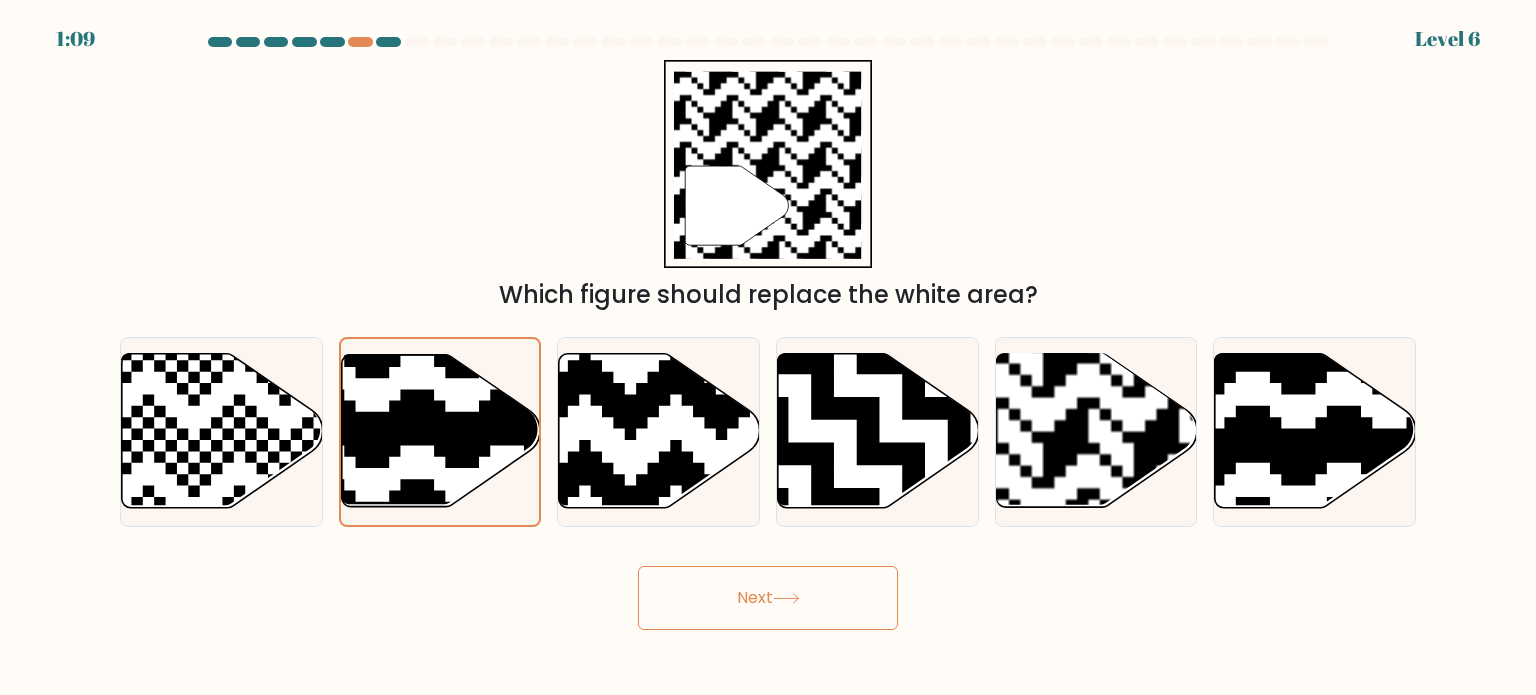 click on "Next" at bounding box center (768, 598) 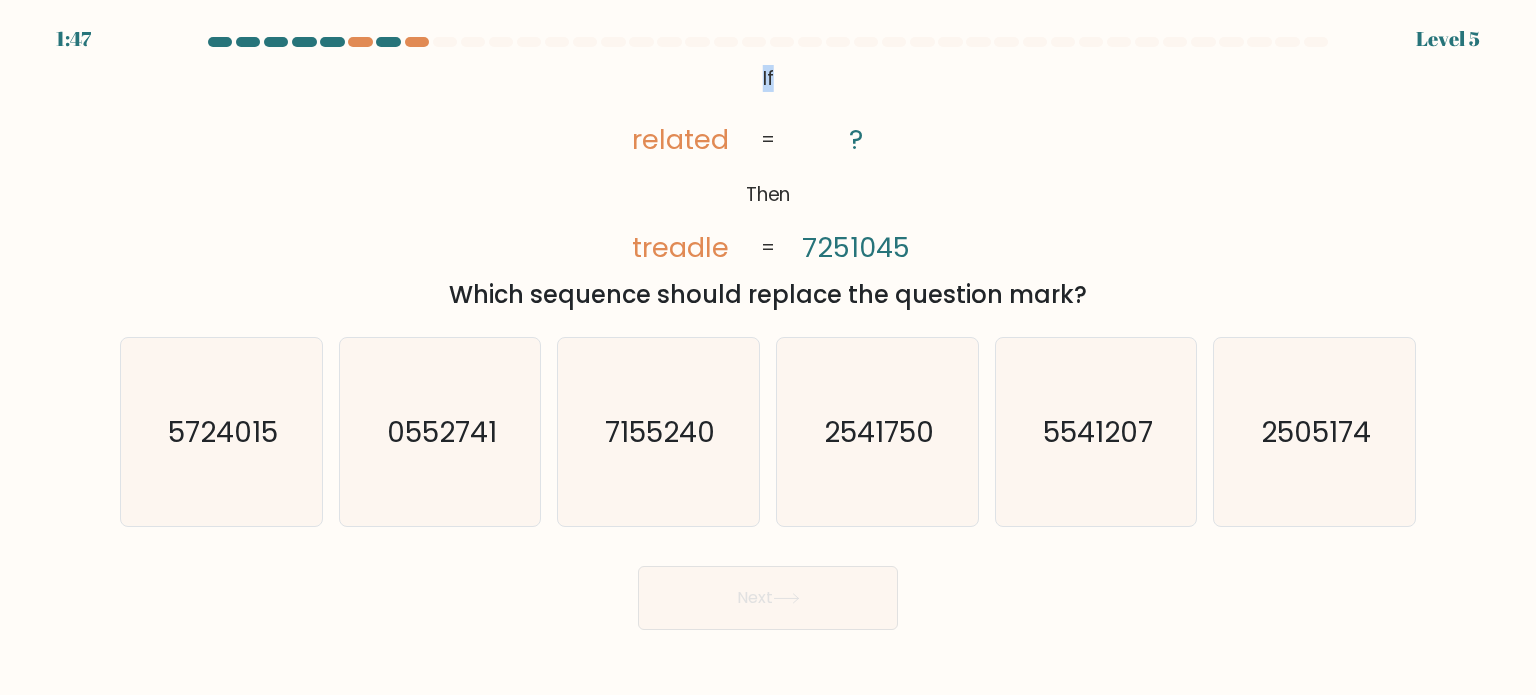 drag, startPoint x: 740, startPoint y: 87, endPoint x: 821, endPoint y: 79, distance: 81.394104 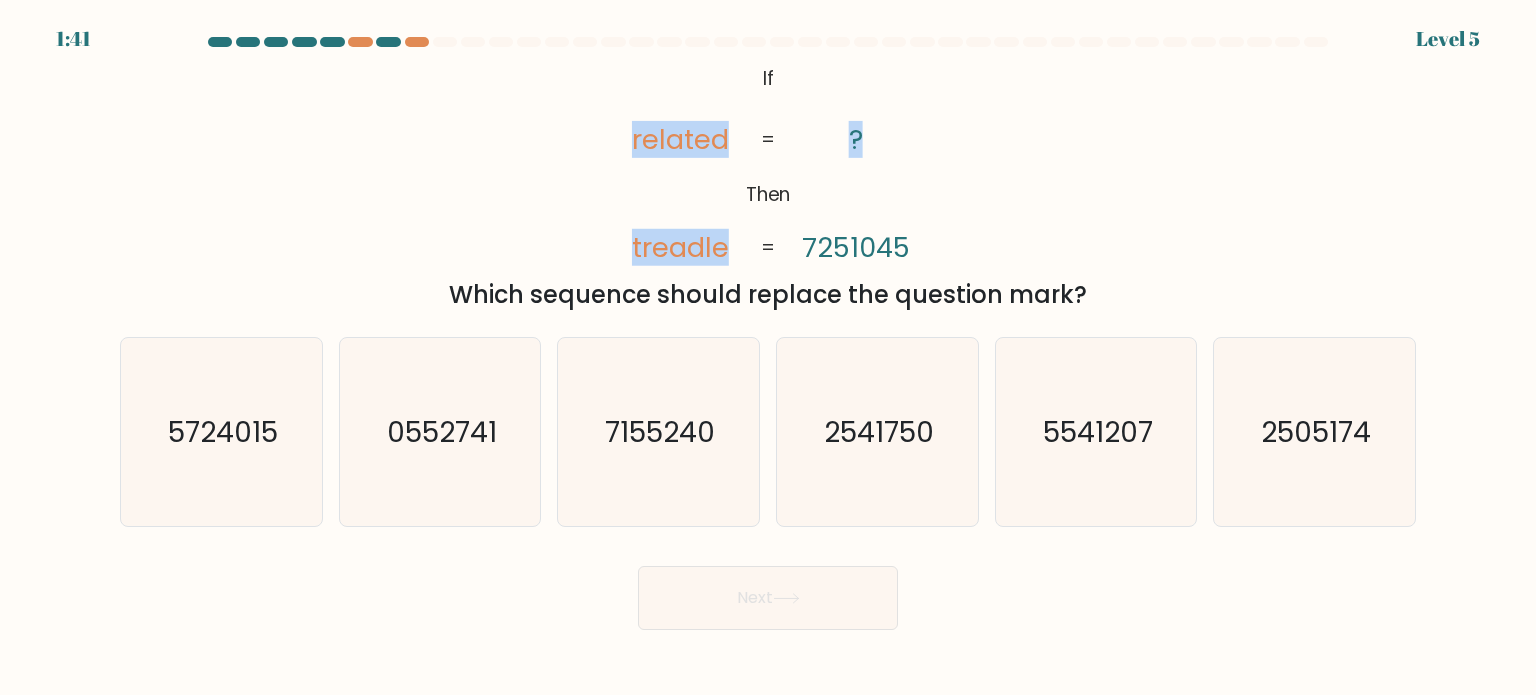 drag, startPoint x: 596, startPoint y: 131, endPoint x: 872, endPoint y: 132, distance: 276.0018 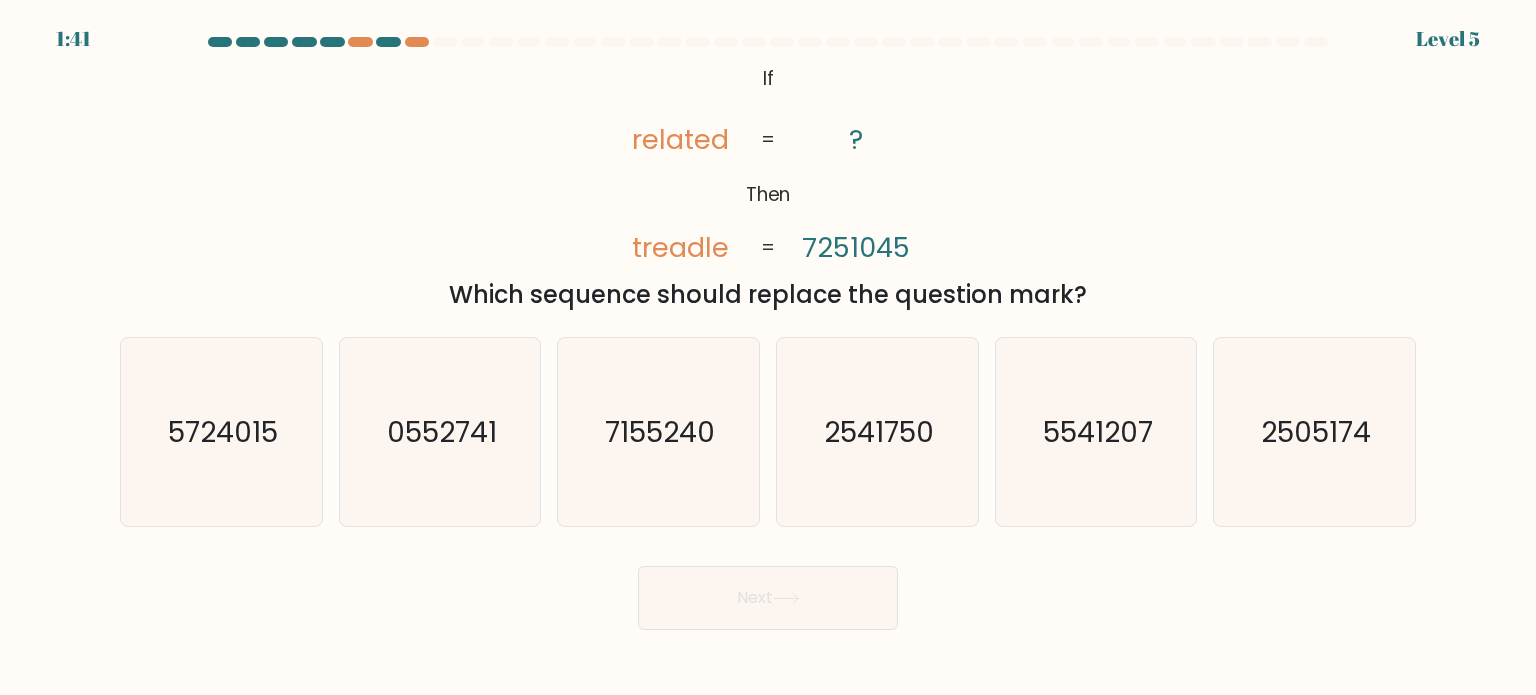 click on "@import url('https://fonts.googleapis.com/css?family=Abril+Fatface:400,100,100italic,300,300italic,400italic,500,500italic,700,700italic,900,900italic');           If       Then       related       treadle       ?       7251045       =       =" 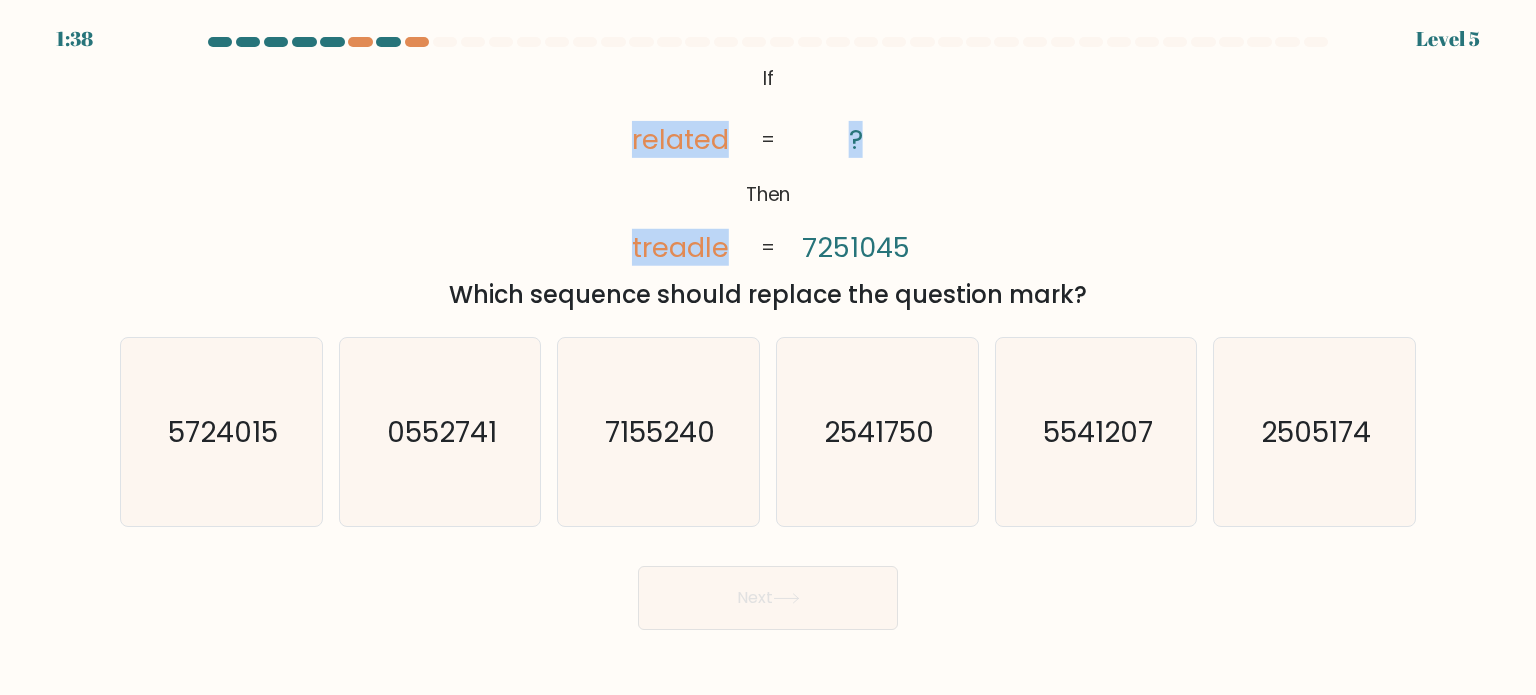 drag, startPoint x: 626, startPoint y: 132, endPoint x: 756, endPoint y: 123, distance: 130.31117 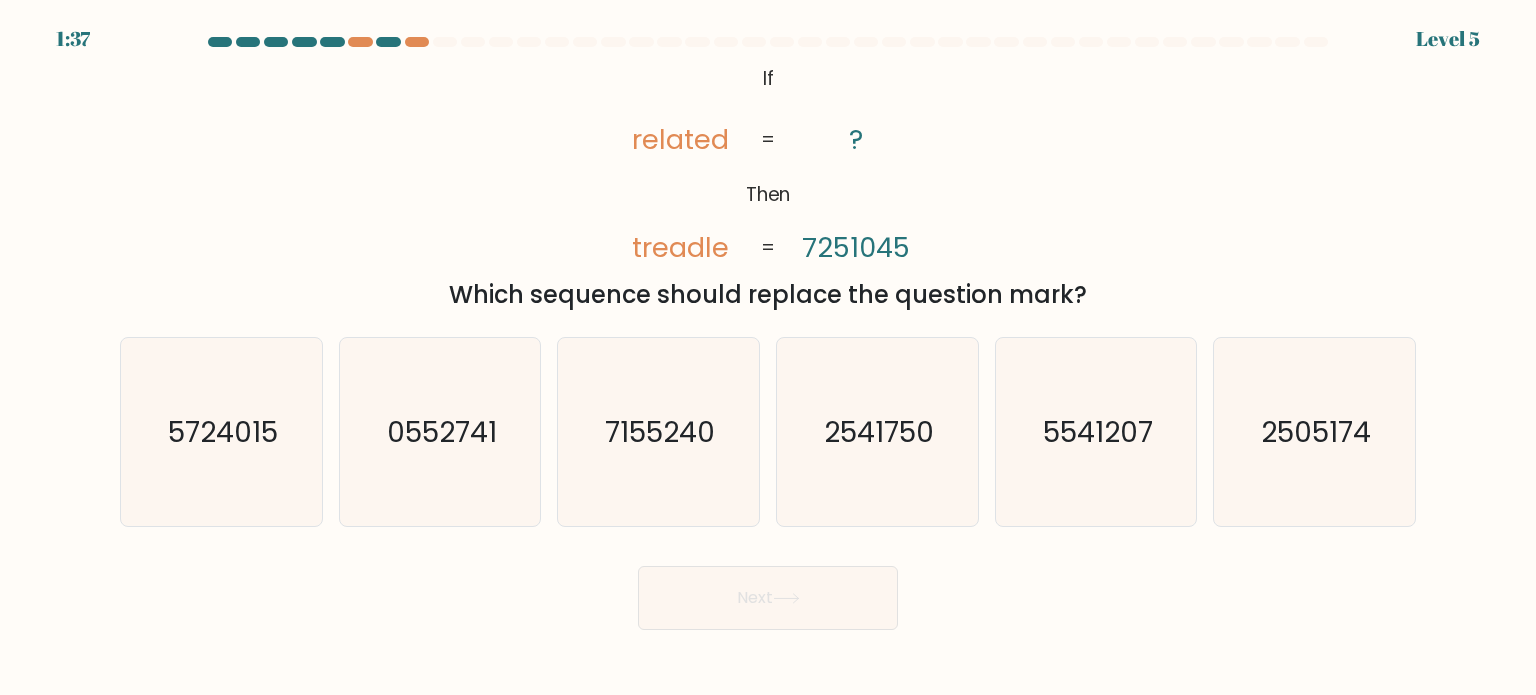 click on "@import url('https://fonts.googleapis.com/css?family=Abril+Fatface:400,100,100italic,300,300italic,400italic,500,500italic,700,700italic,900,900italic');           If       Then       related       treadle       ?       7251045       =       =" 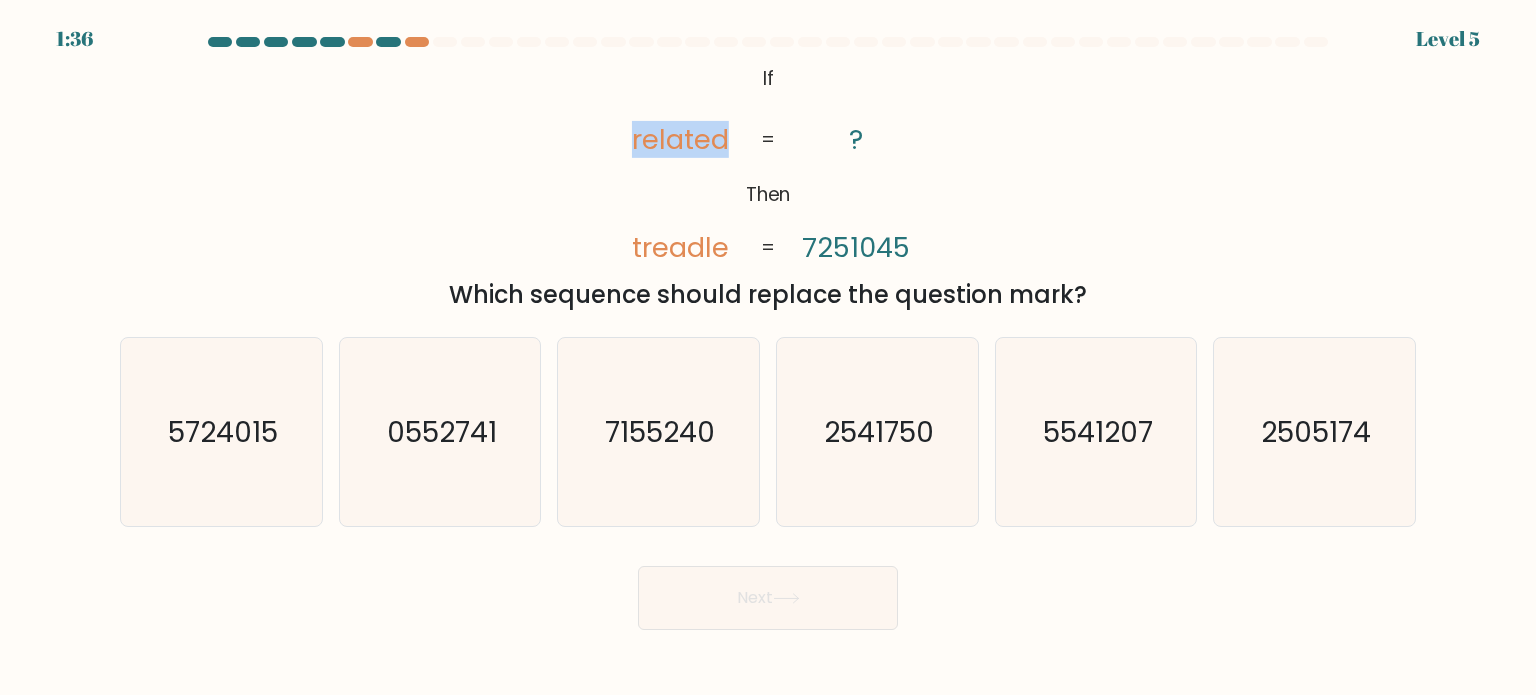 drag, startPoint x: 689, startPoint y: 132, endPoint x: 630, endPoint y: 132, distance: 59 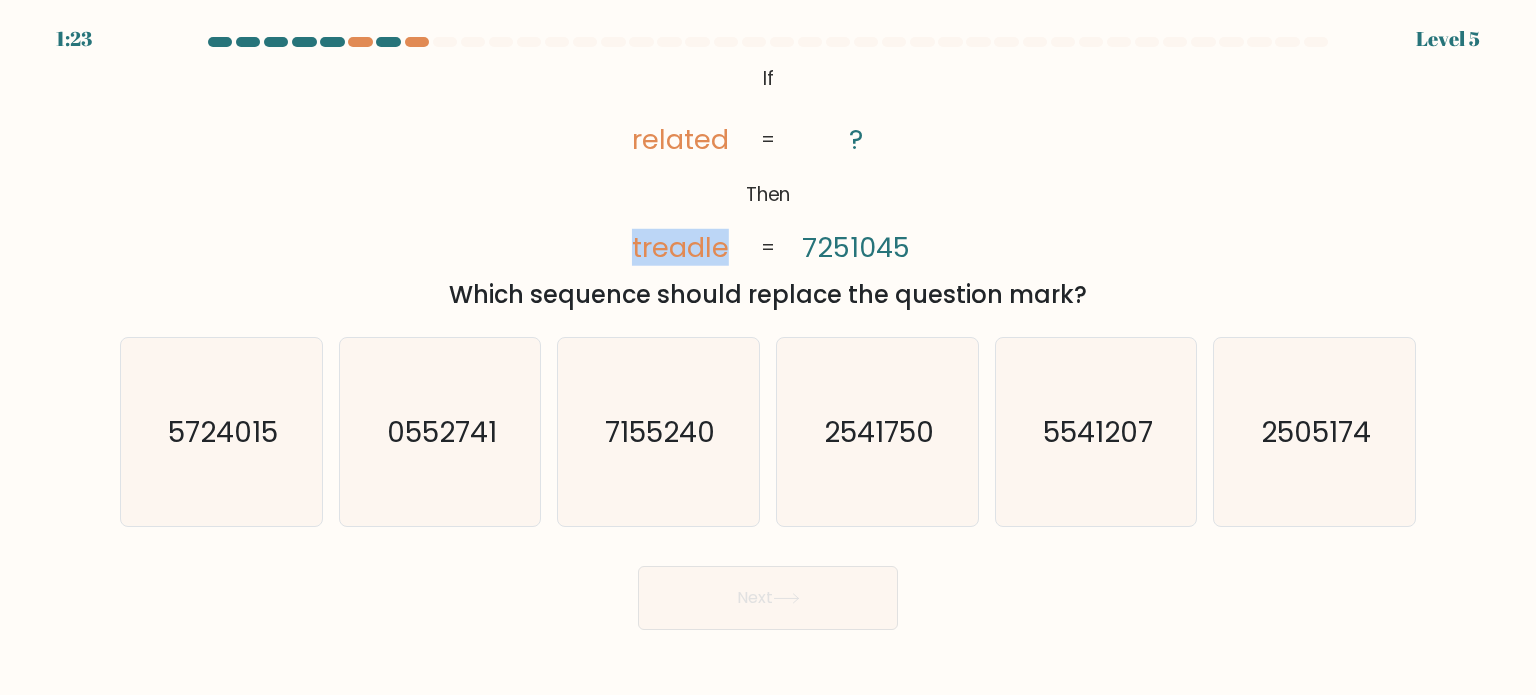 drag, startPoint x: 605, startPoint y: 253, endPoint x: 730, endPoint y: 247, distance: 125.14392 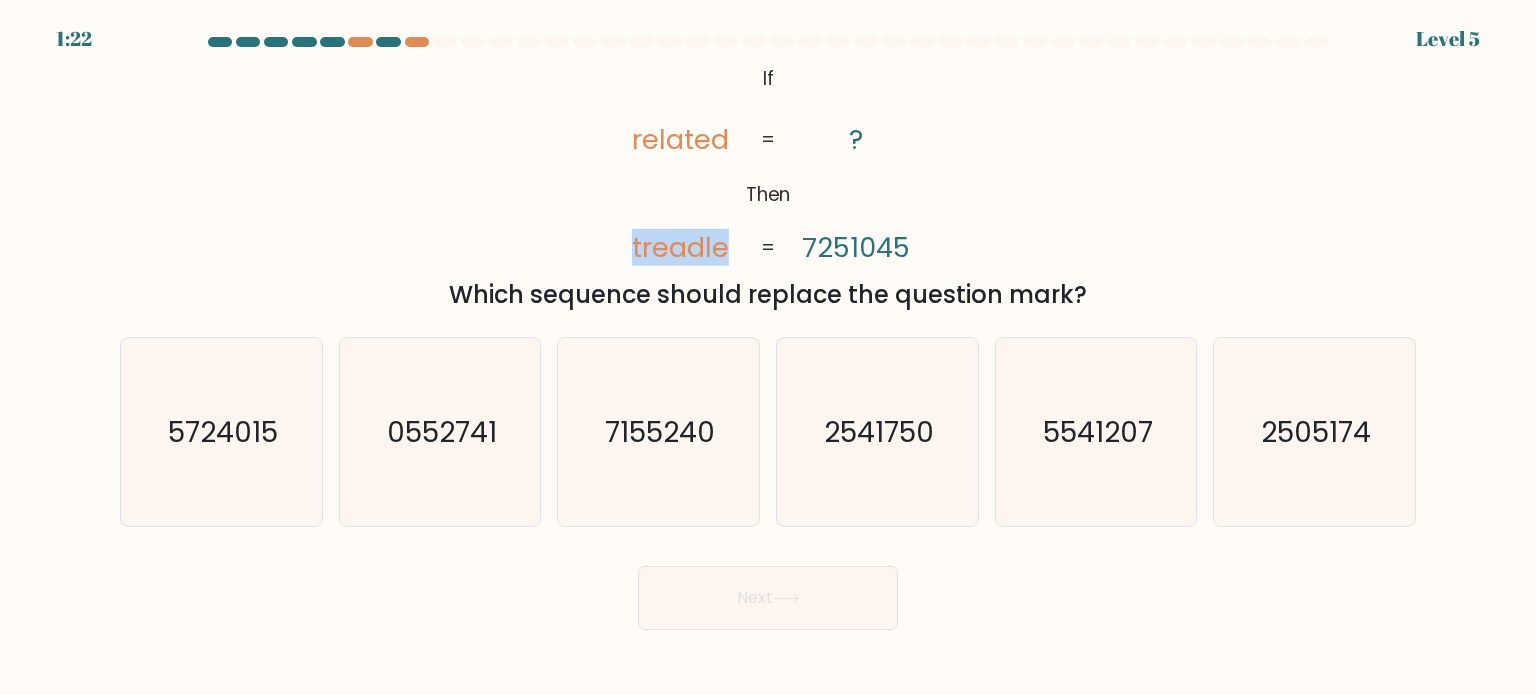 copy on "treadle" 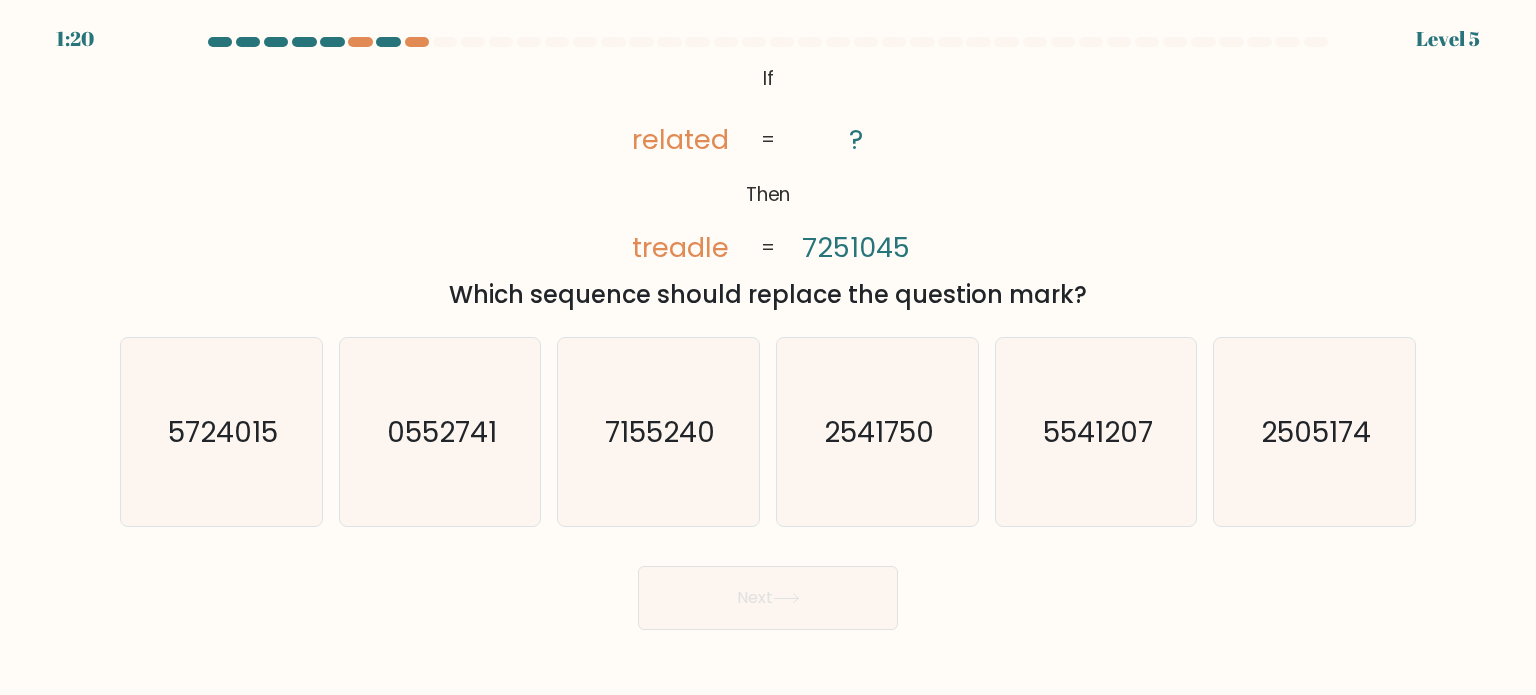 click on "=" 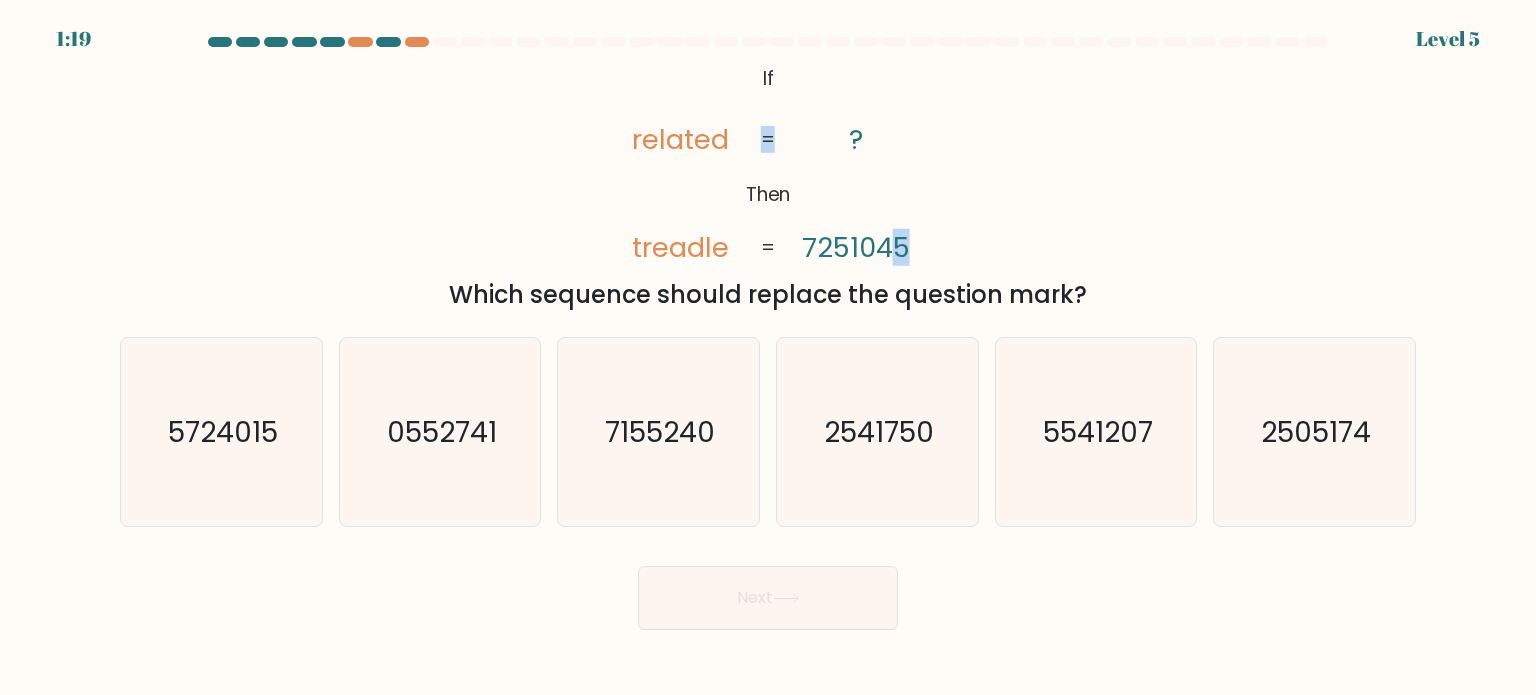 drag, startPoint x: 762, startPoint y: 251, endPoint x: 896, endPoint y: 248, distance: 134.03358 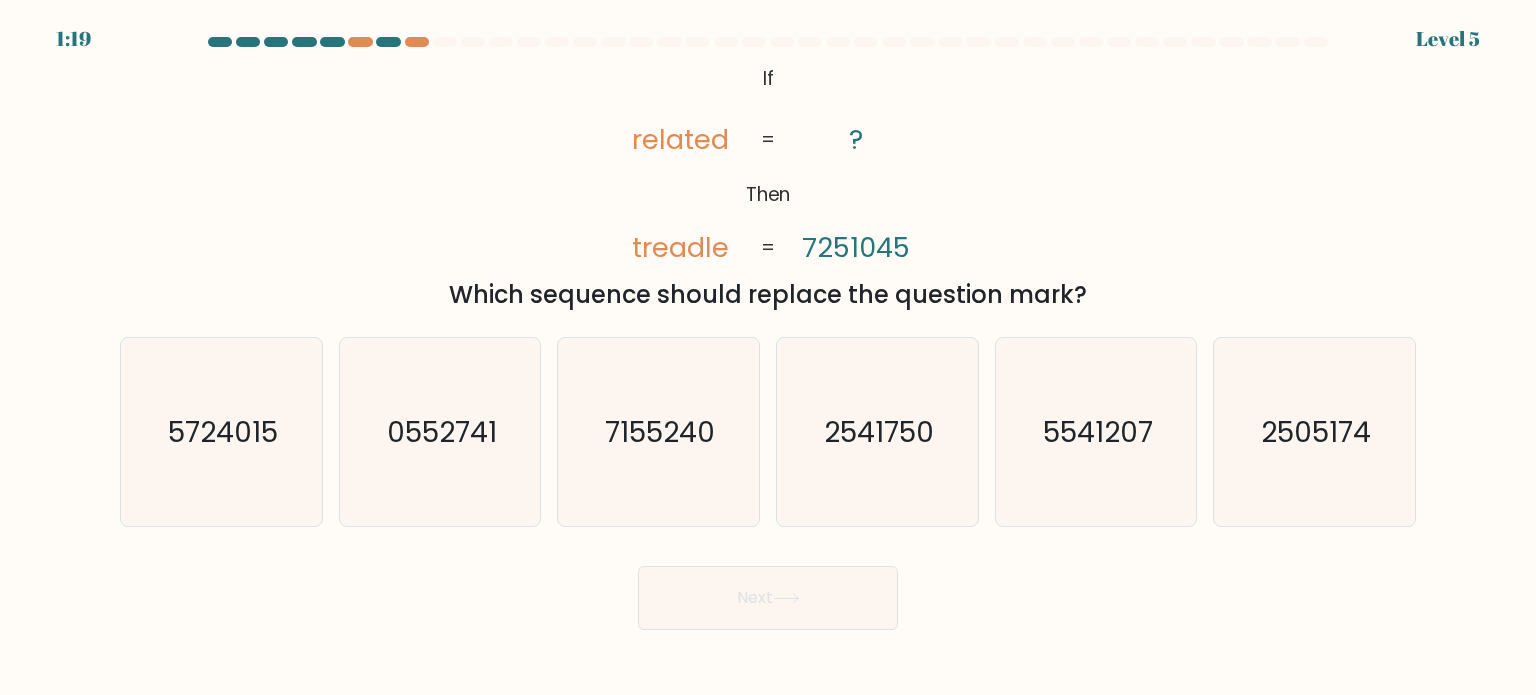 drag, startPoint x: 835, startPoint y: 239, endPoint x: 798, endPoint y: 245, distance: 37.48333 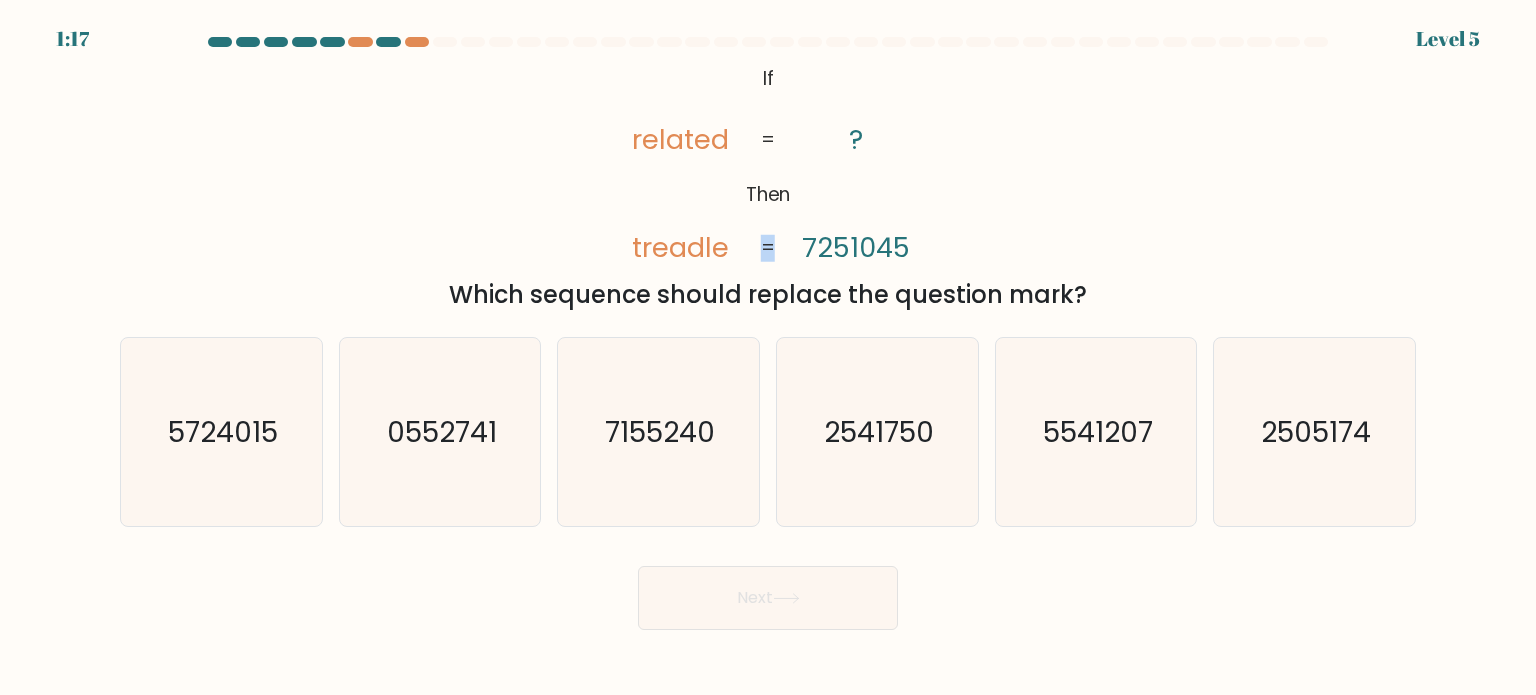 drag, startPoint x: 753, startPoint y: 251, endPoint x: 770, endPoint y: 254, distance: 17.262676 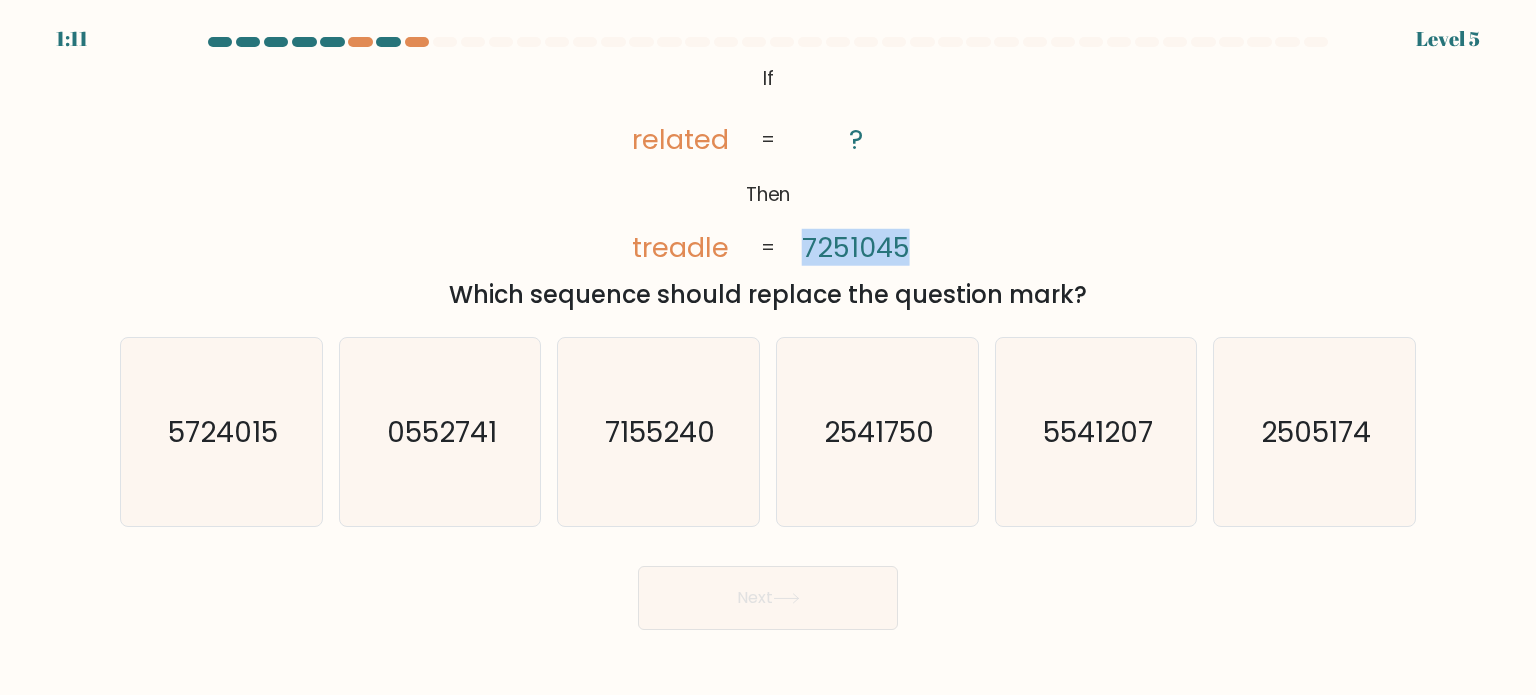 drag, startPoint x: 807, startPoint y: 243, endPoint x: 932, endPoint y: 239, distance: 125.06398 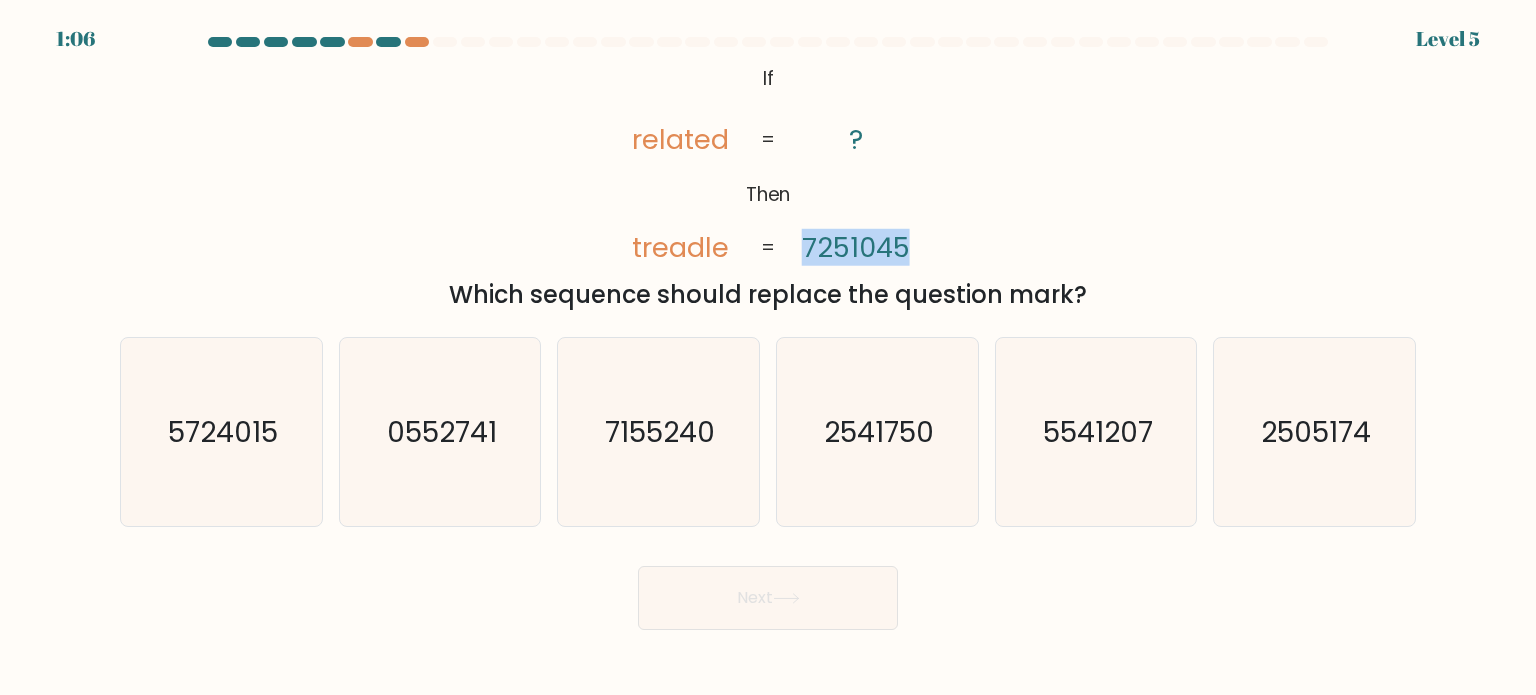 drag, startPoint x: 419, startPoint y: 298, endPoint x: 1134, endPoint y: 287, distance: 715.0846 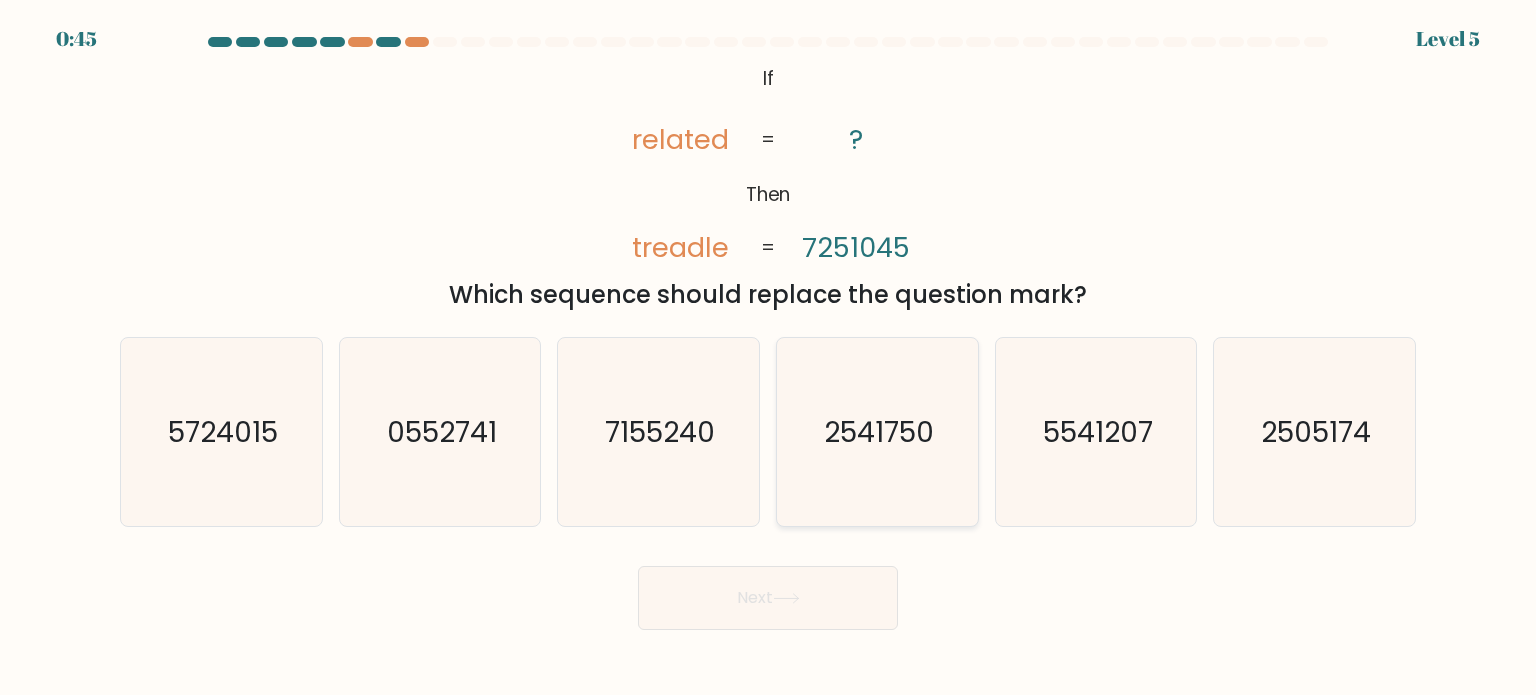 click on "2541750" 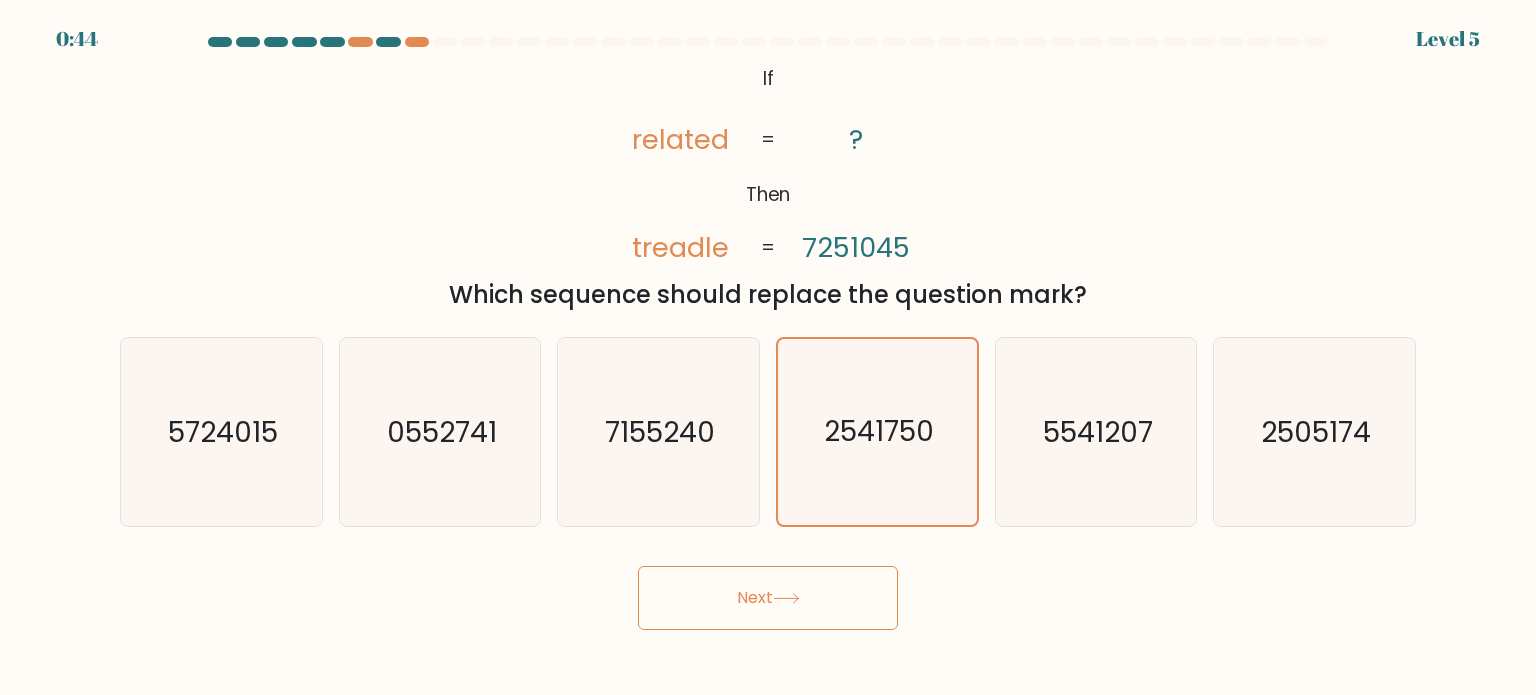 click on "Next" at bounding box center (768, 598) 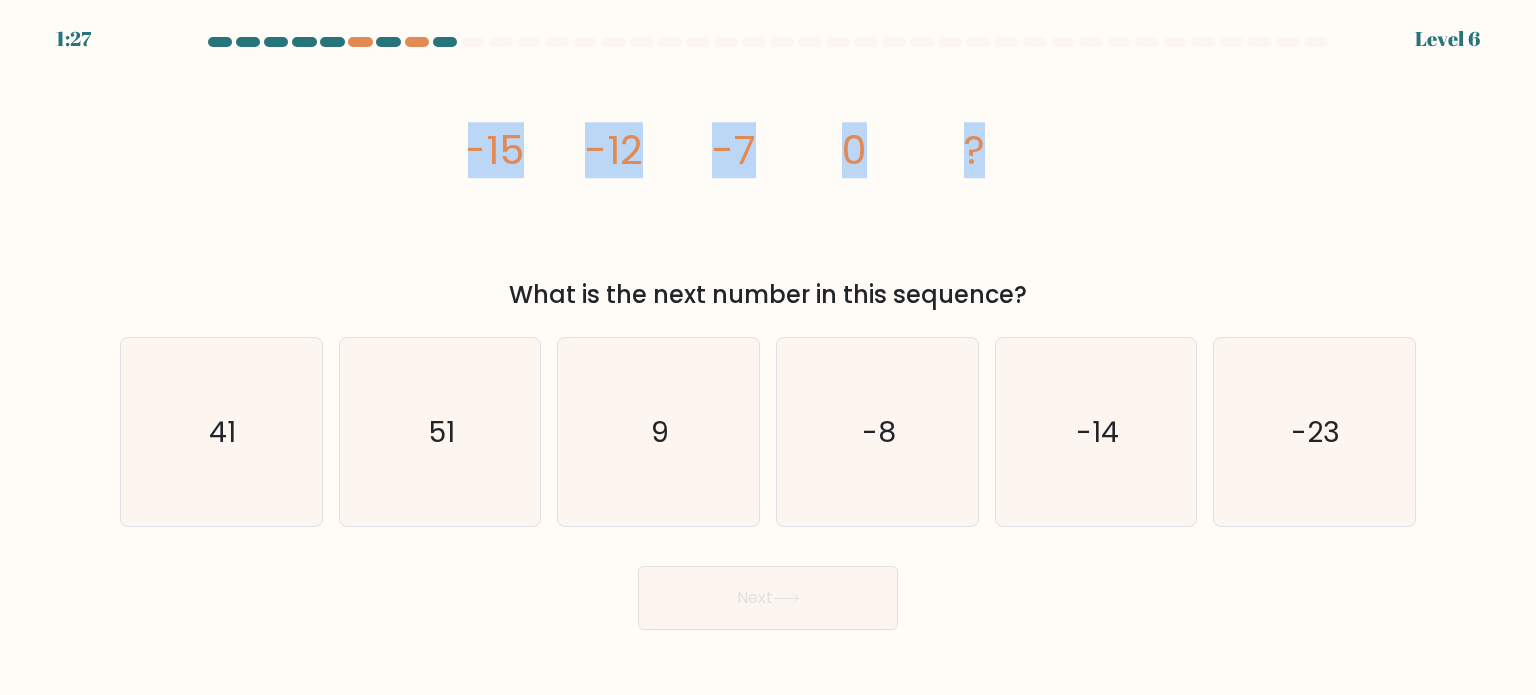 drag, startPoint x: 433, startPoint y: 150, endPoint x: 1040, endPoint y: 147, distance: 607.0074 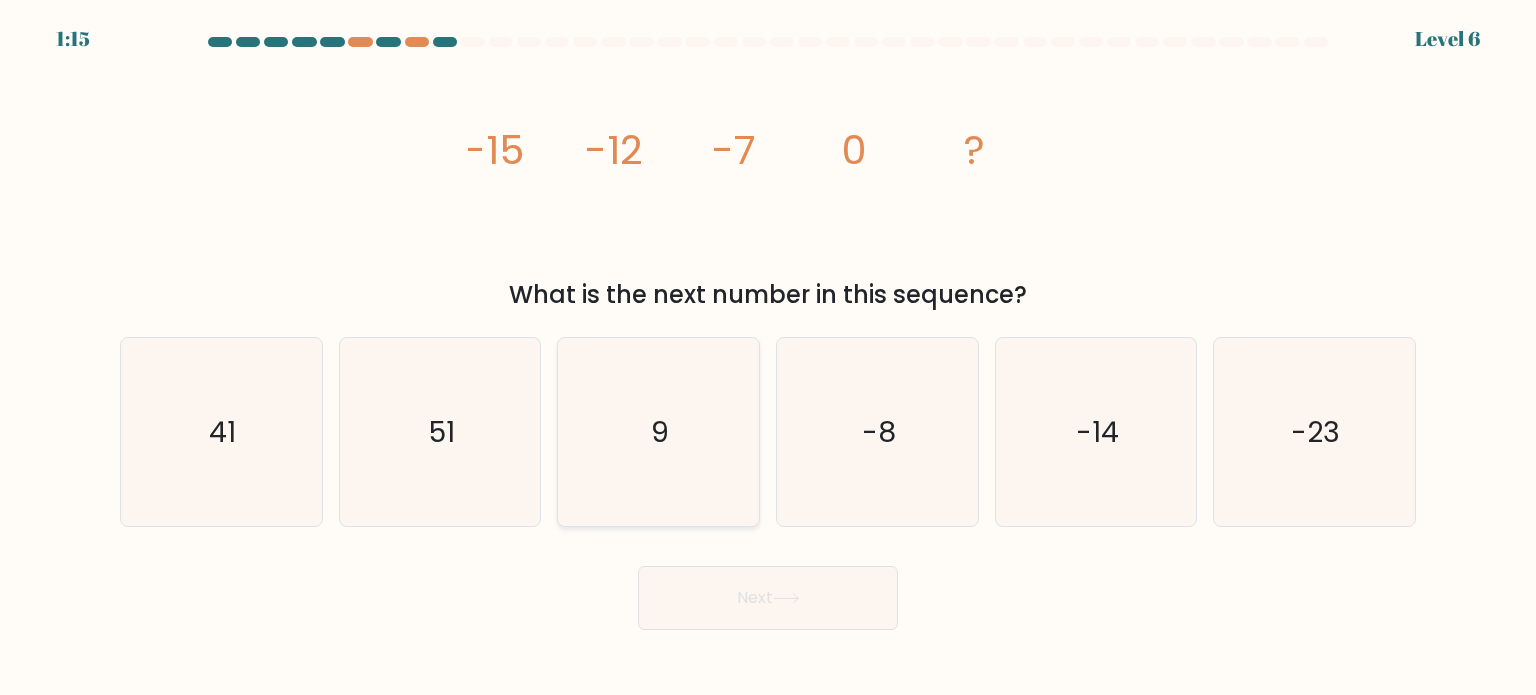 click on "9" 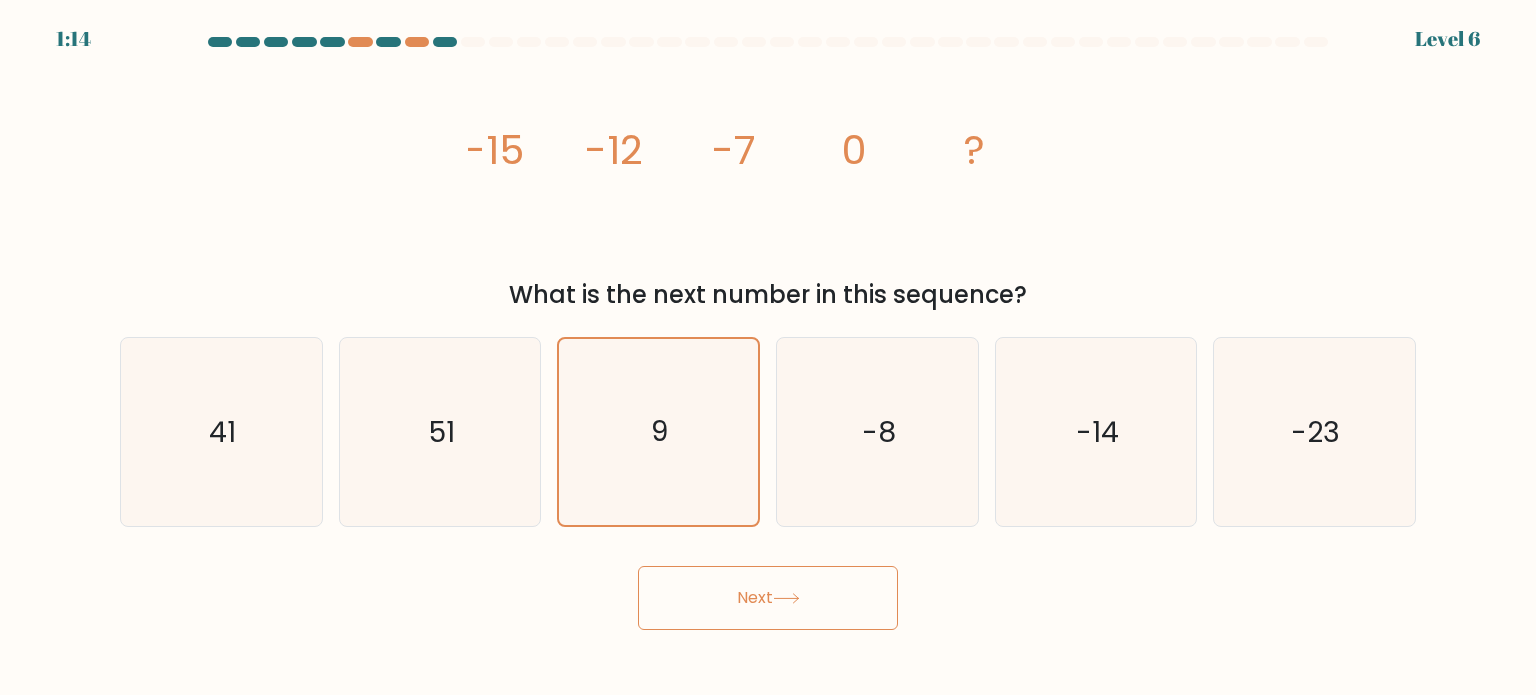 click on "Next" at bounding box center [768, 598] 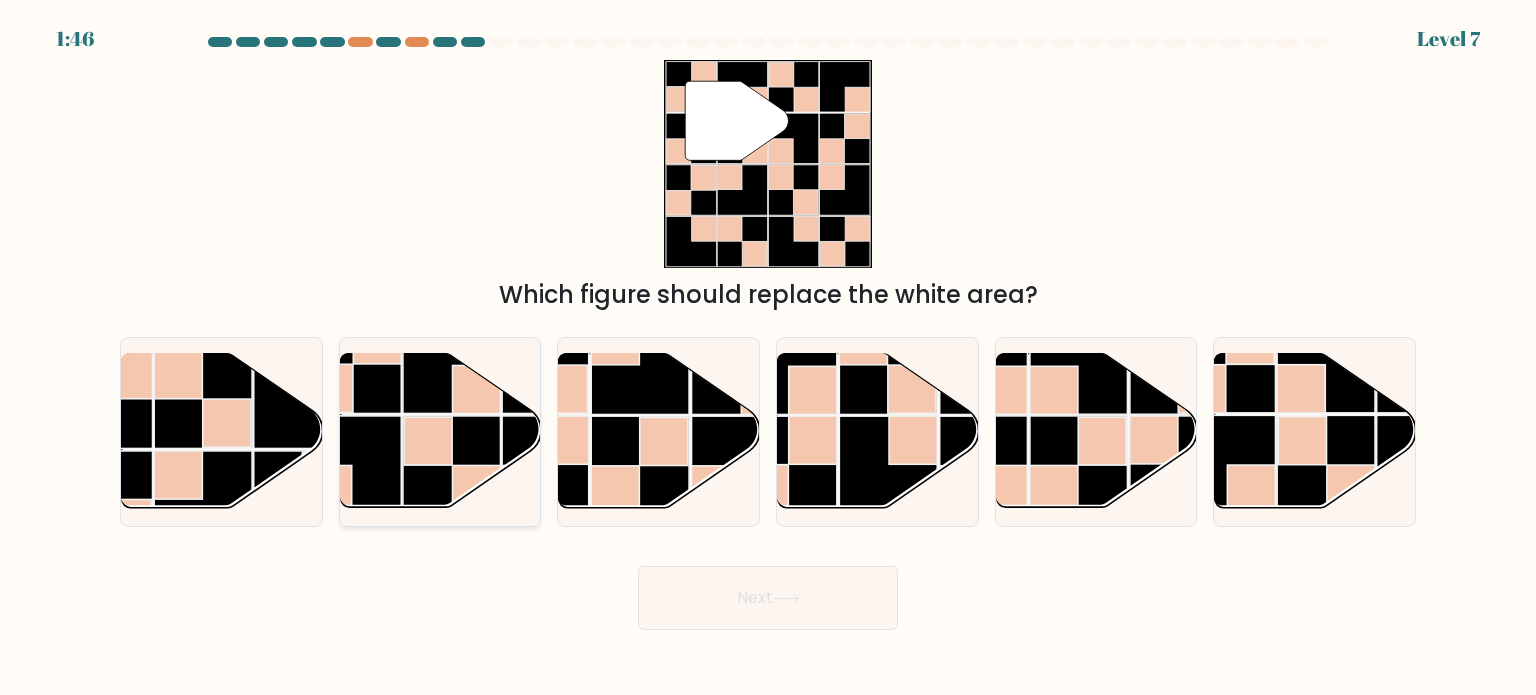 click 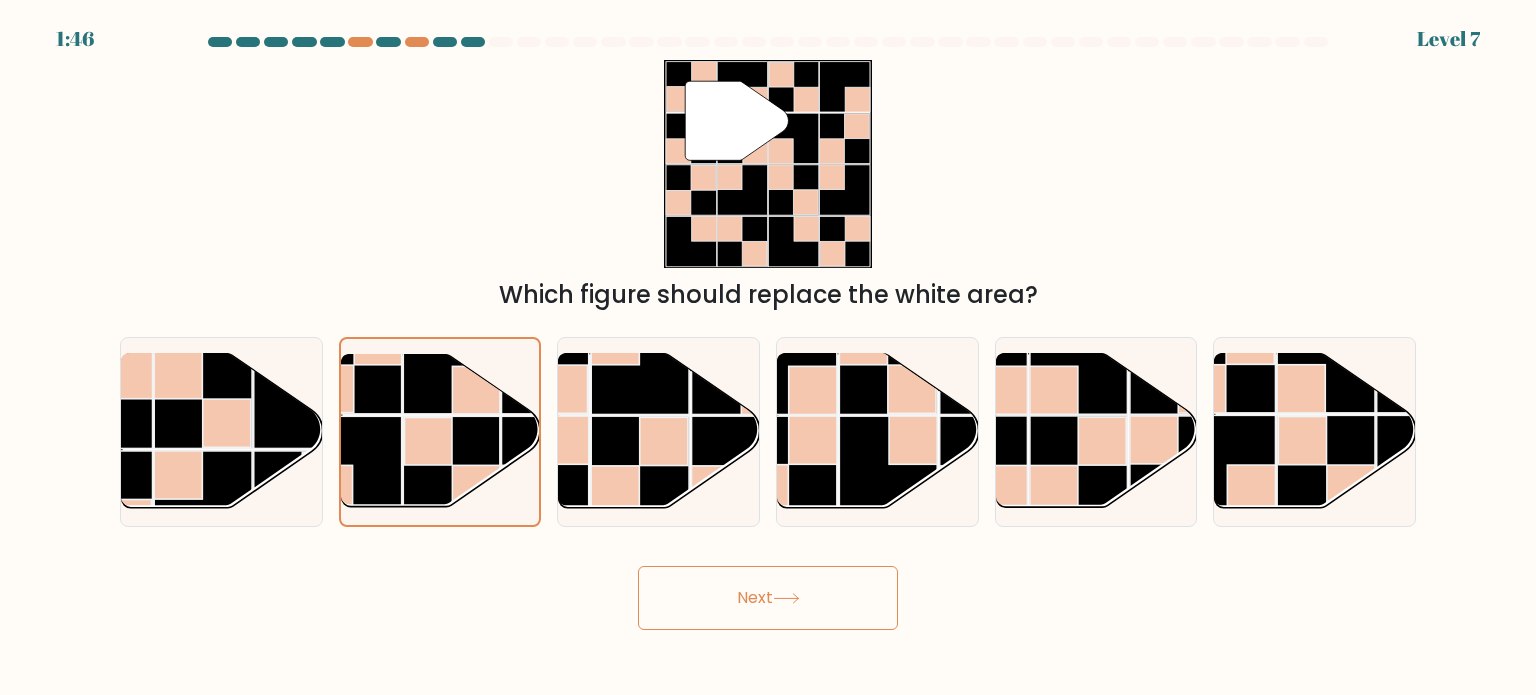 click on "Next" at bounding box center (768, 598) 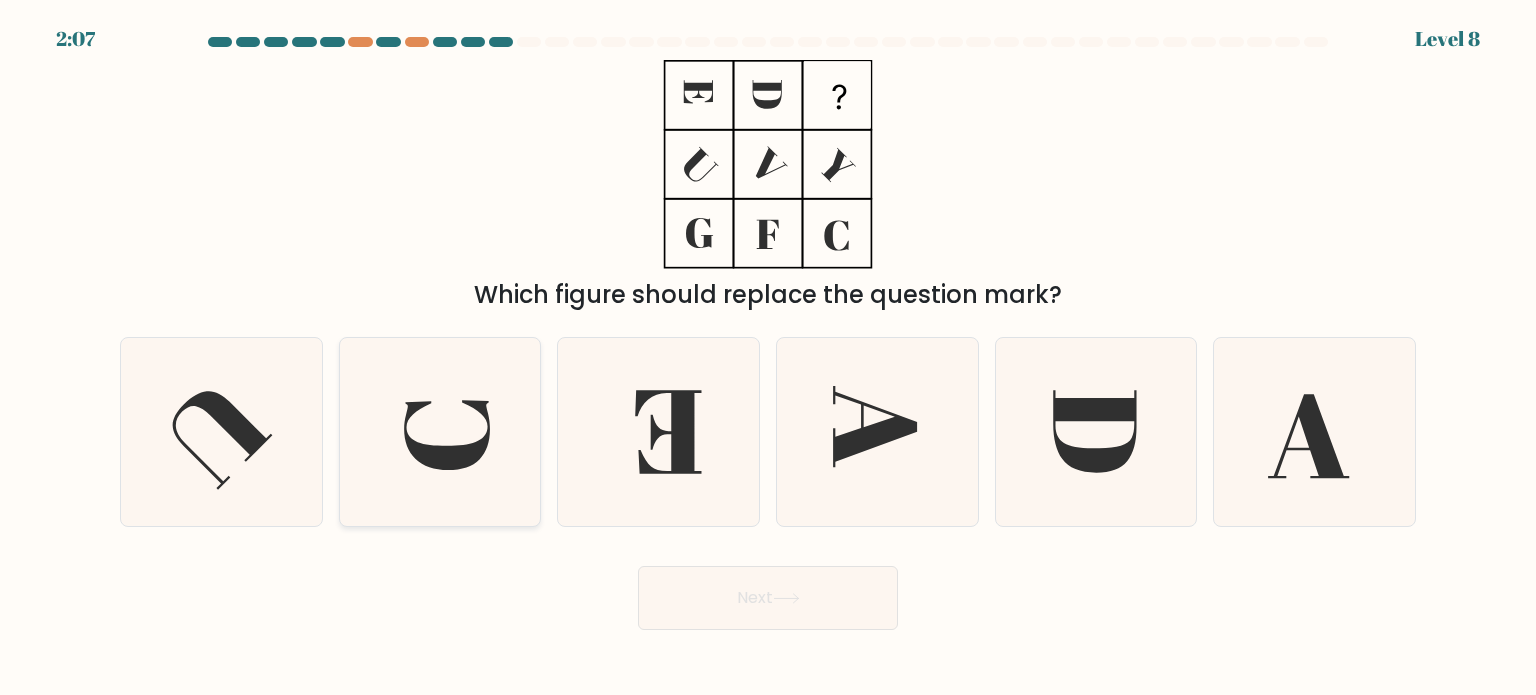click 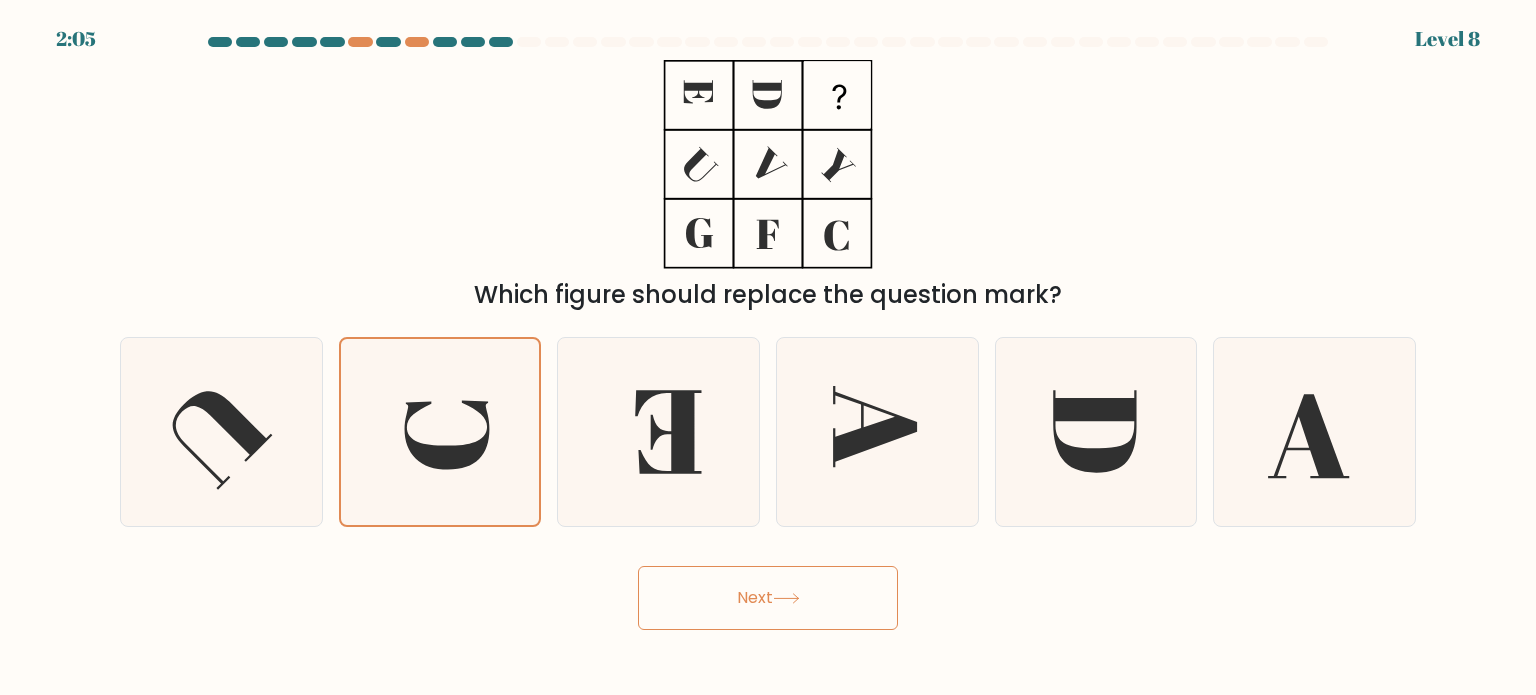 click 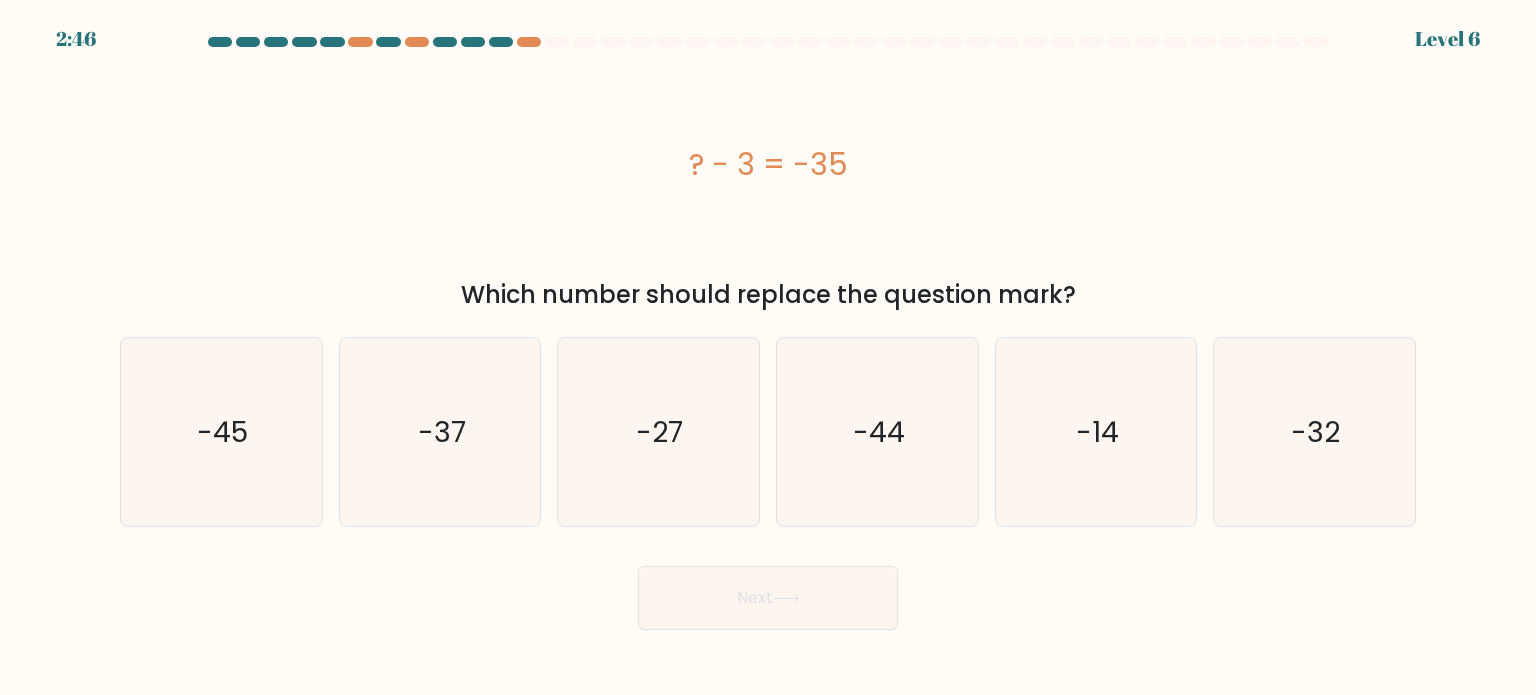 drag, startPoint x: 685, startPoint y: 185, endPoint x: 848, endPoint y: 178, distance: 163.15024 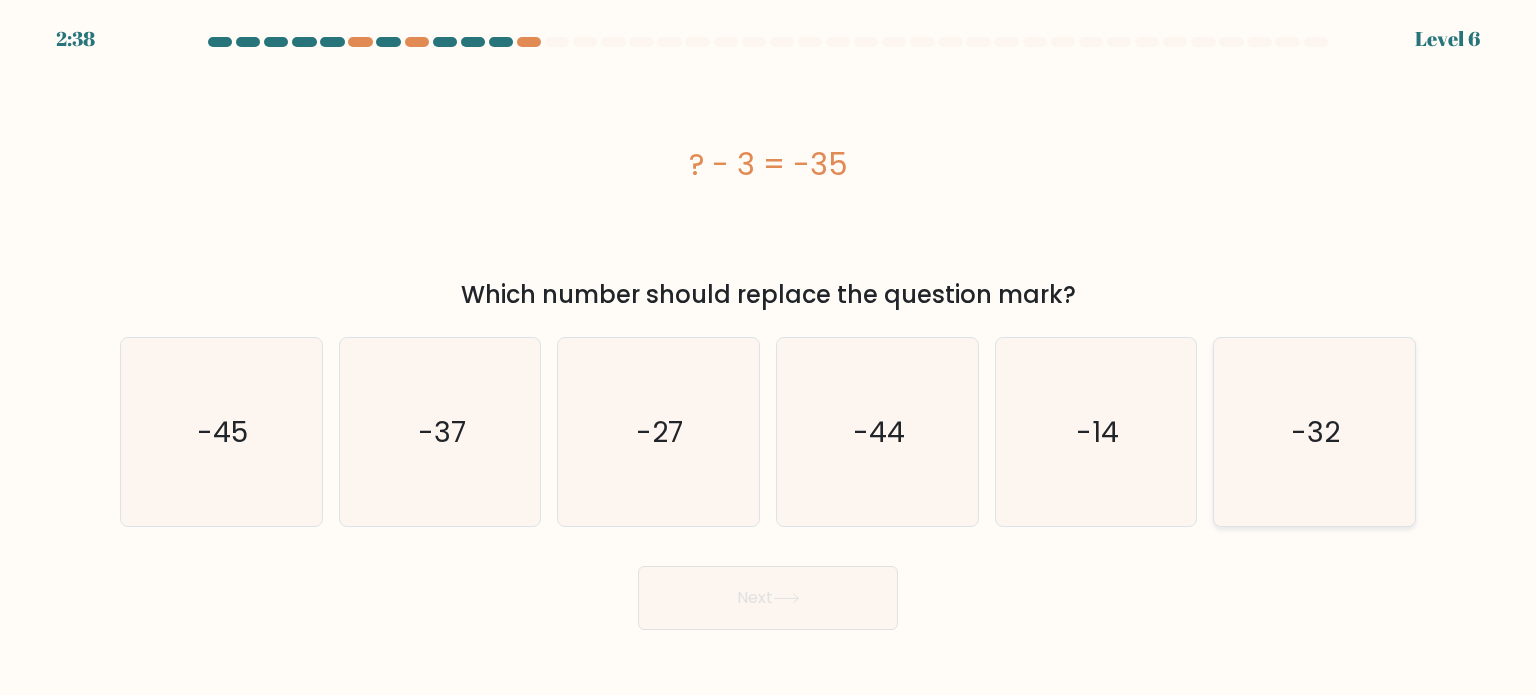 click on "-32" 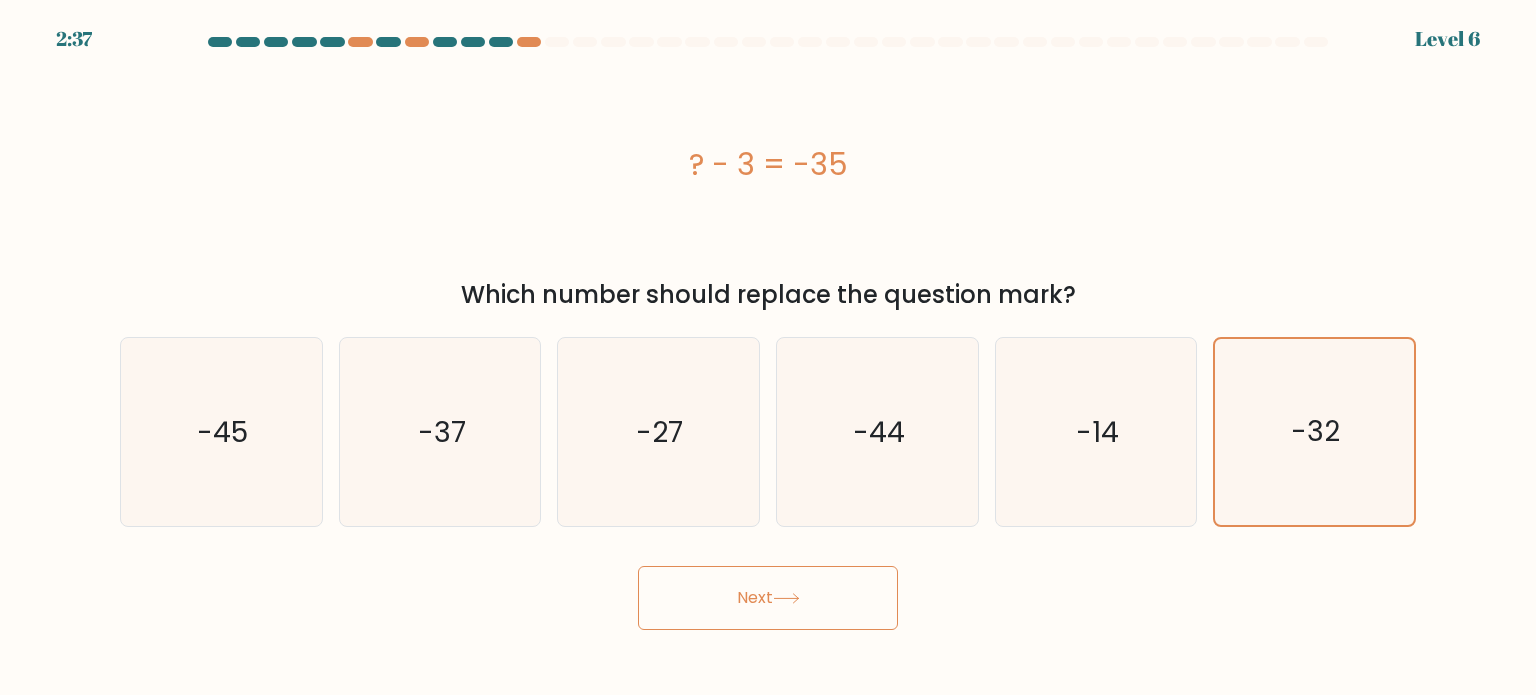 click on "Next" at bounding box center [768, 598] 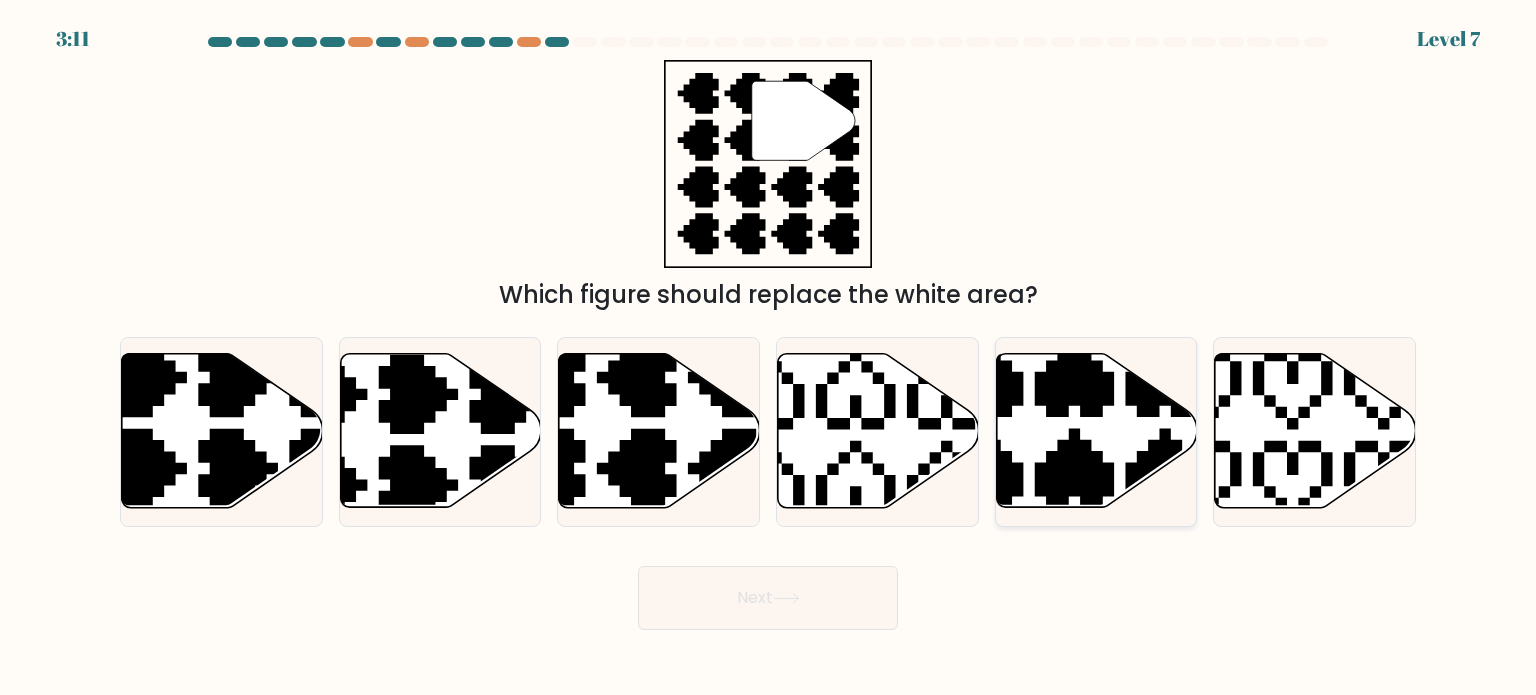 click 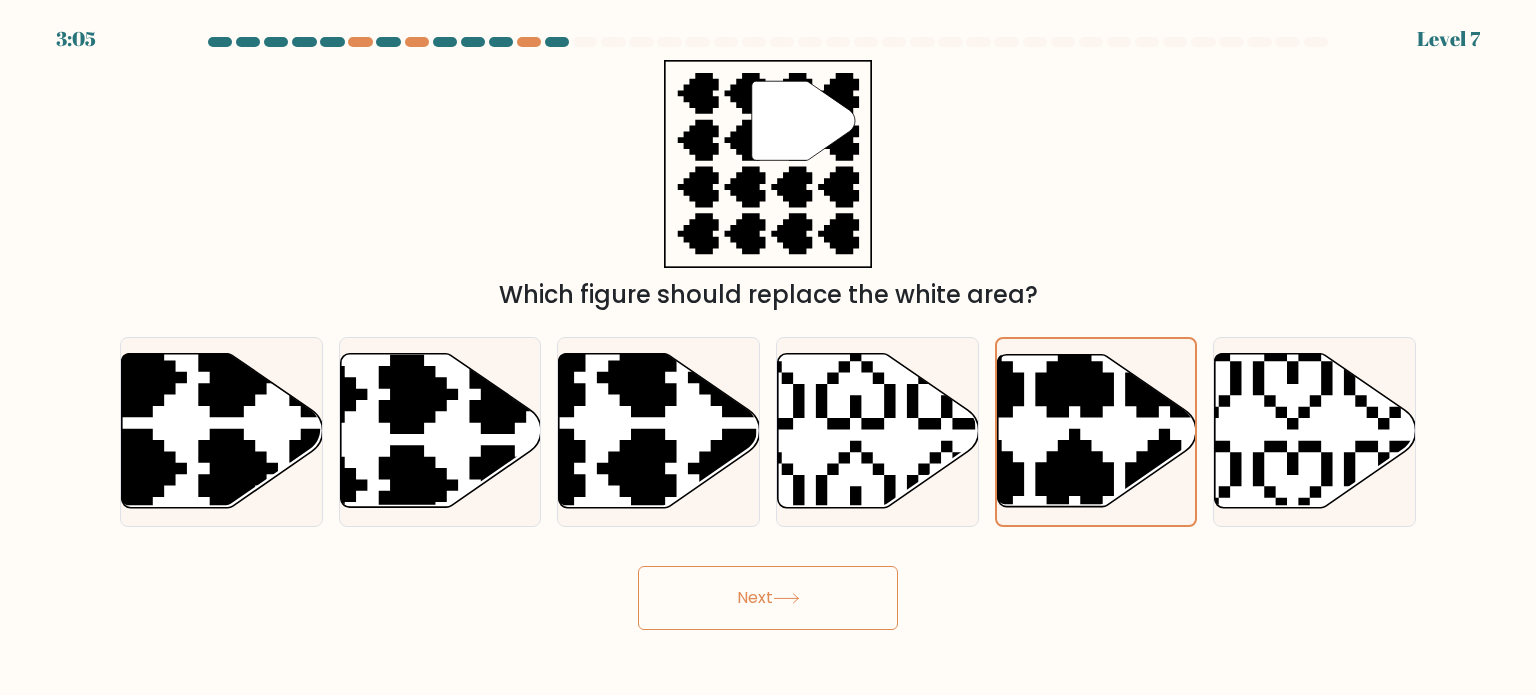 click on "Next" at bounding box center (768, 598) 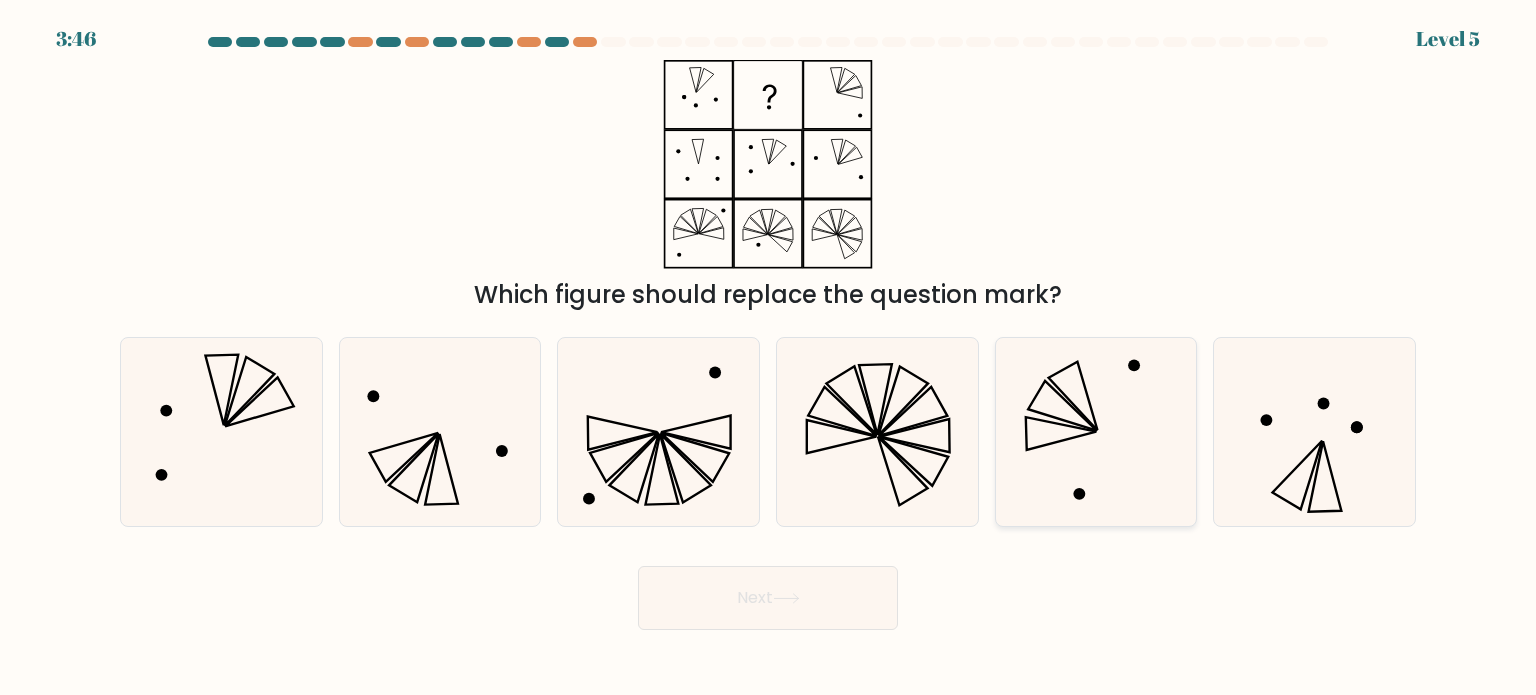 click 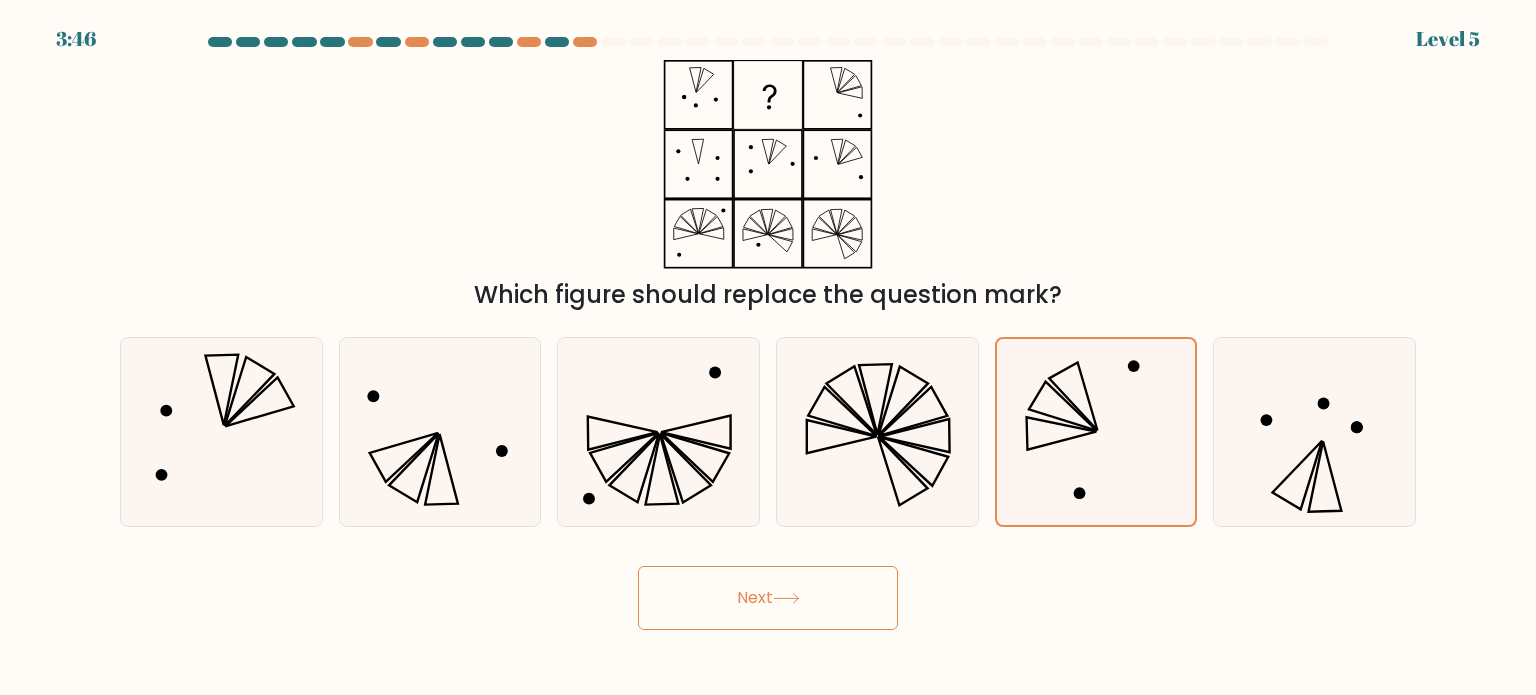 click on "Next" at bounding box center [768, 598] 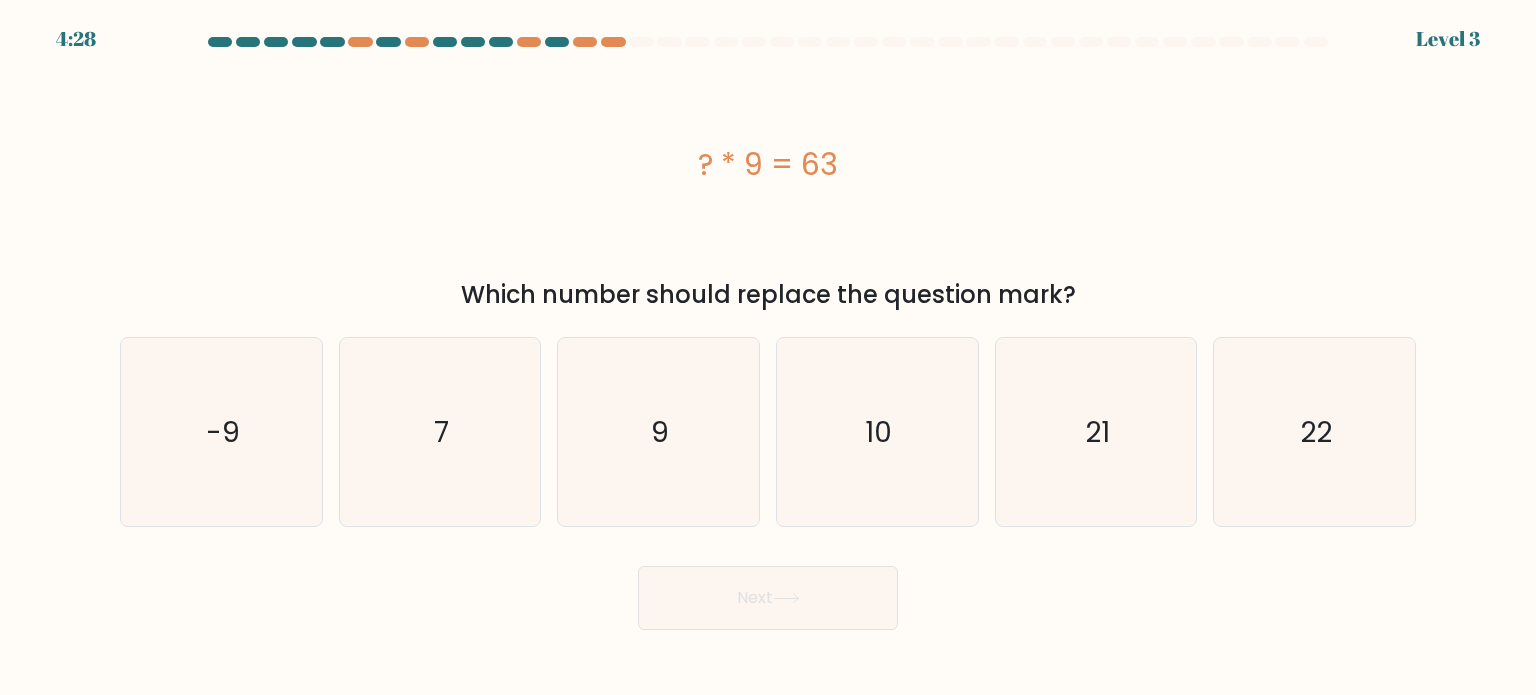 drag, startPoint x: 696, startPoint y: 179, endPoint x: 1025, endPoint y: 261, distance: 339.06488 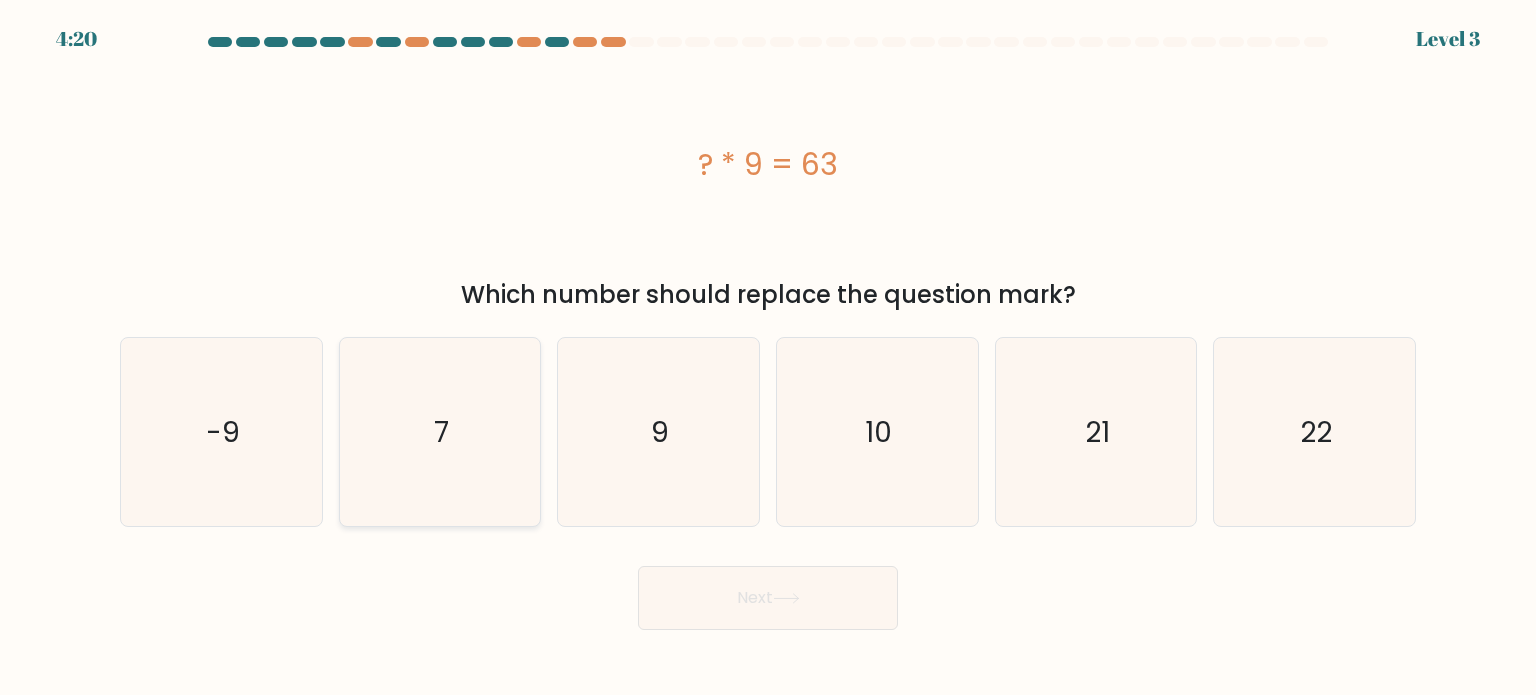 click on "7" 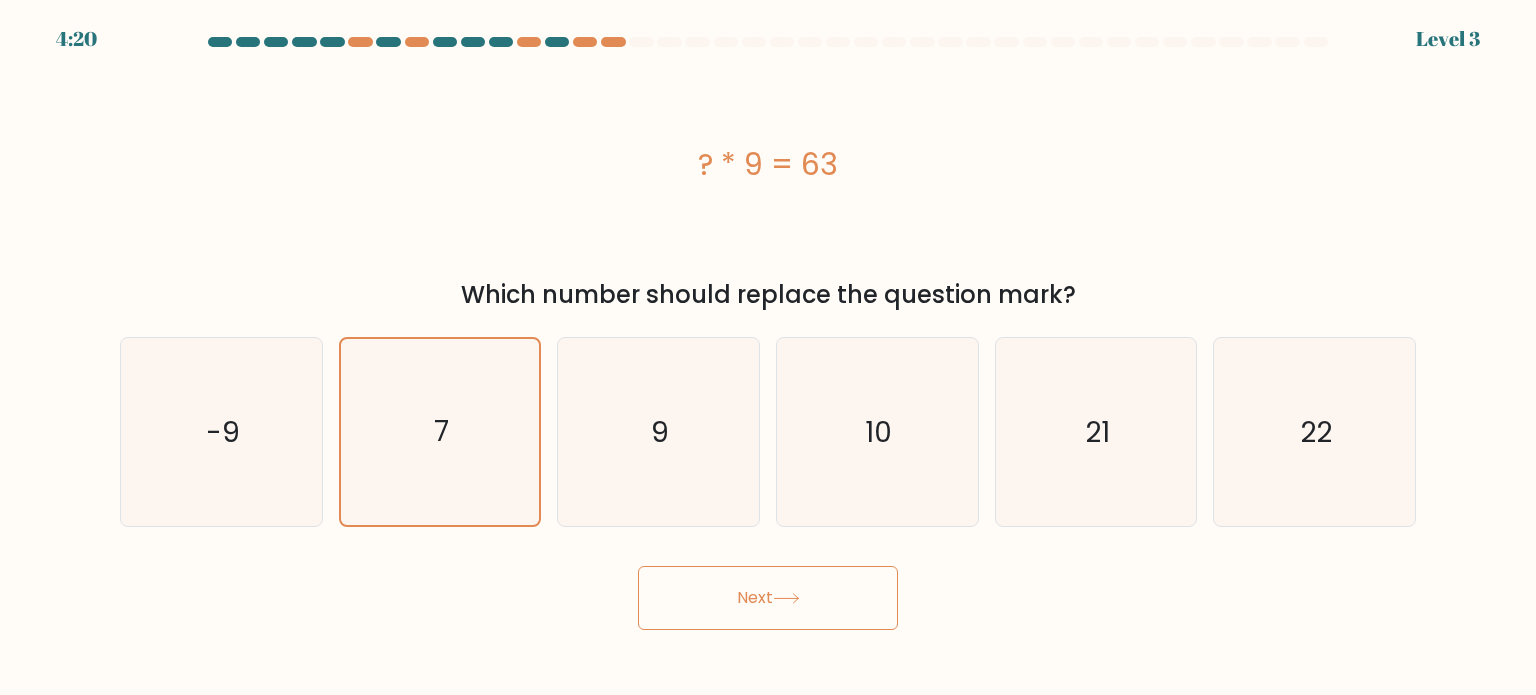 click on "Next" at bounding box center [768, 598] 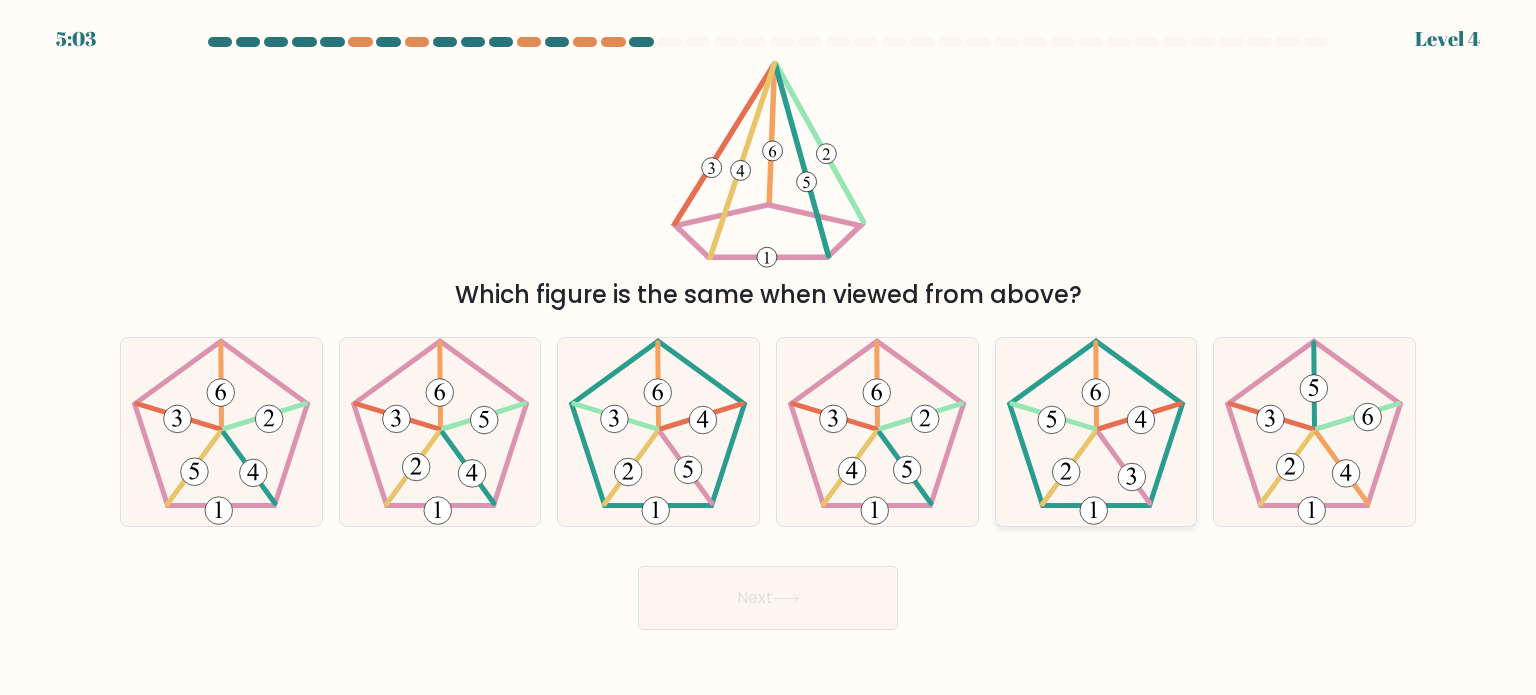 click 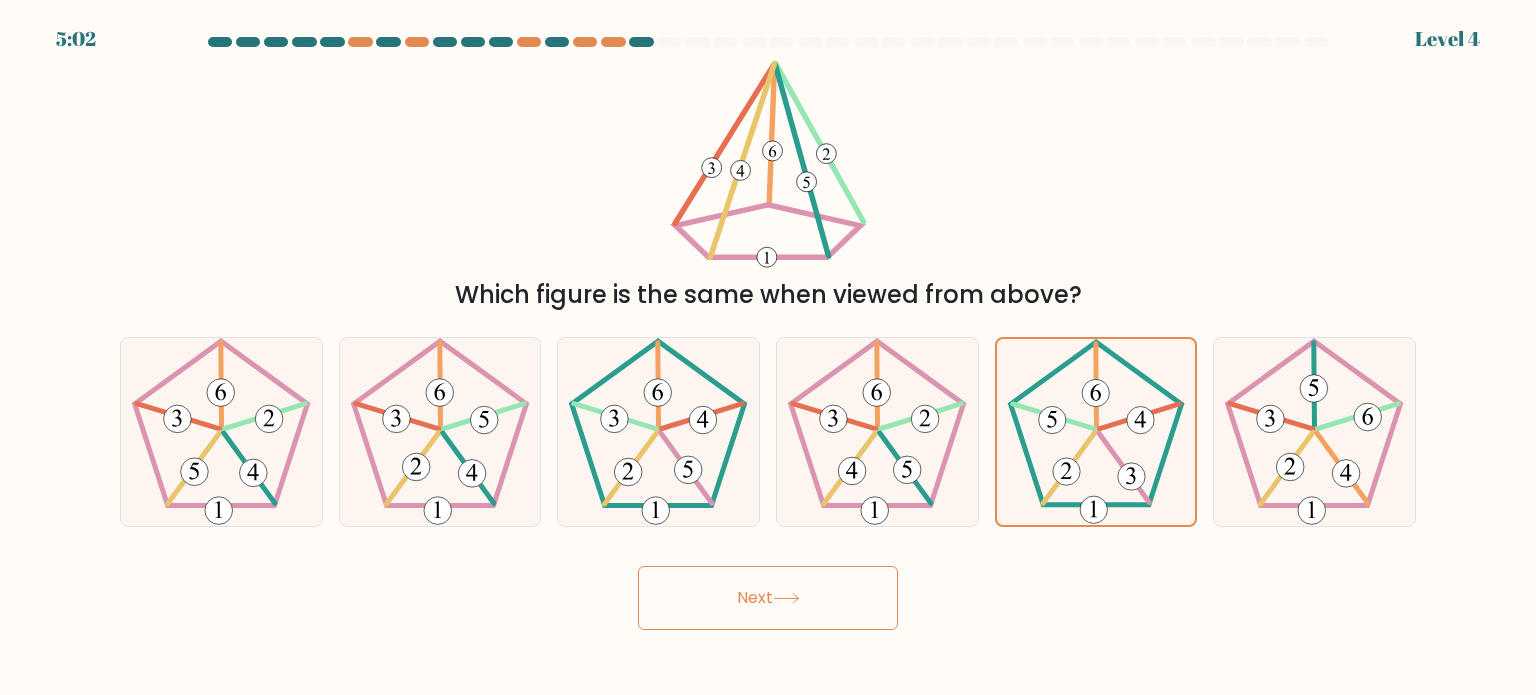 click on "Next" at bounding box center [768, 598] 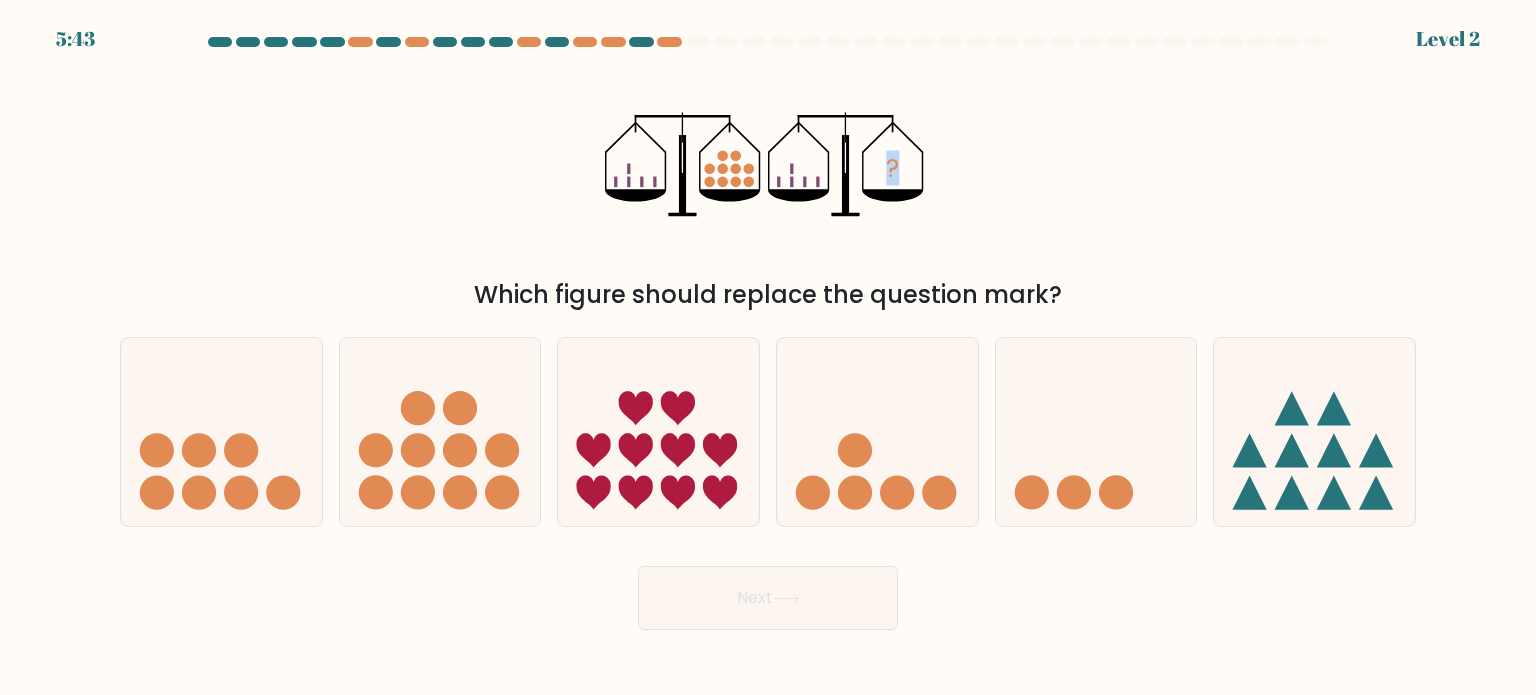 drag, startPoint x: 568, startPoint y: 151, endPoint x: 1117, endPoint y: 175, distance: 549.52435 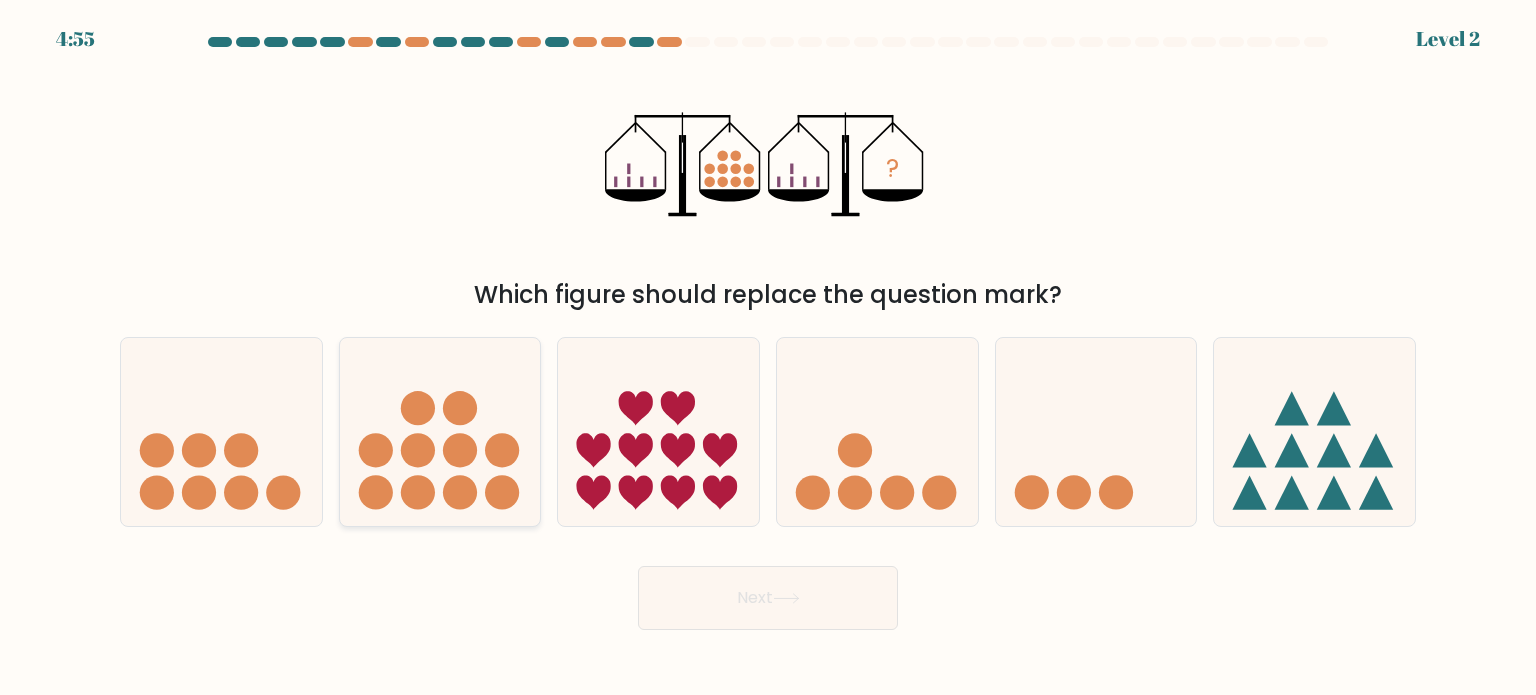 click 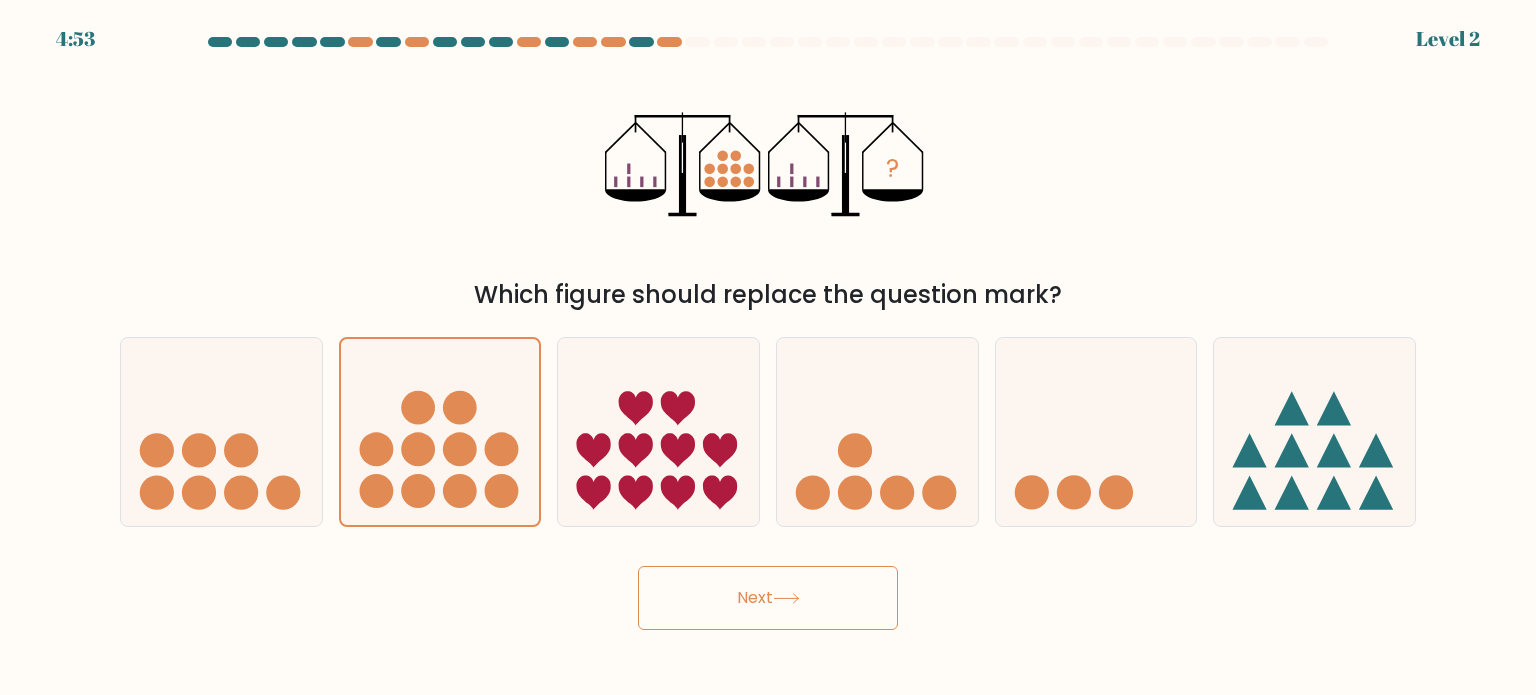 click on "Next" at bounding box center (768, 598) 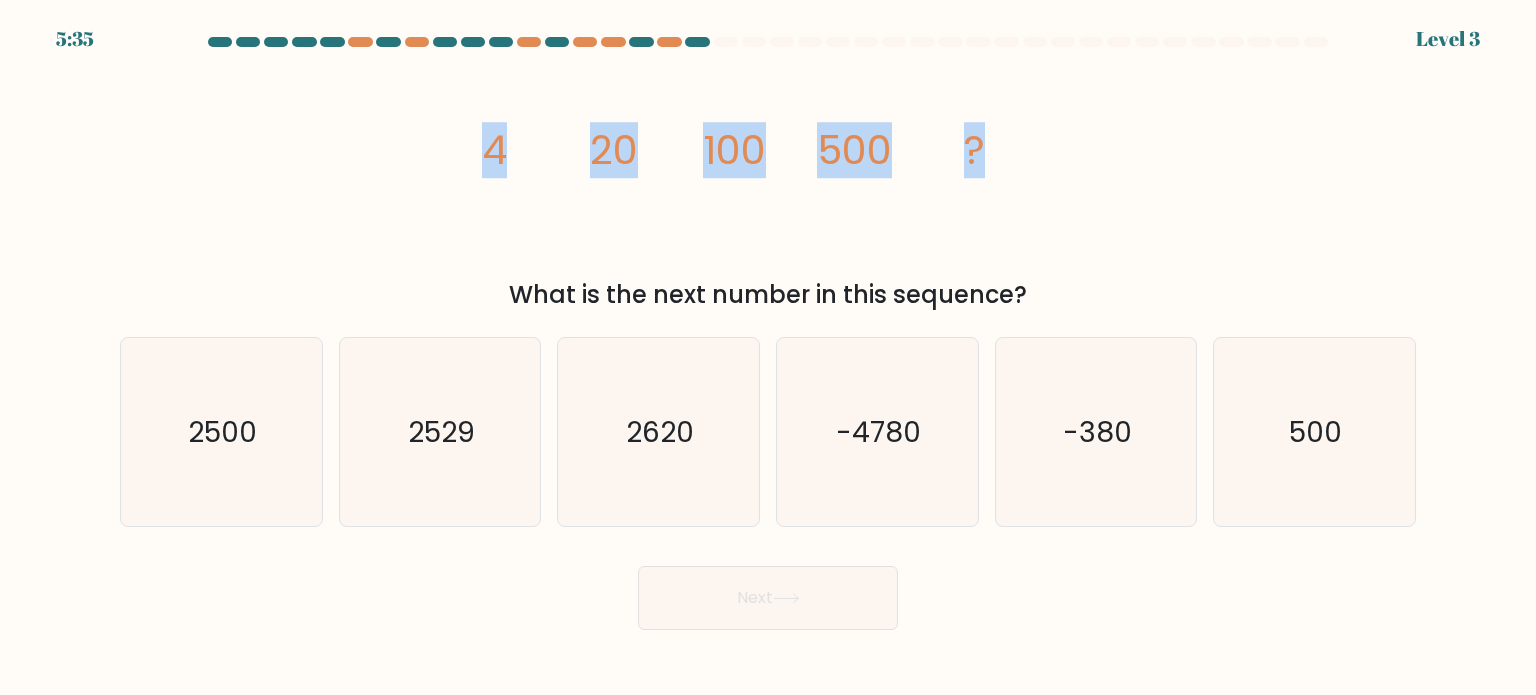 drag, startPoint x: 472, startPoint y: 155, endPoint x: 1017, endPoint y: 155, distance: 545 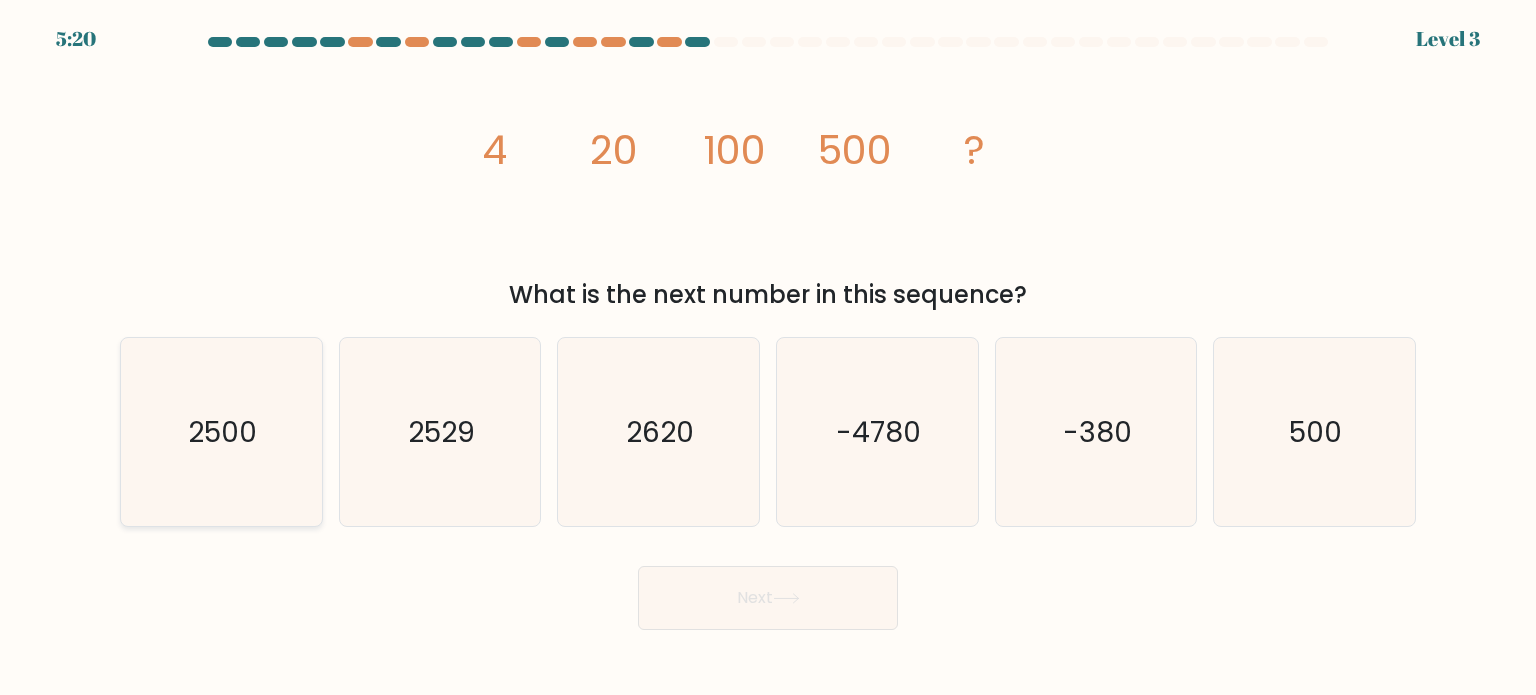click on "2500" 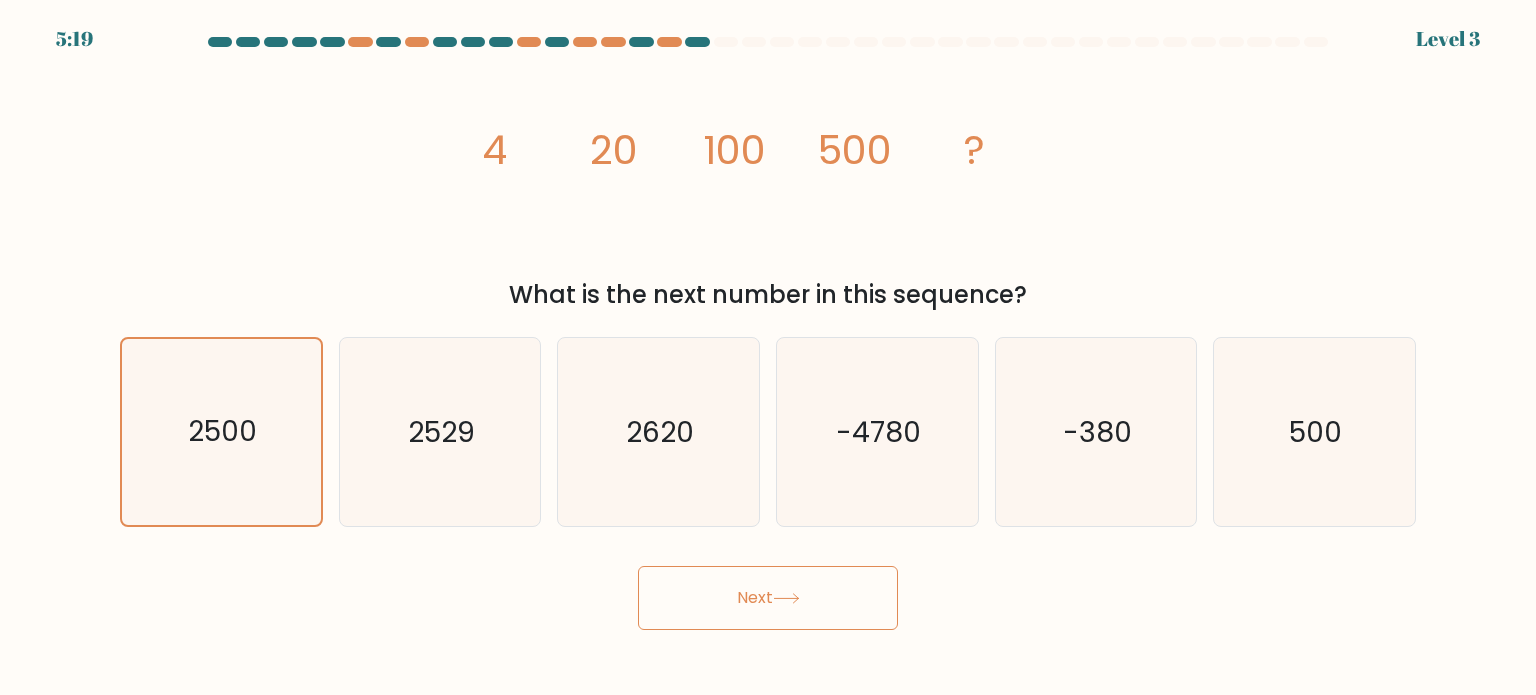 click on "Next" at bounding box center (768, 598) 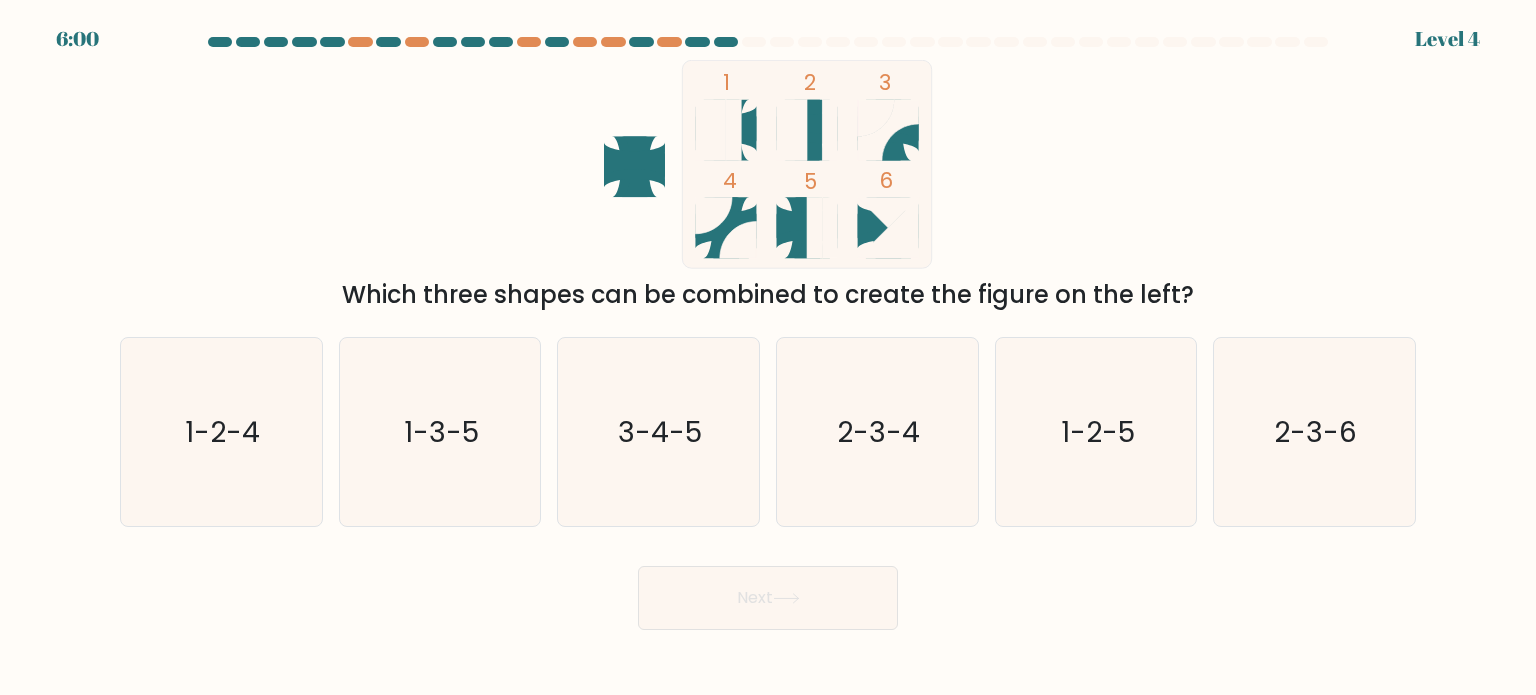 type 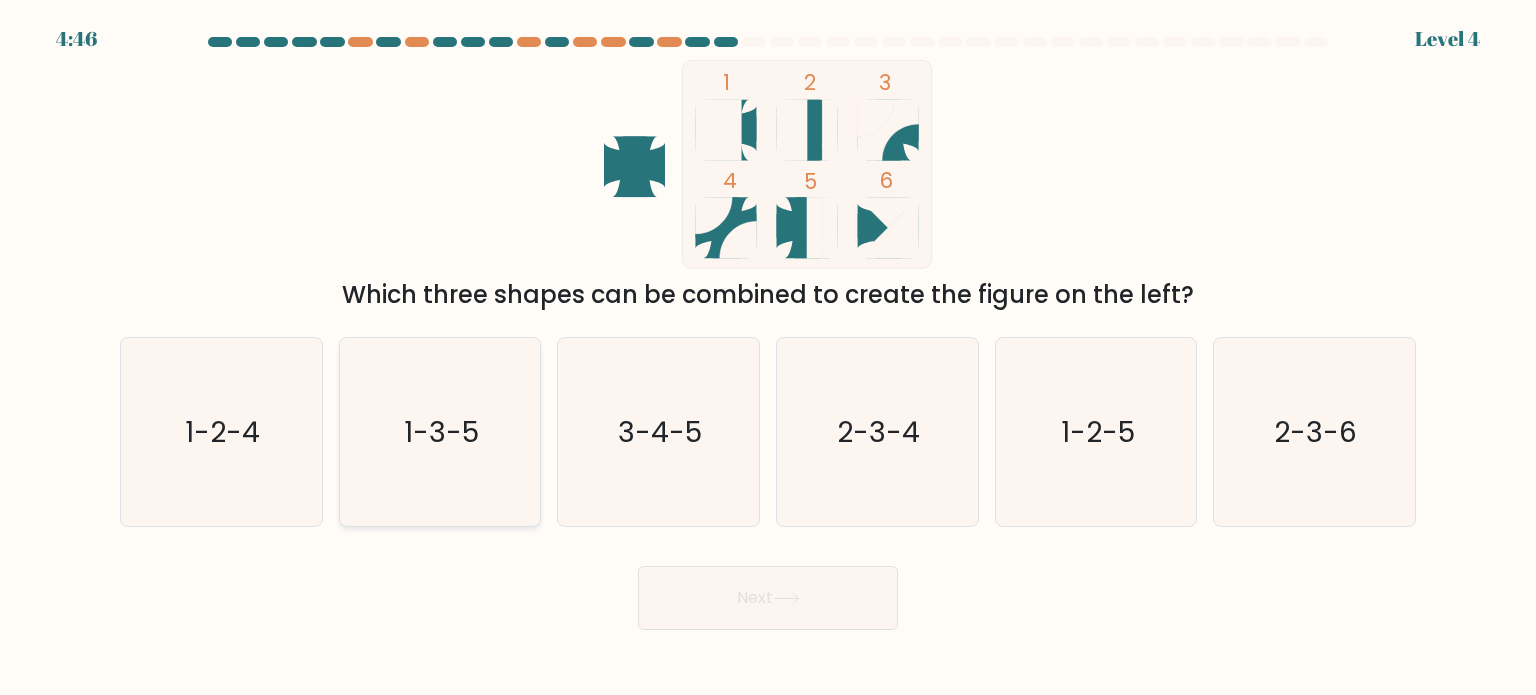 click on "1-3-5" 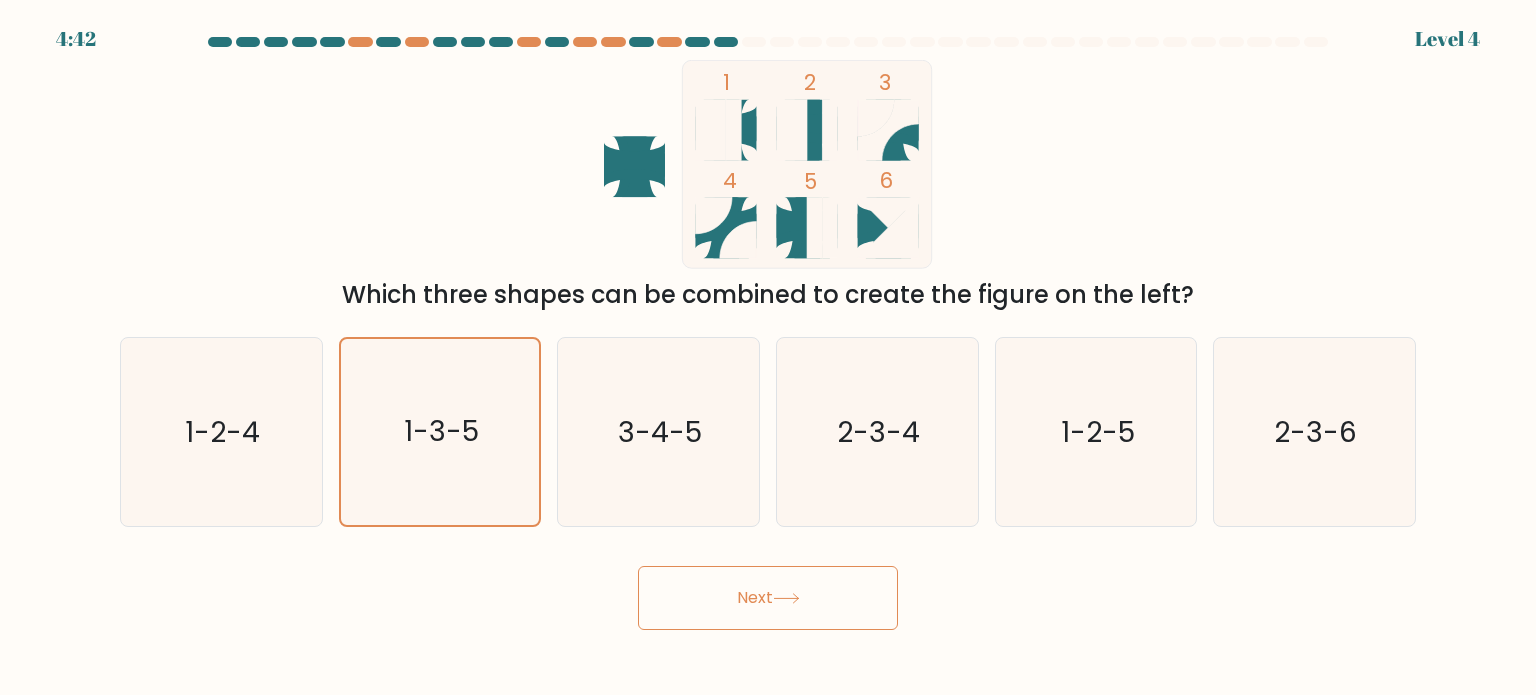 click on "Next" at bounding box center (768, 598) 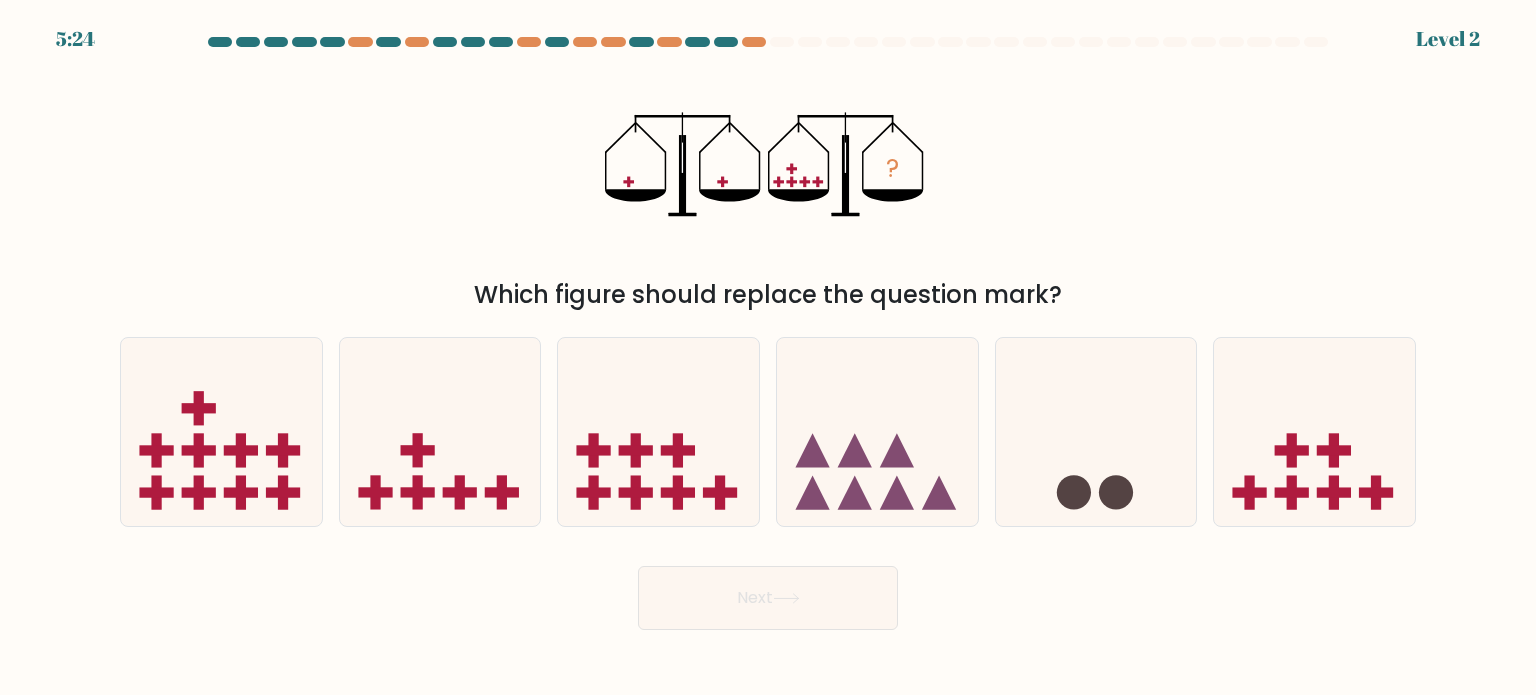 type 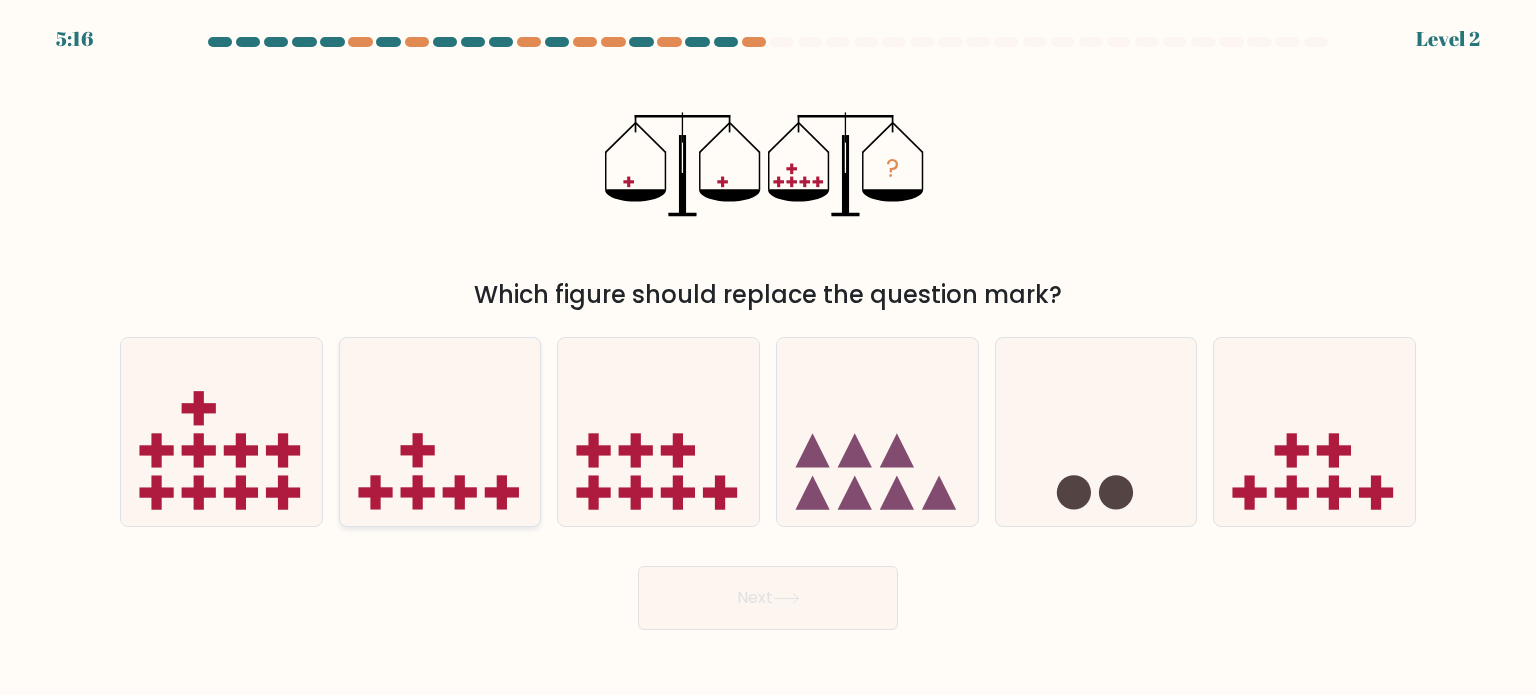 click 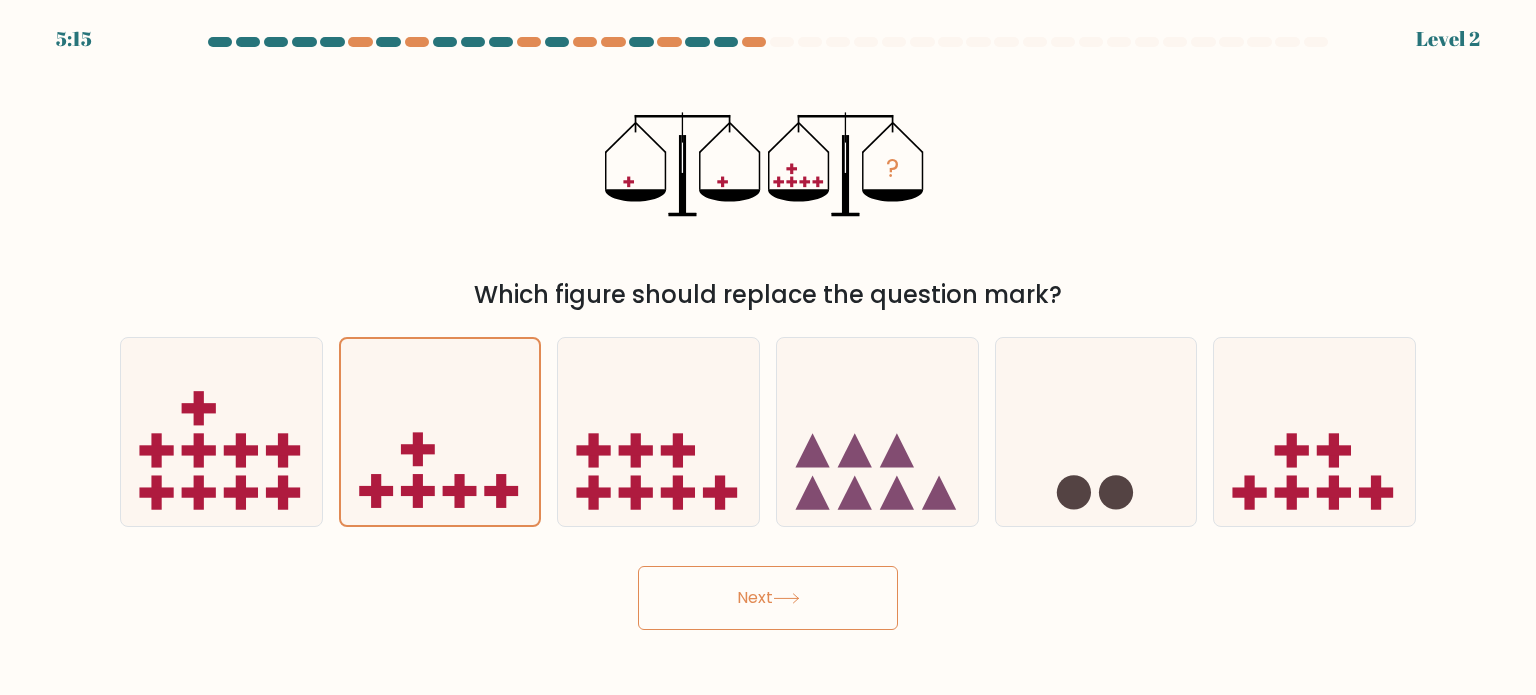 click on "Next" at bounding box center [768, 598] 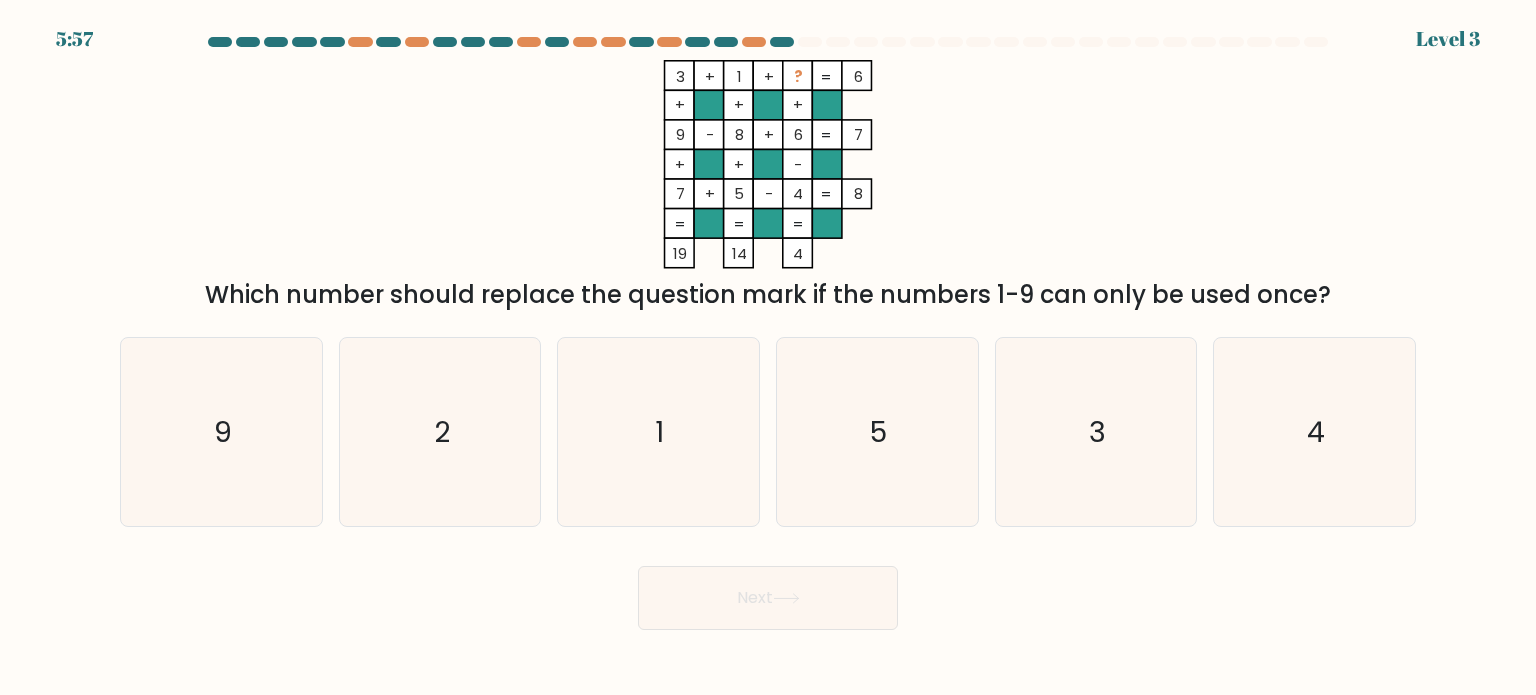 type 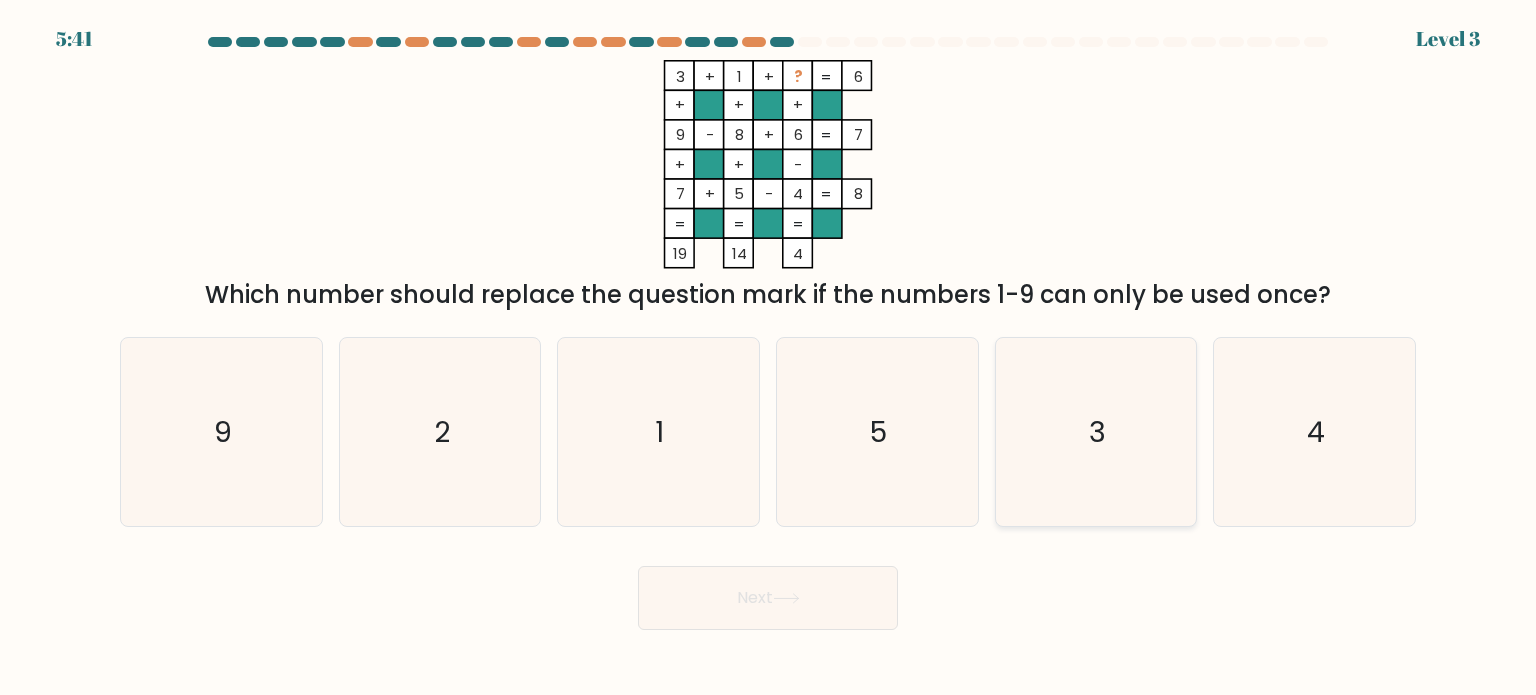 click on "3" 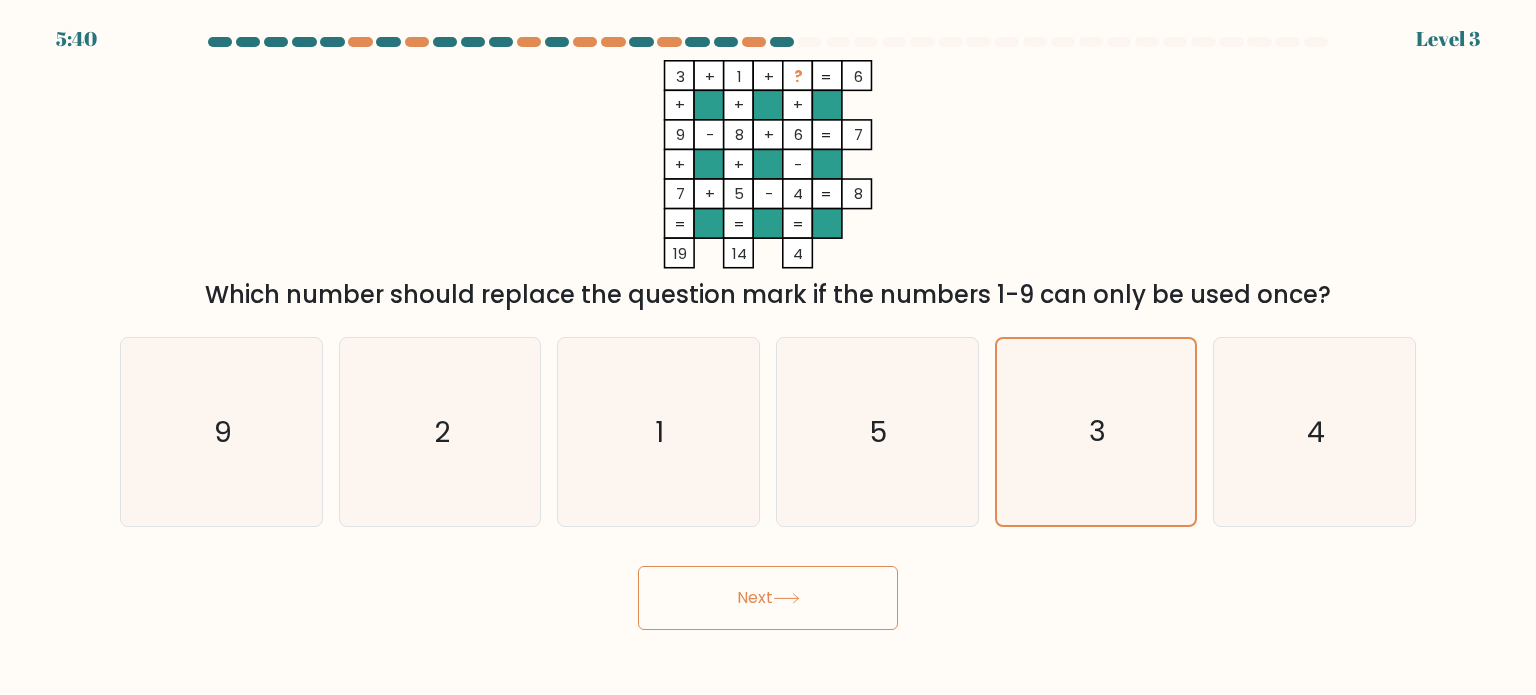 click on "Next" at bounding box center [768, 598] 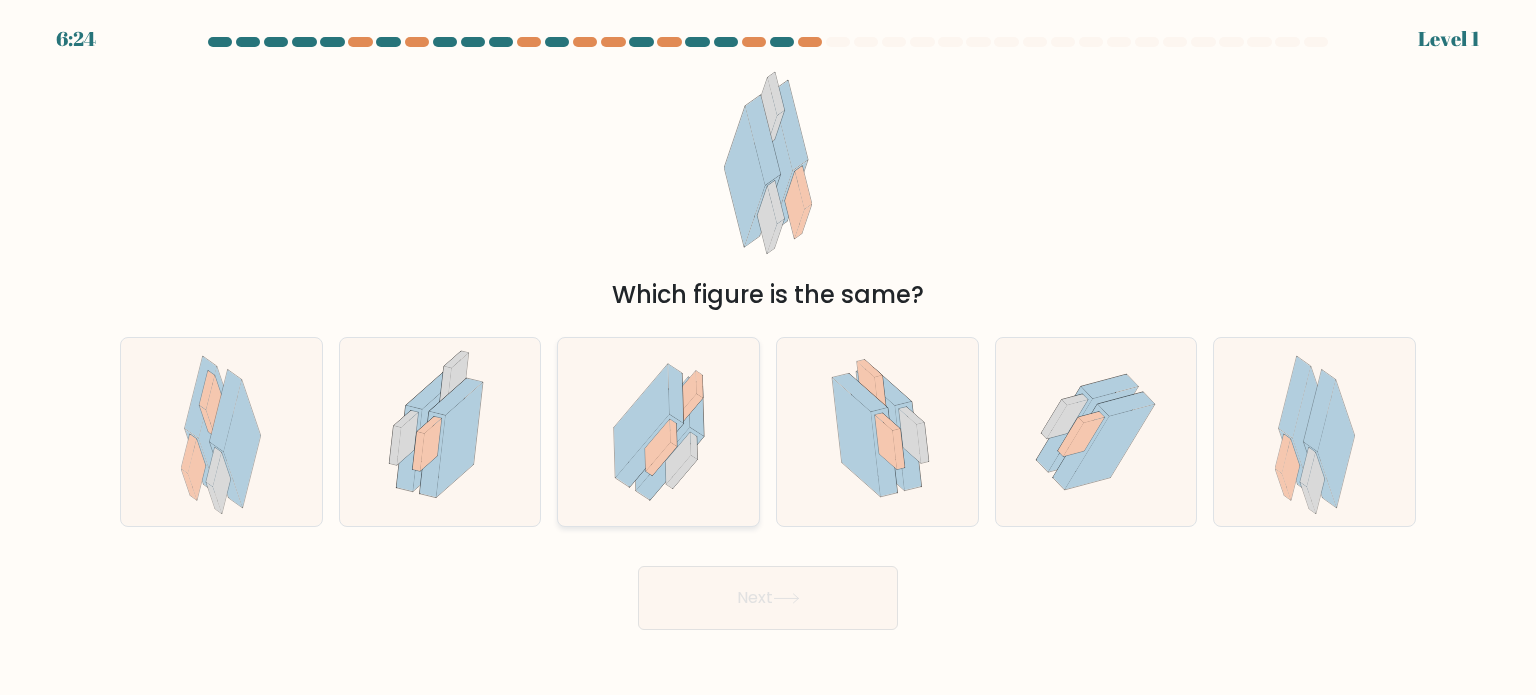 click 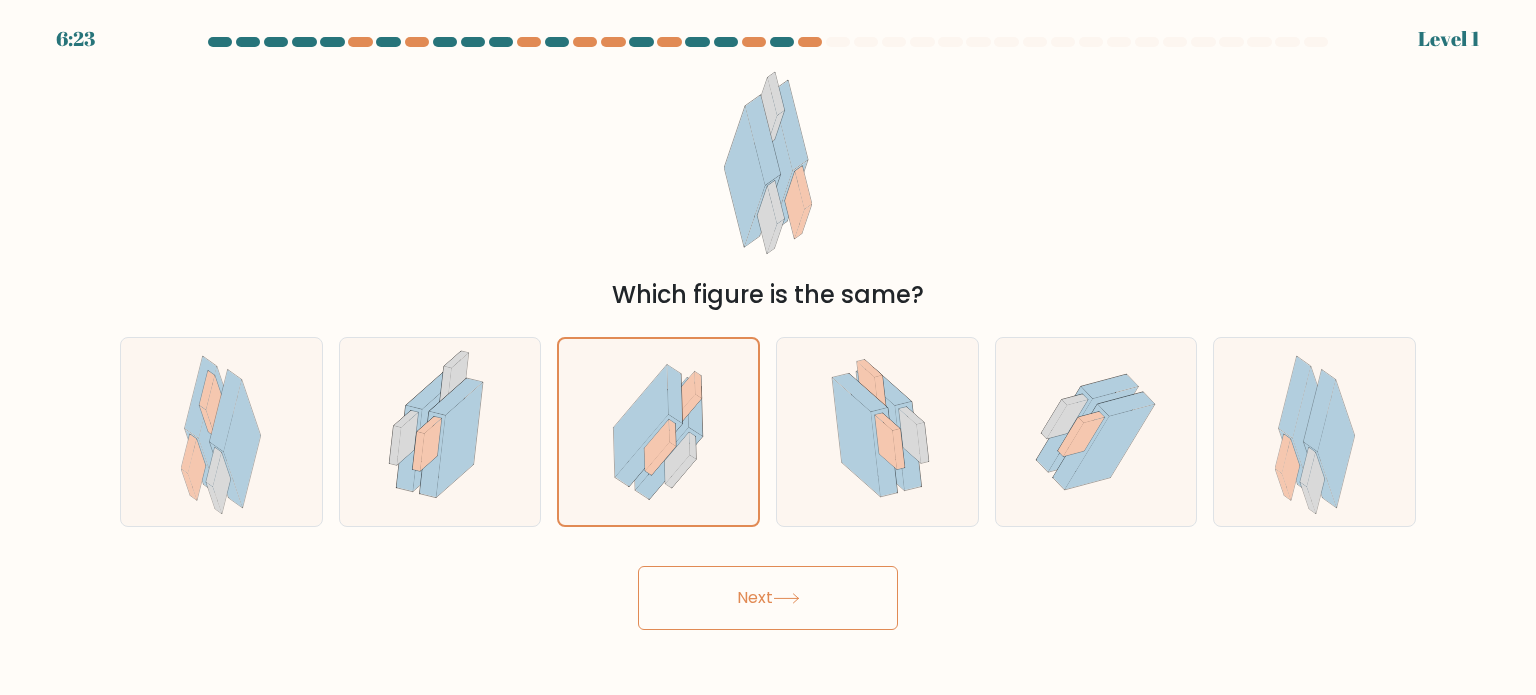 click on "Next" at bounding box center [768, 598] 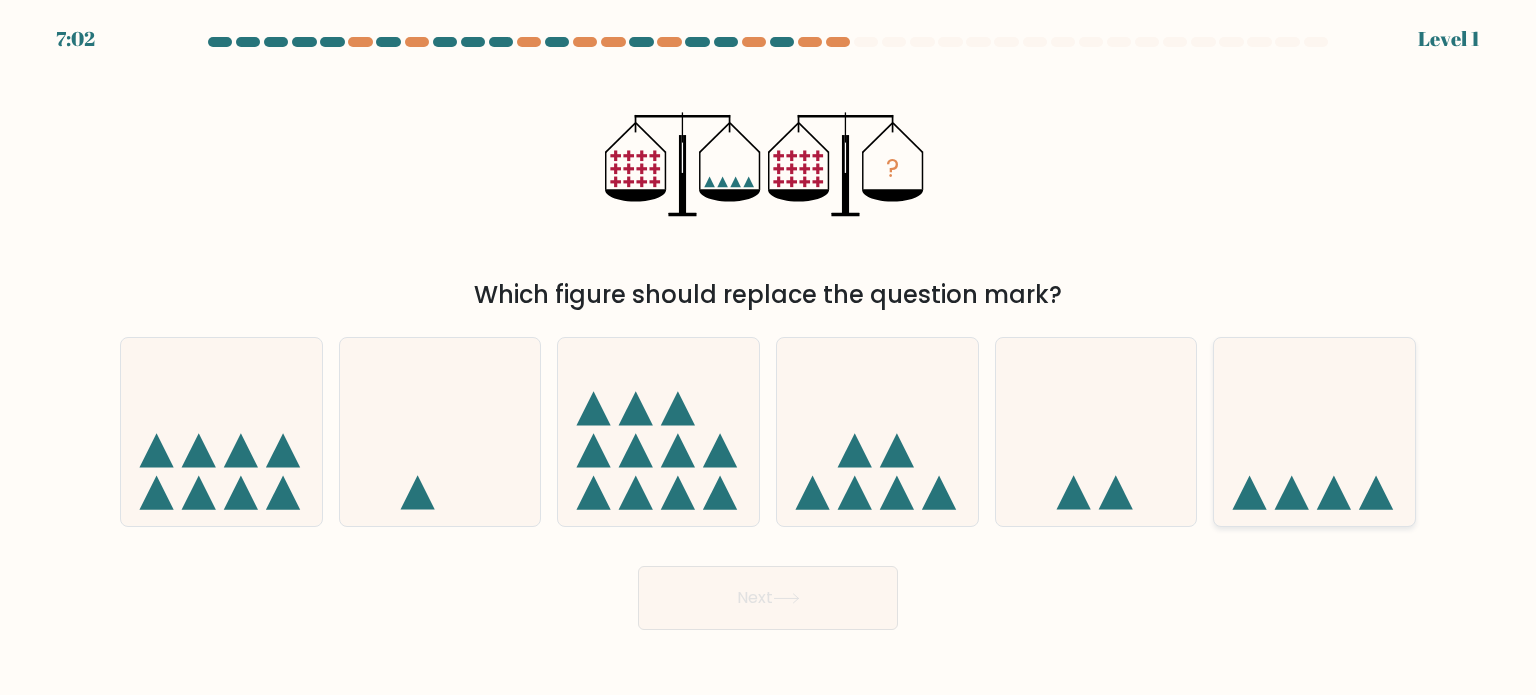 click 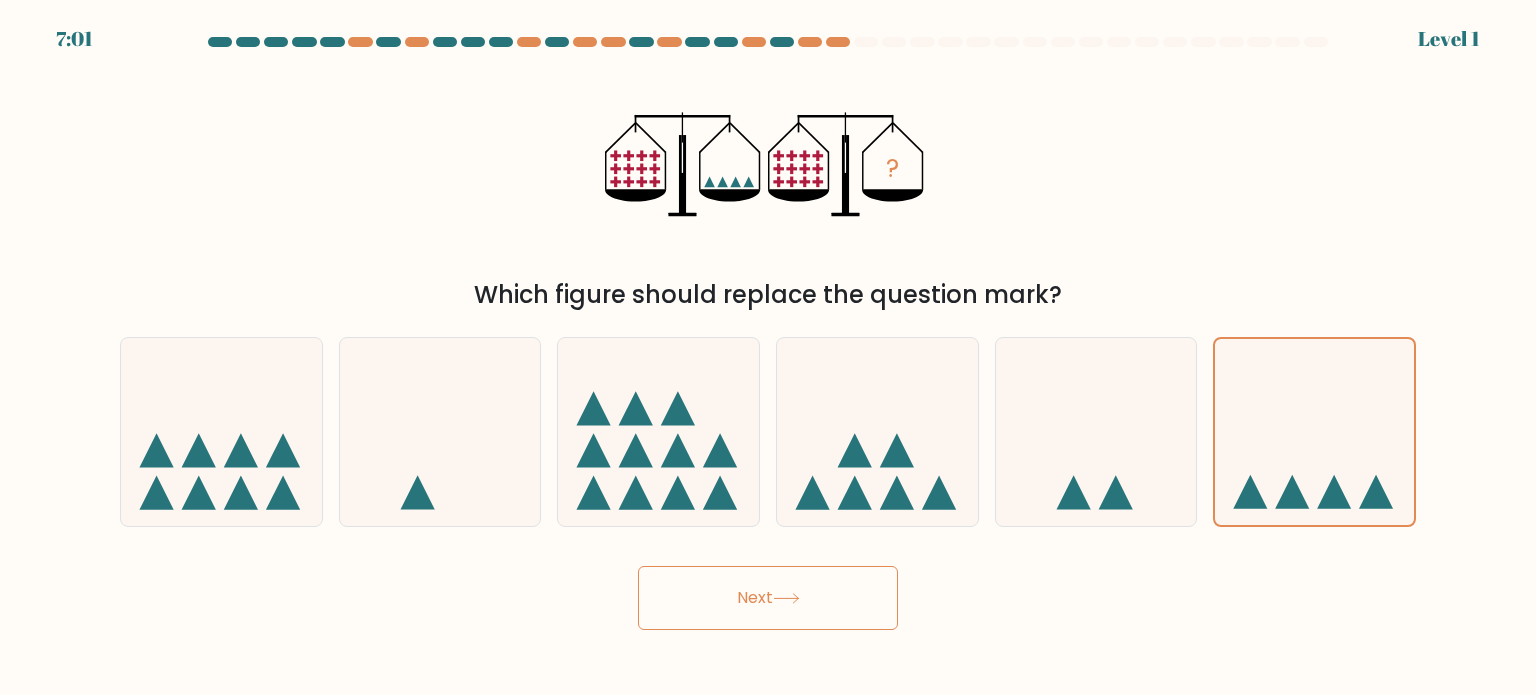click on "Next" at bounding box center (768, 598) 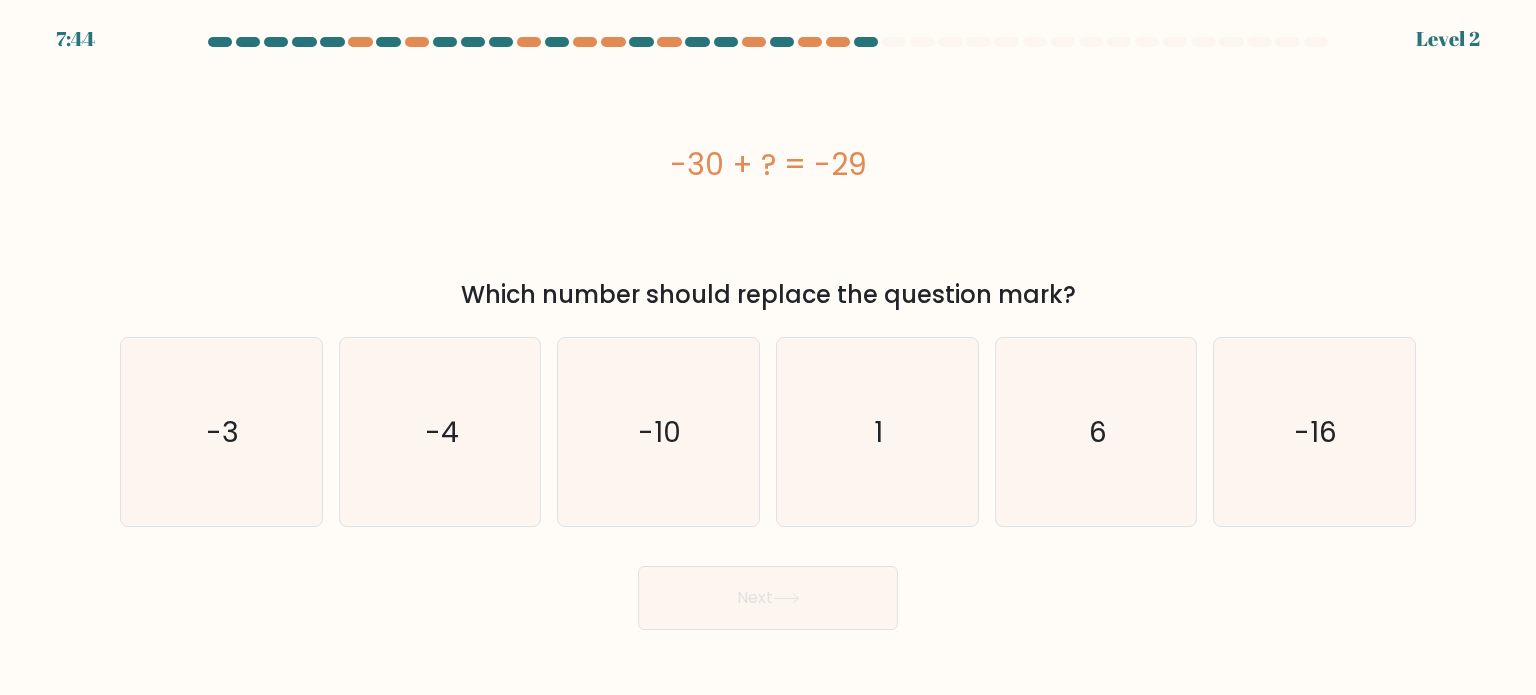 drag, startPoint x: 667, startPoint y: 155, endPoint x: 911, endPoint y: 151, distance: 244.03279 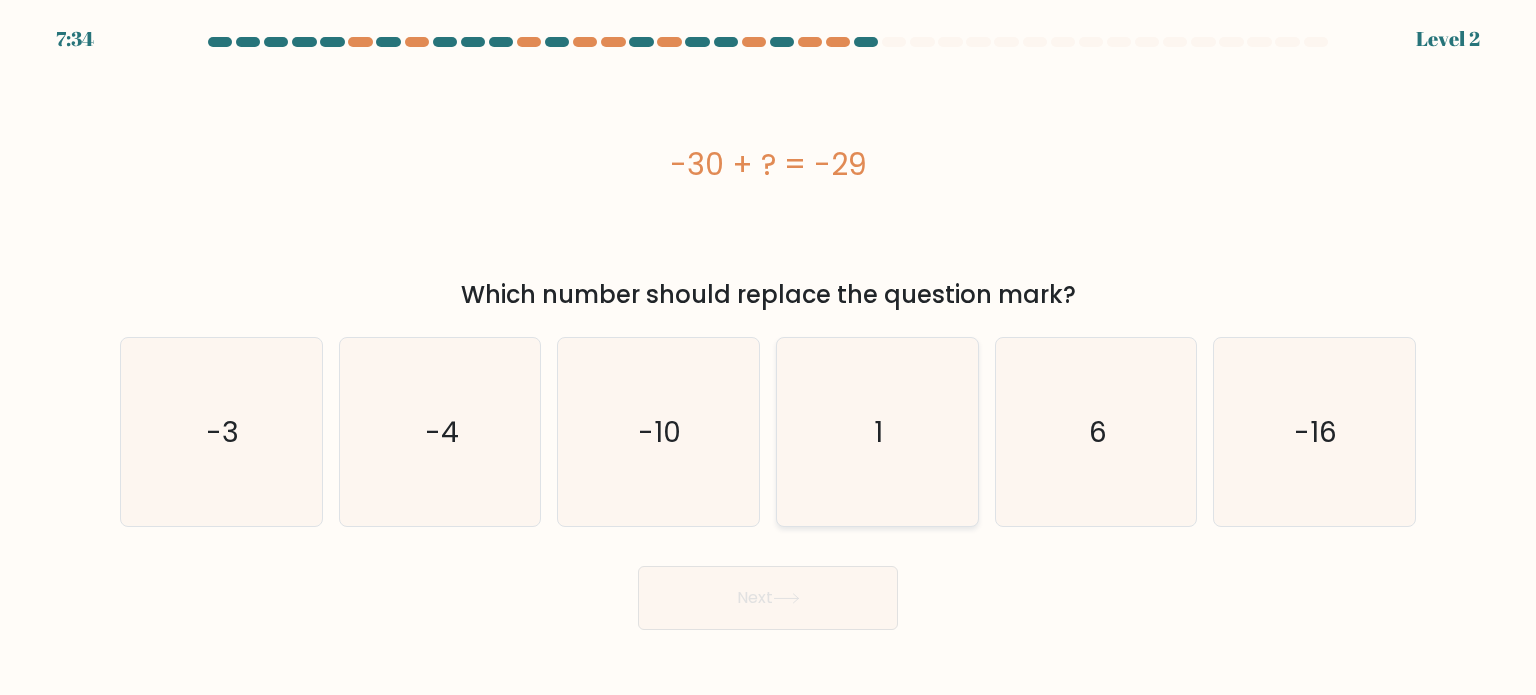 drag, startPoint x: 931, startPoint y: 440, endPoint x: 911, endPoint y: 467, distance: 33.600594 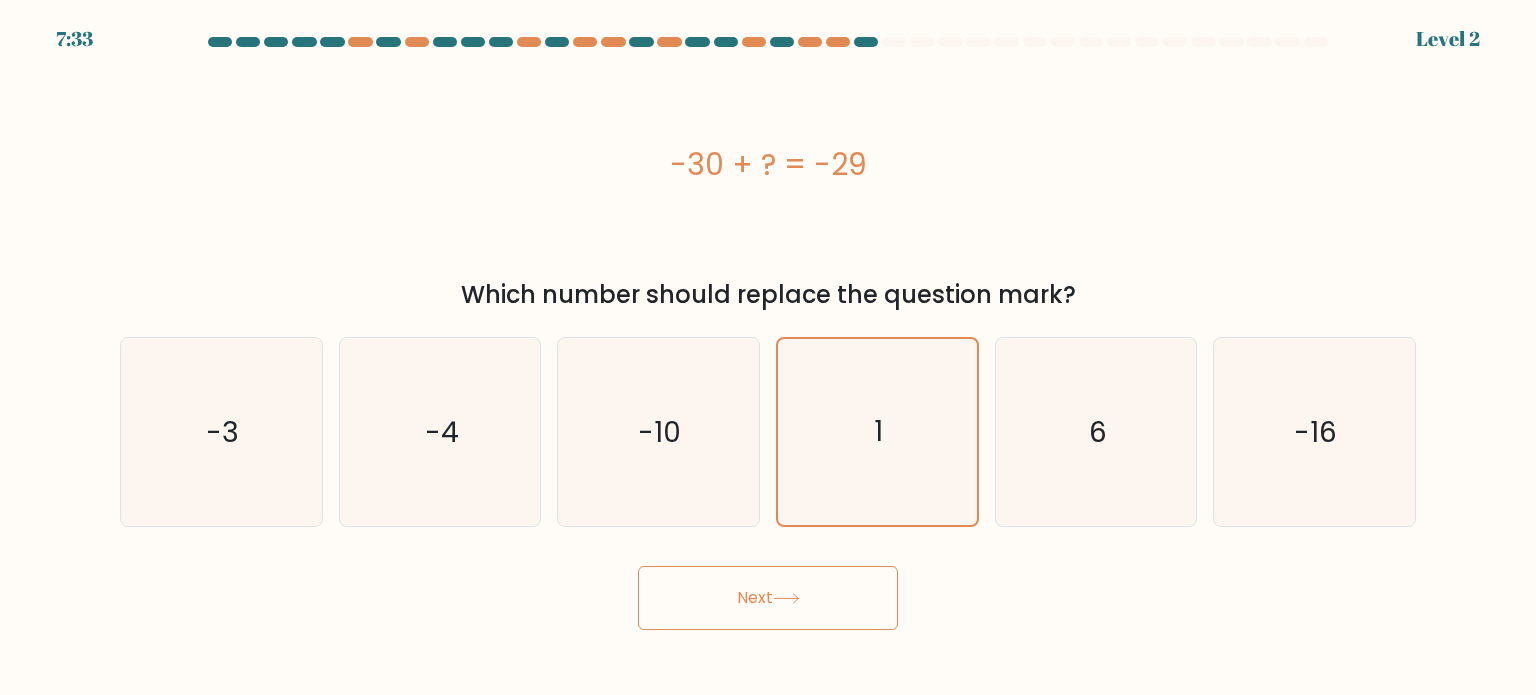 click on "Next" at bounding box center (768, 598) 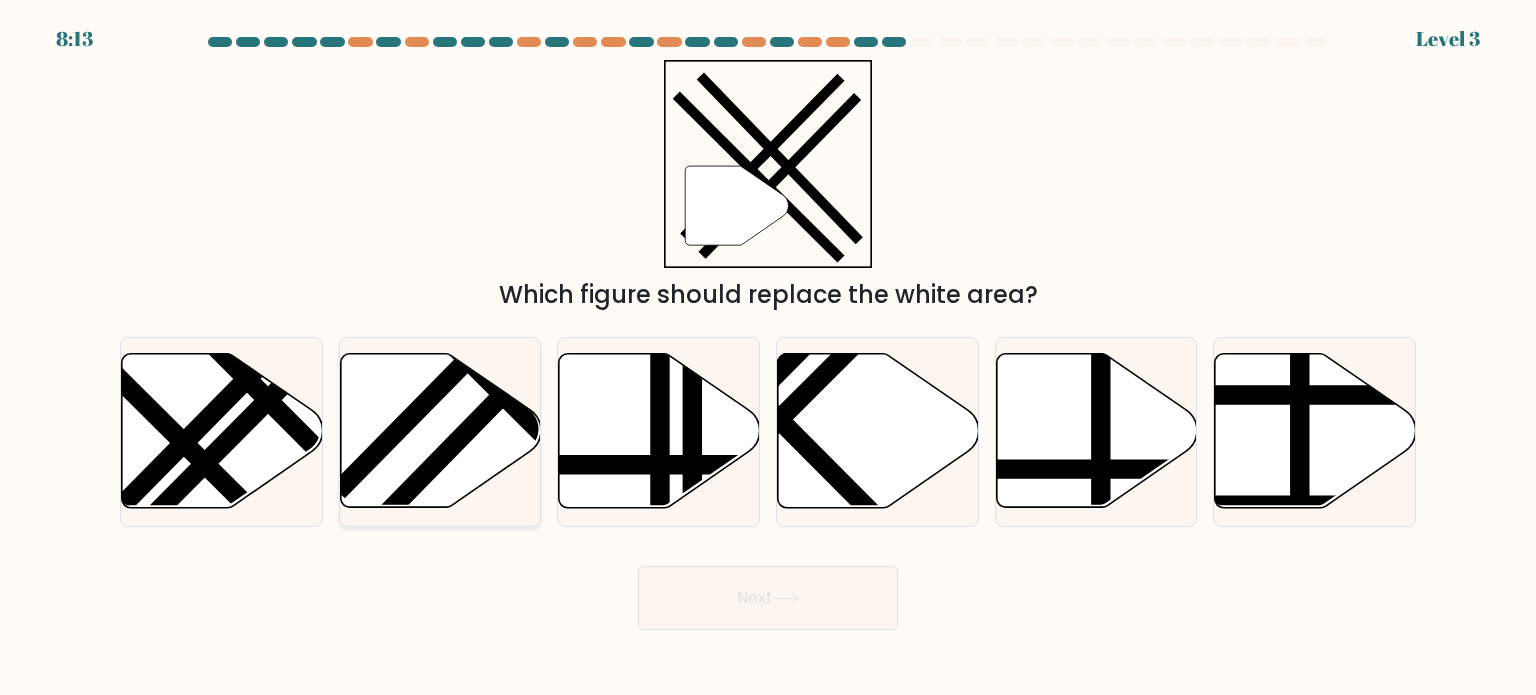 click 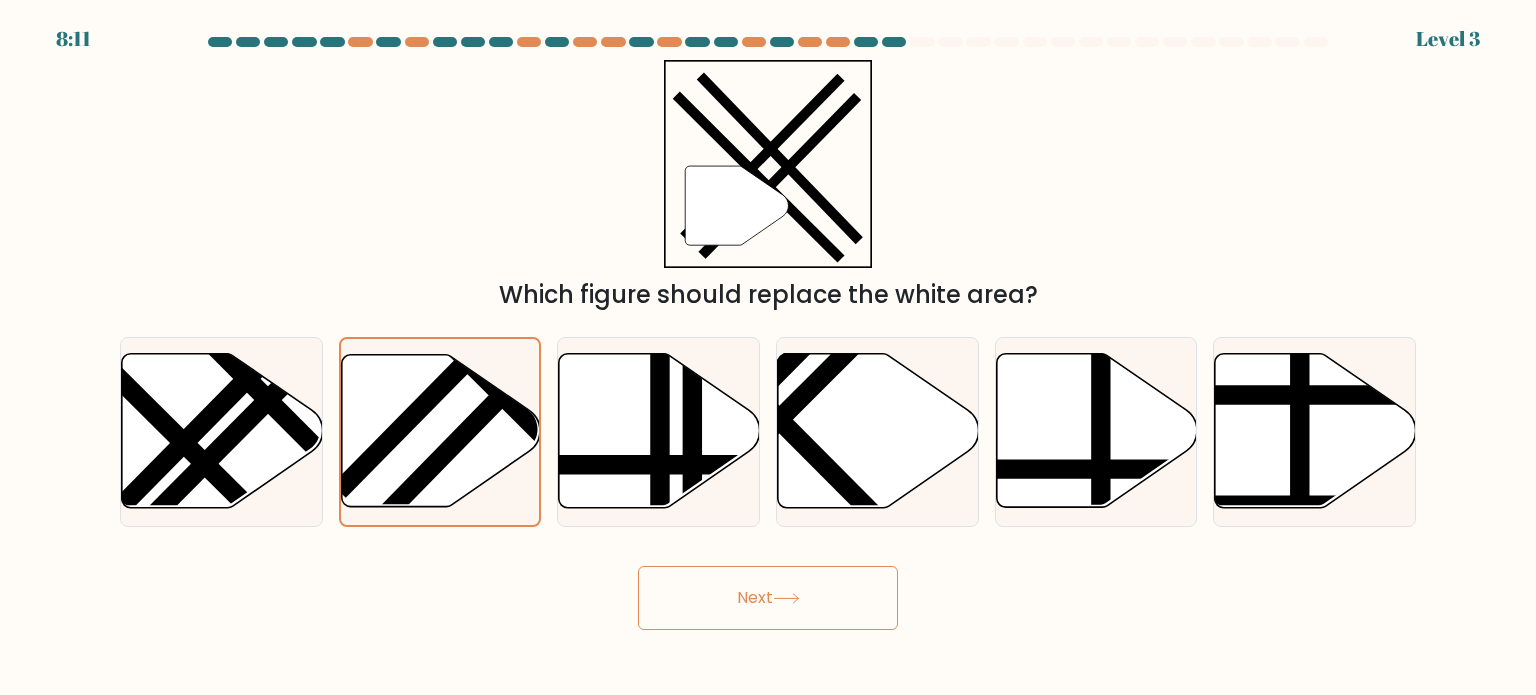 click on "Next" at bounding box center [768, 598] 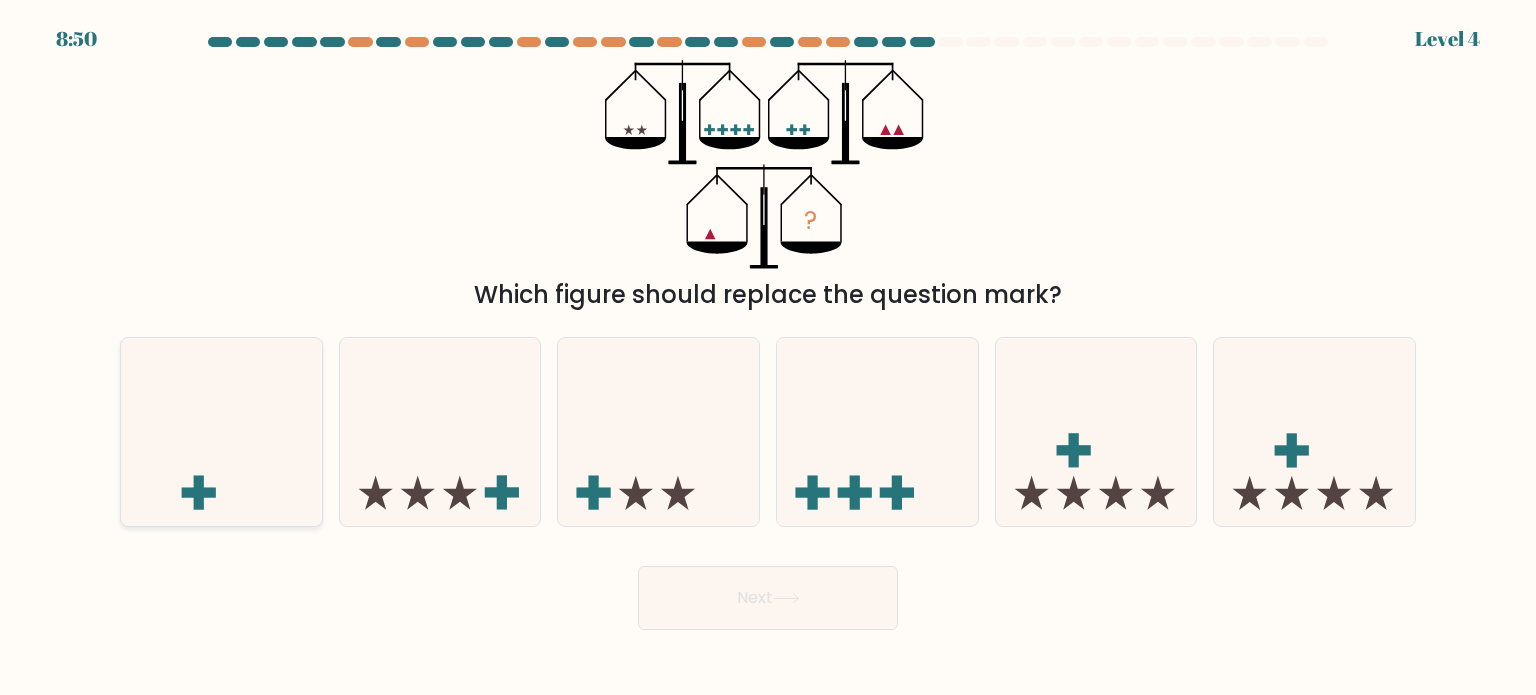 click 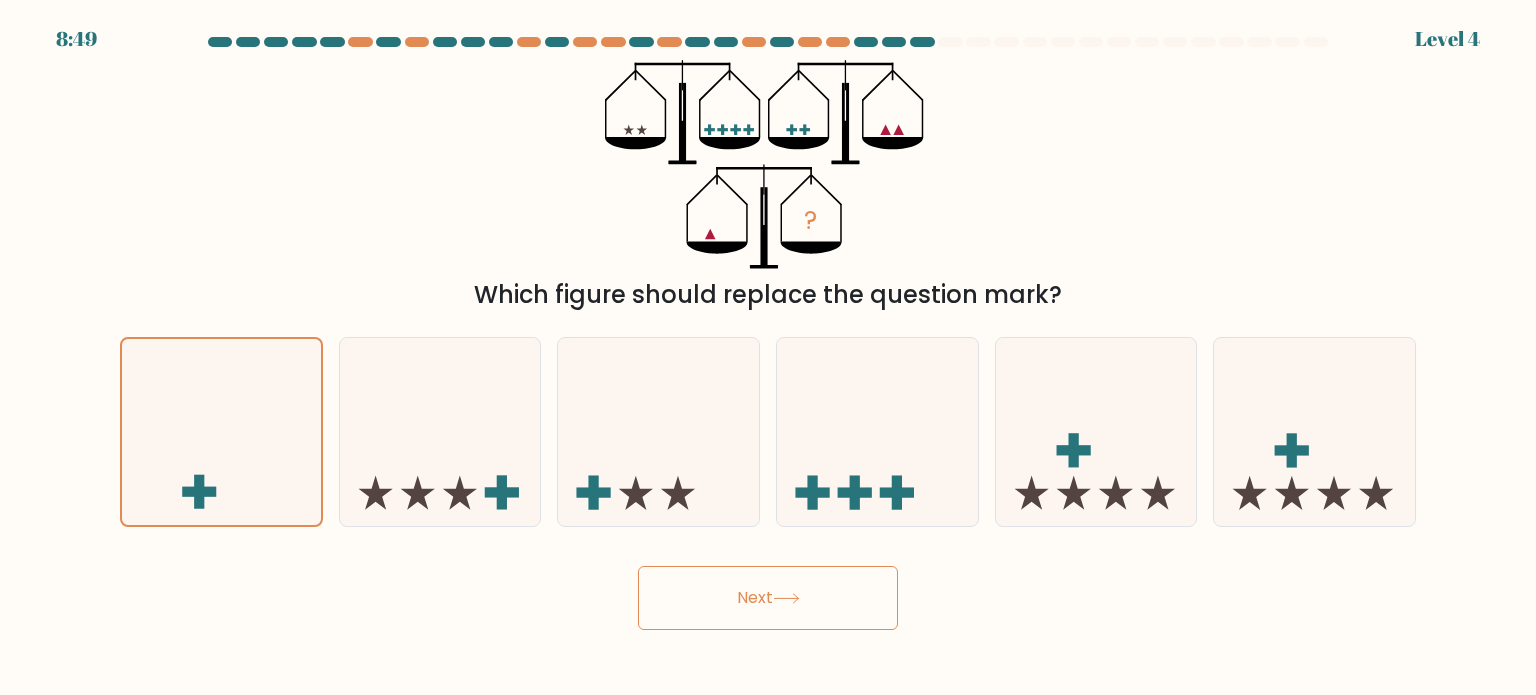 click on "Next" at bounding box center (768, 598) 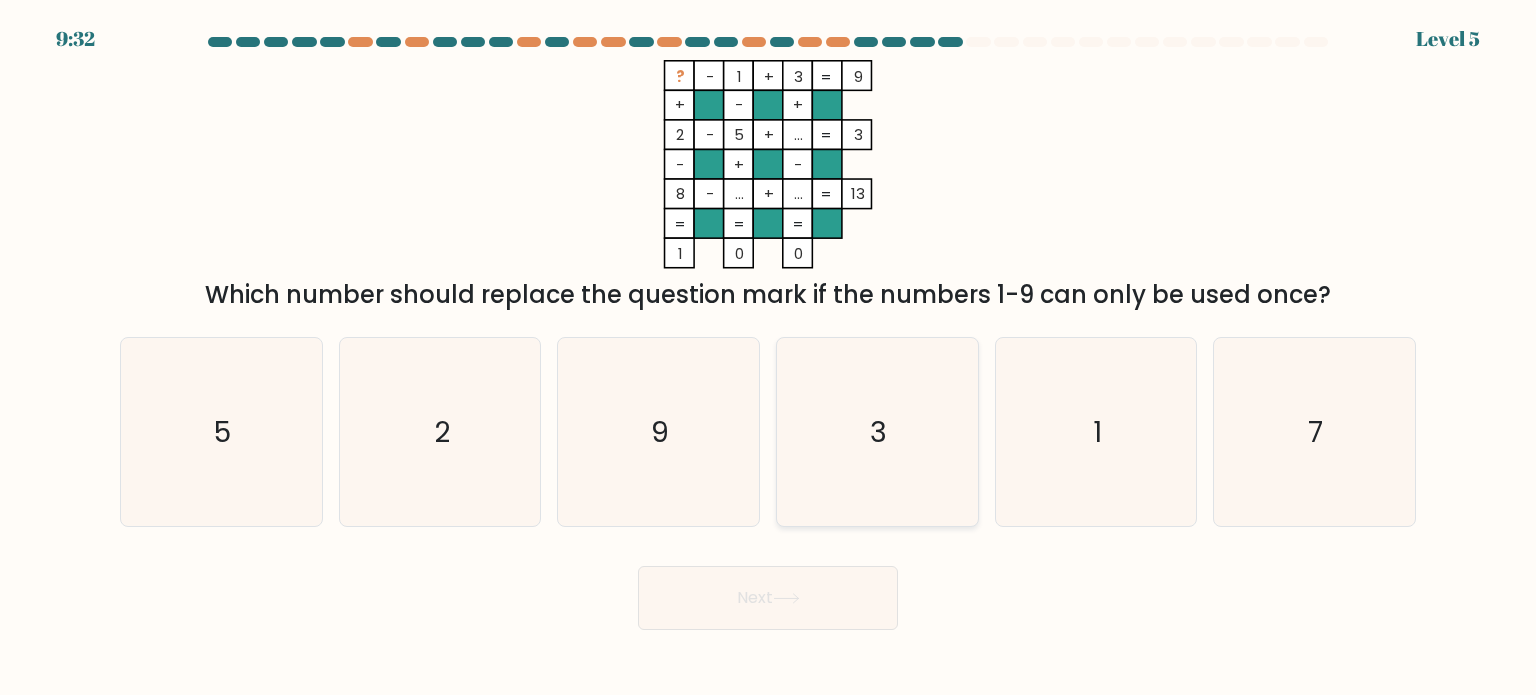 drag, startPoint x: 1096, startPoint y: 451, endPoint x: 975, endPoint y: 523, distance: 140.80128 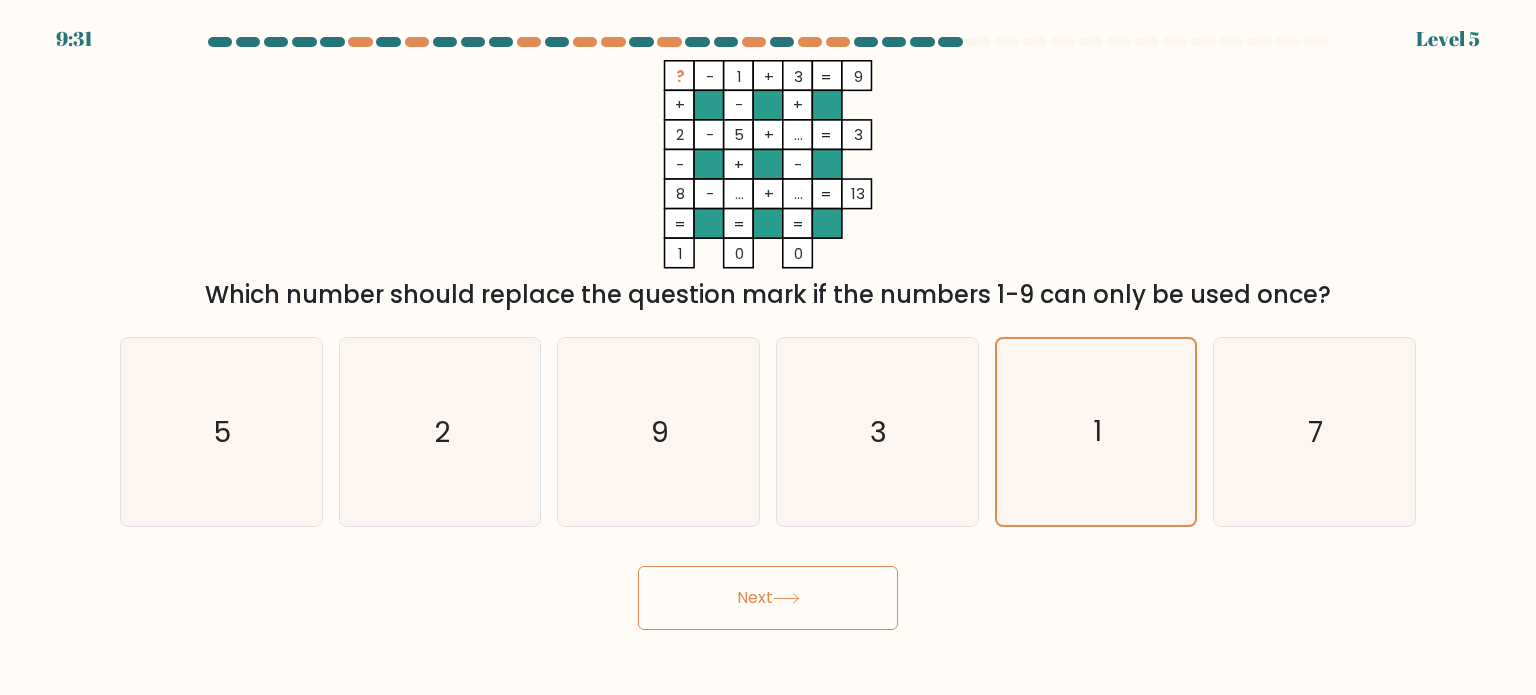 click on "Next" at bounding box center [768, 598] 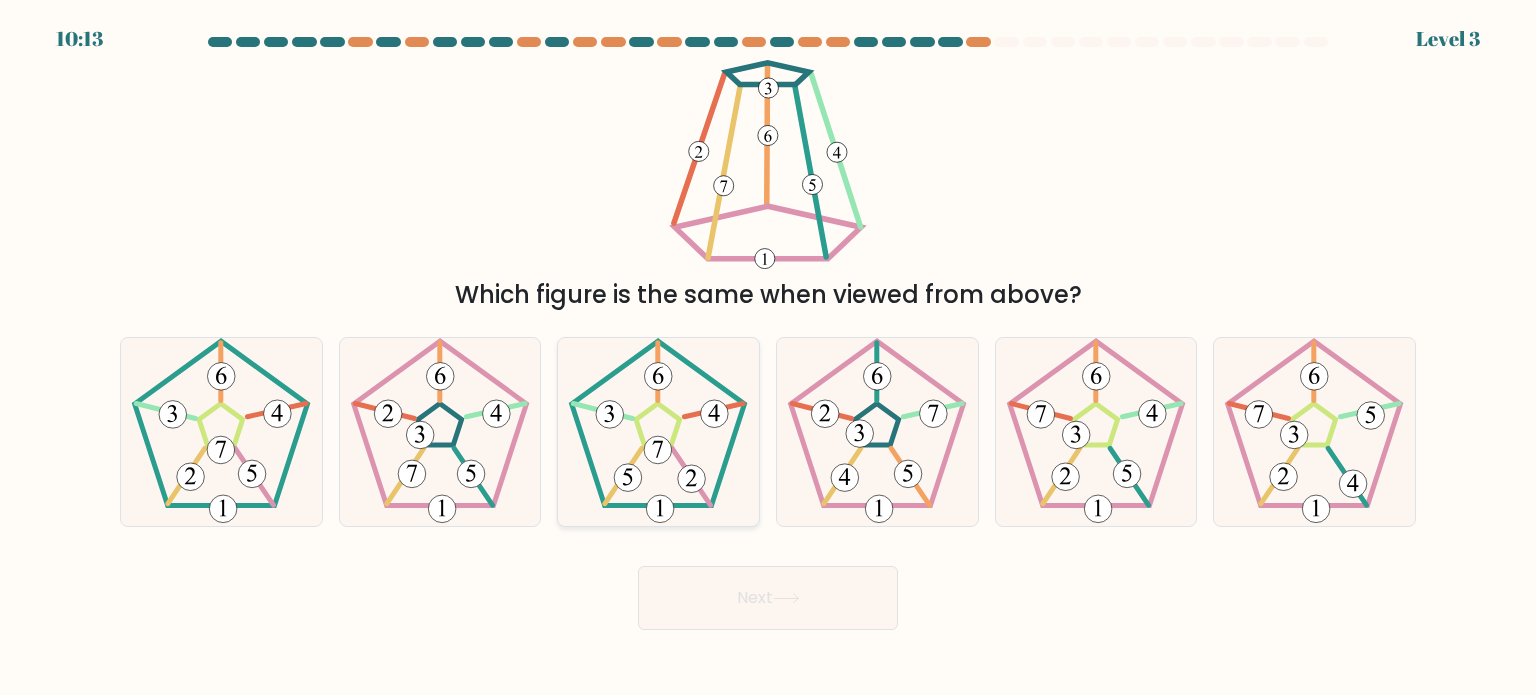 click 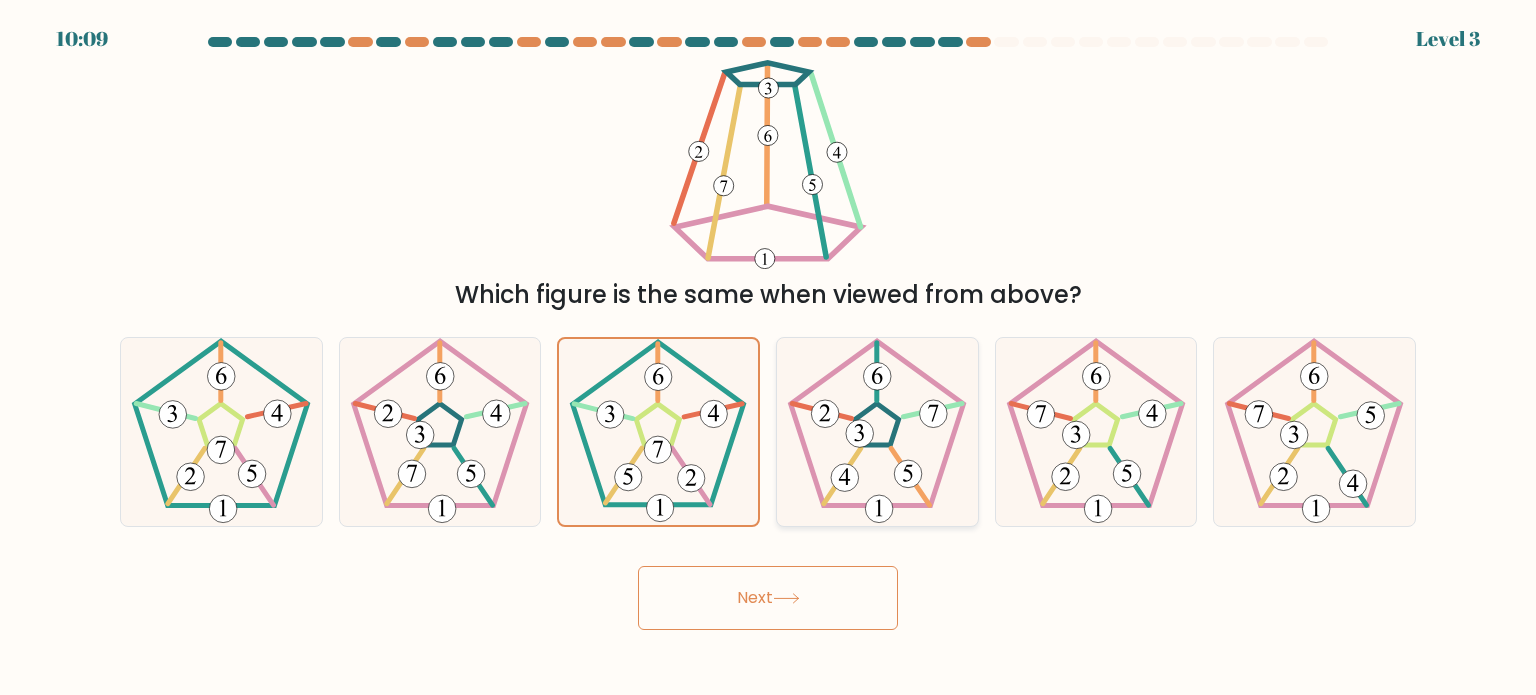 click 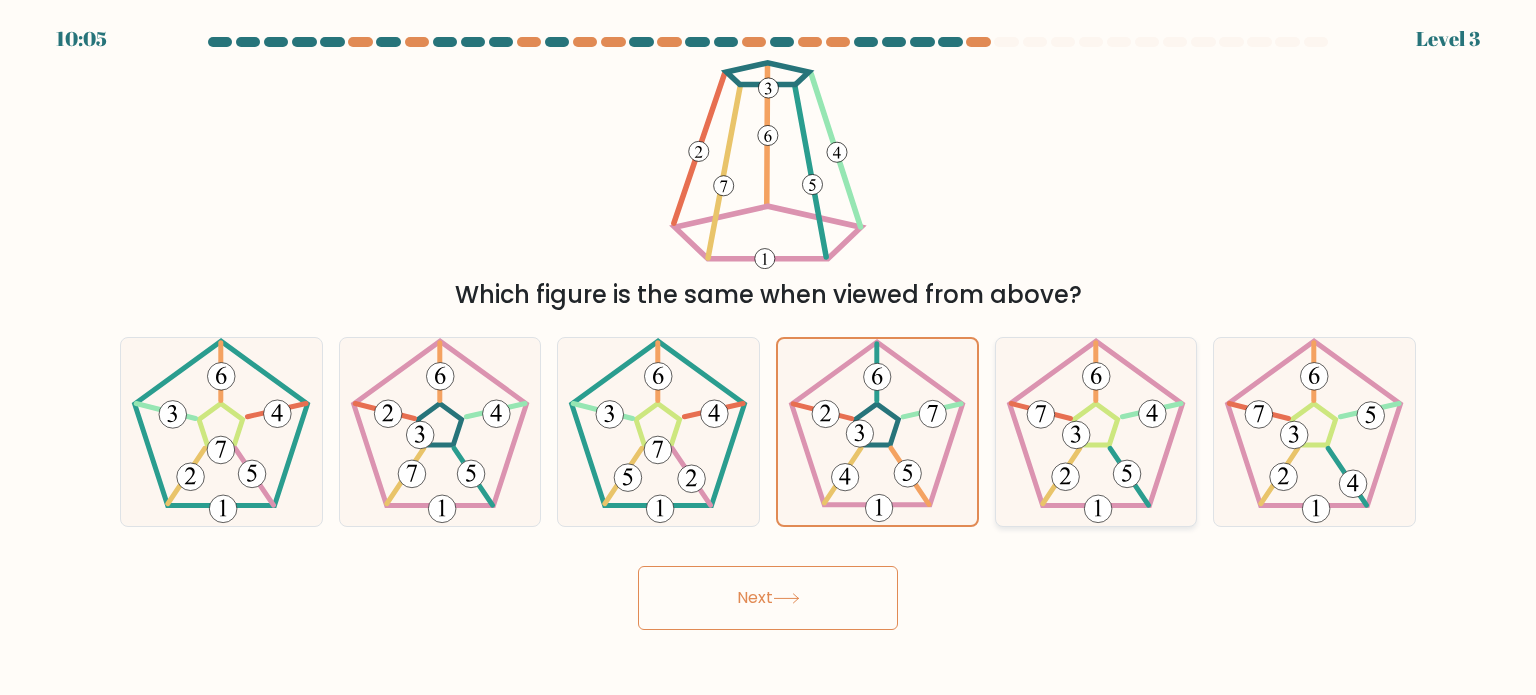click 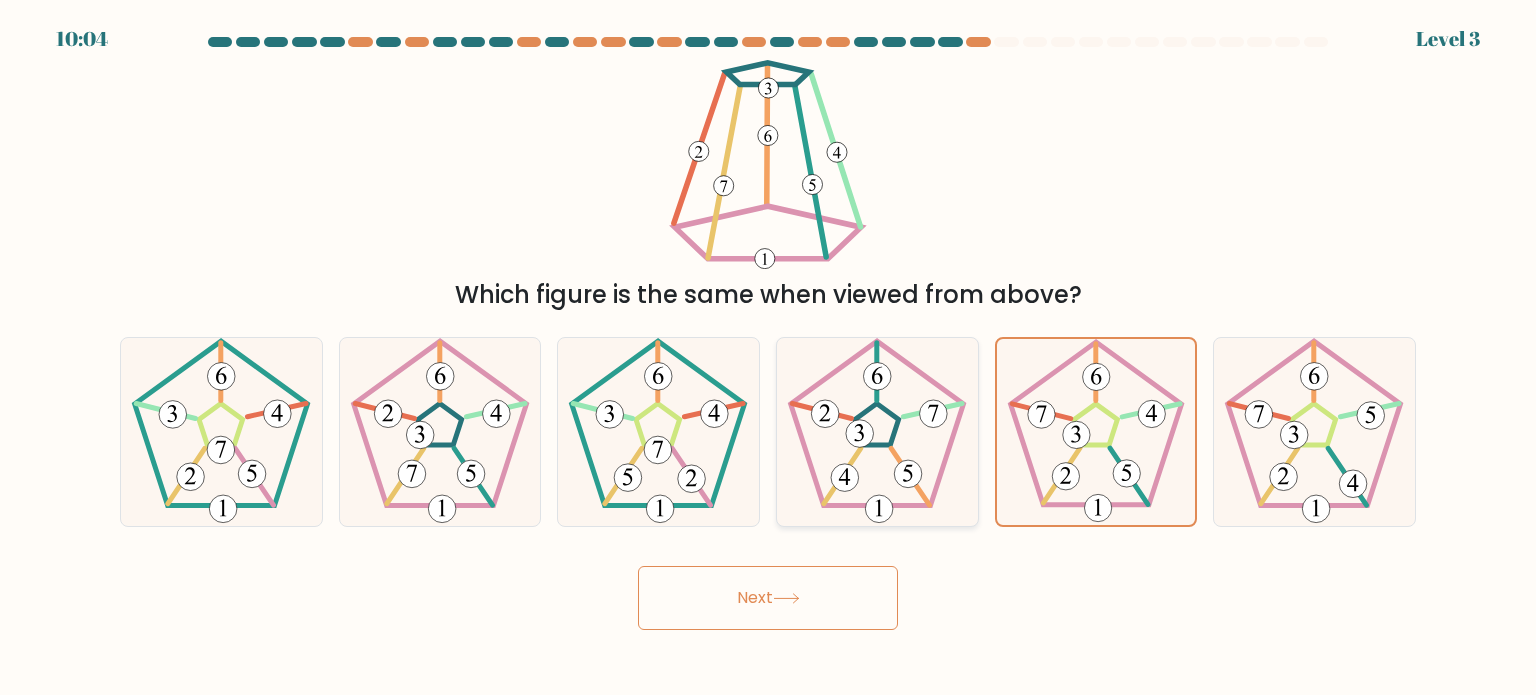 click 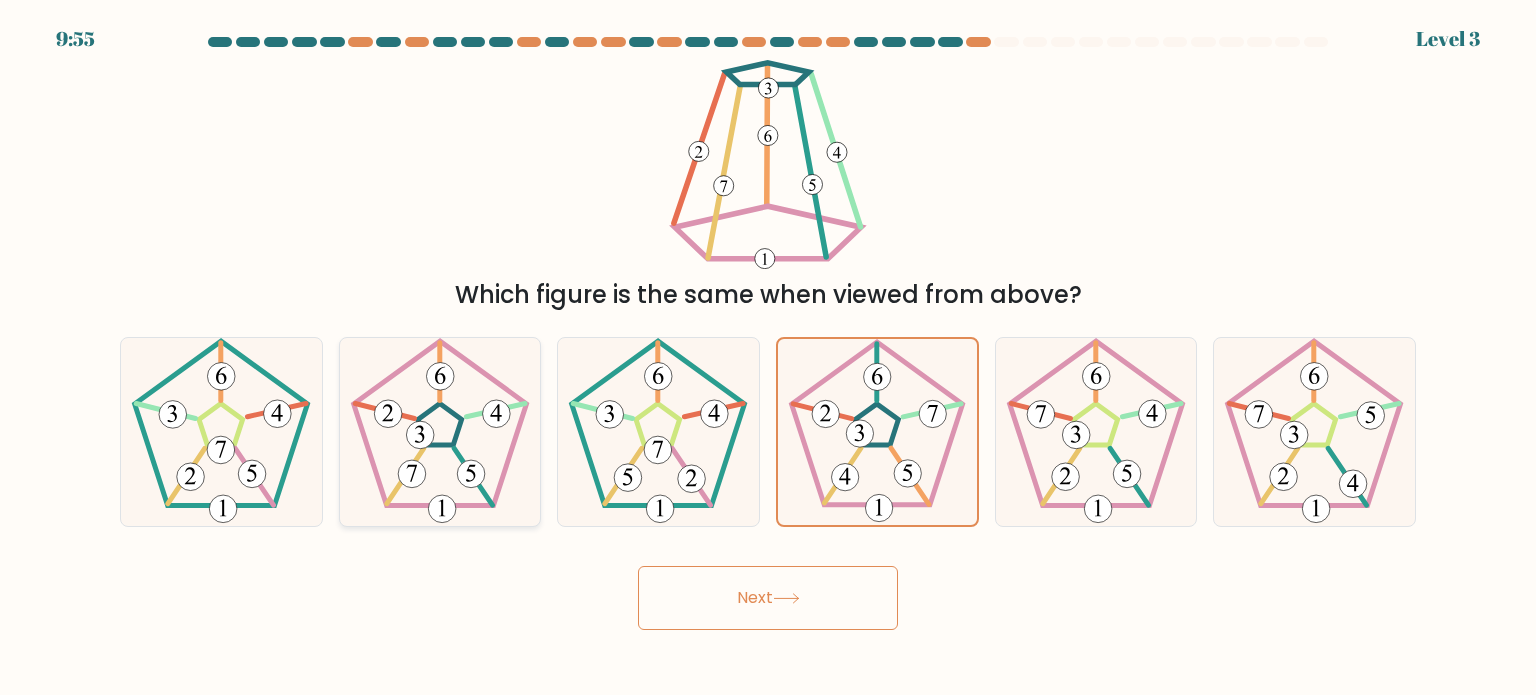 click 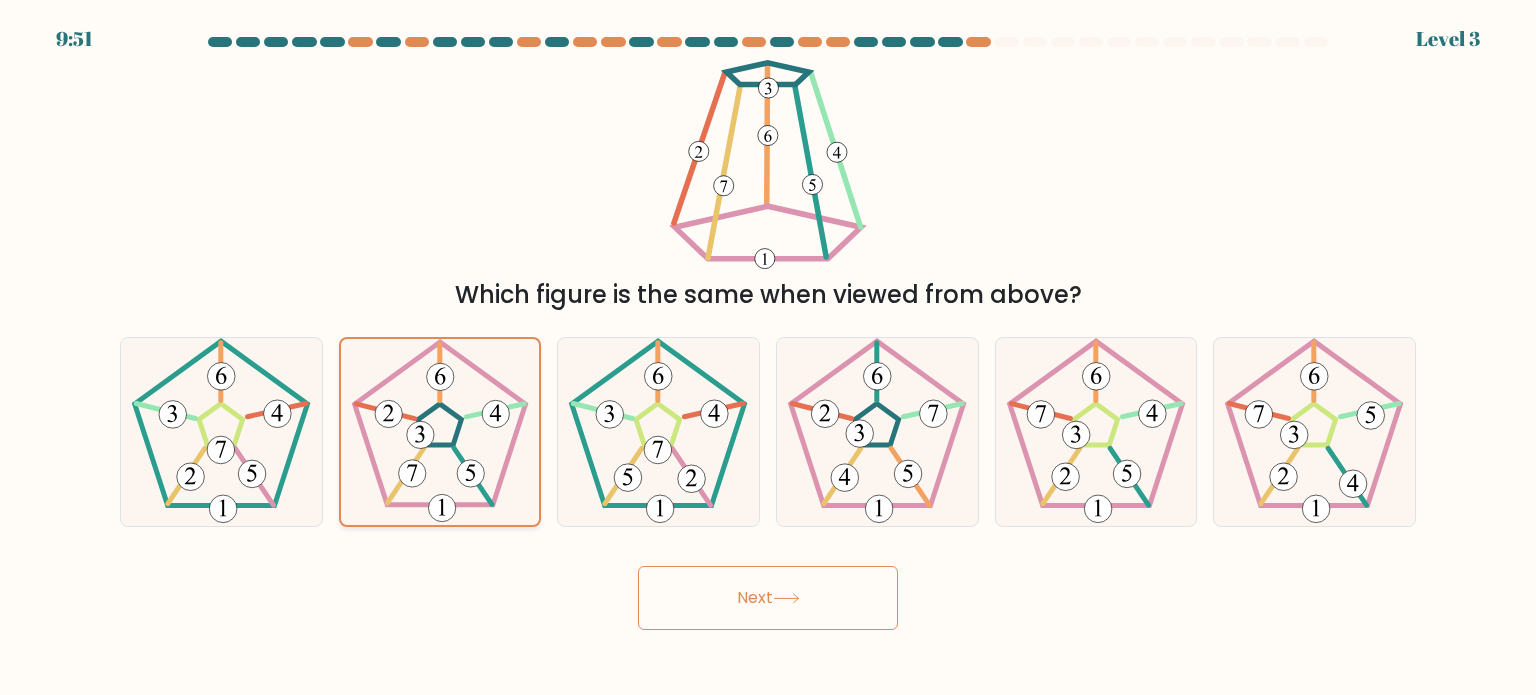 click 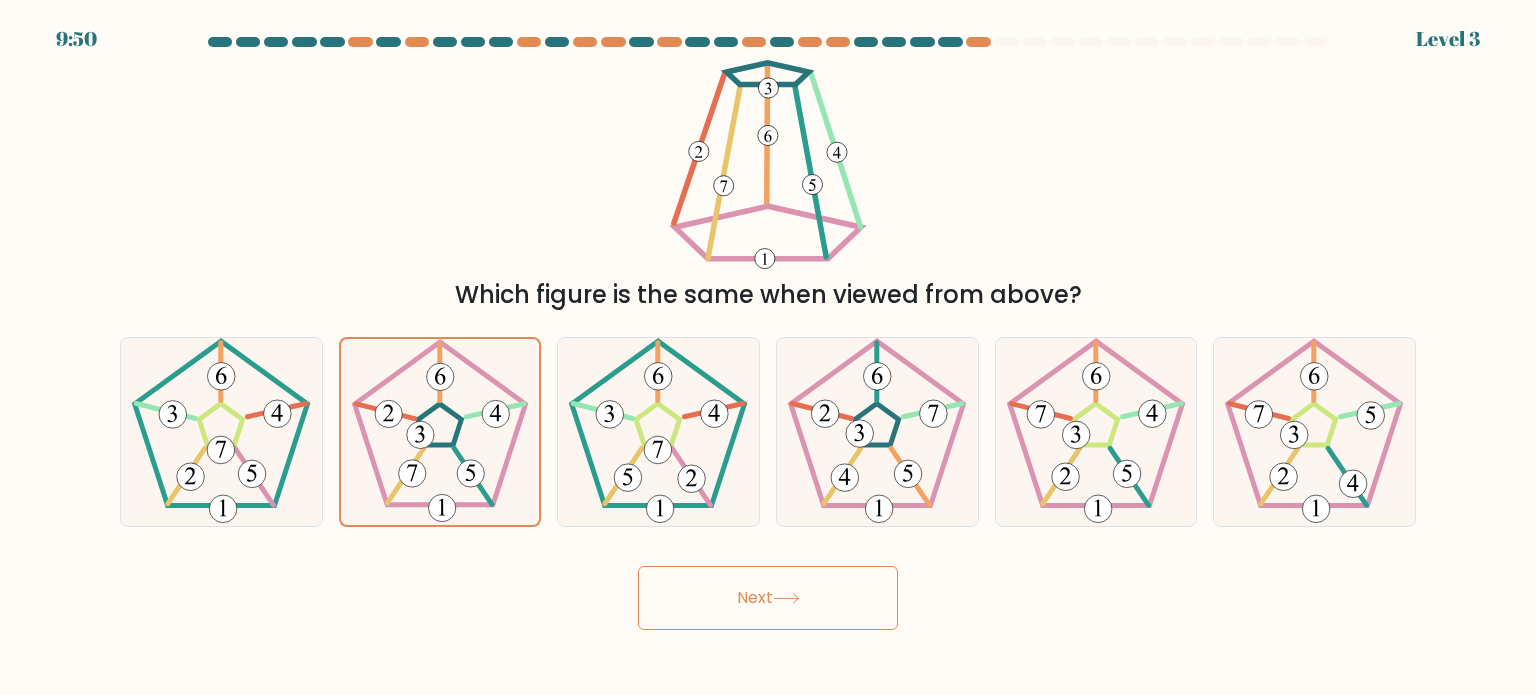 click on "Next" at bounding box center (768, 598) 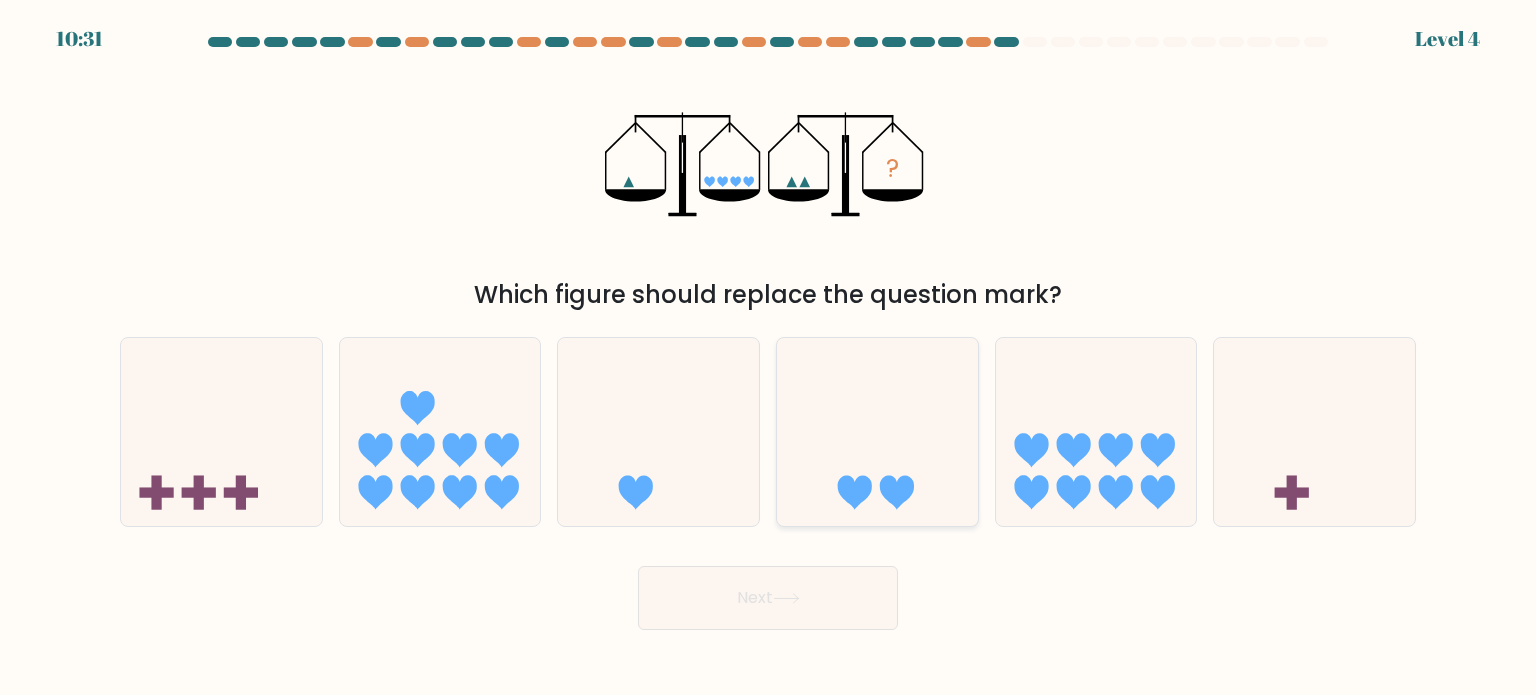 click 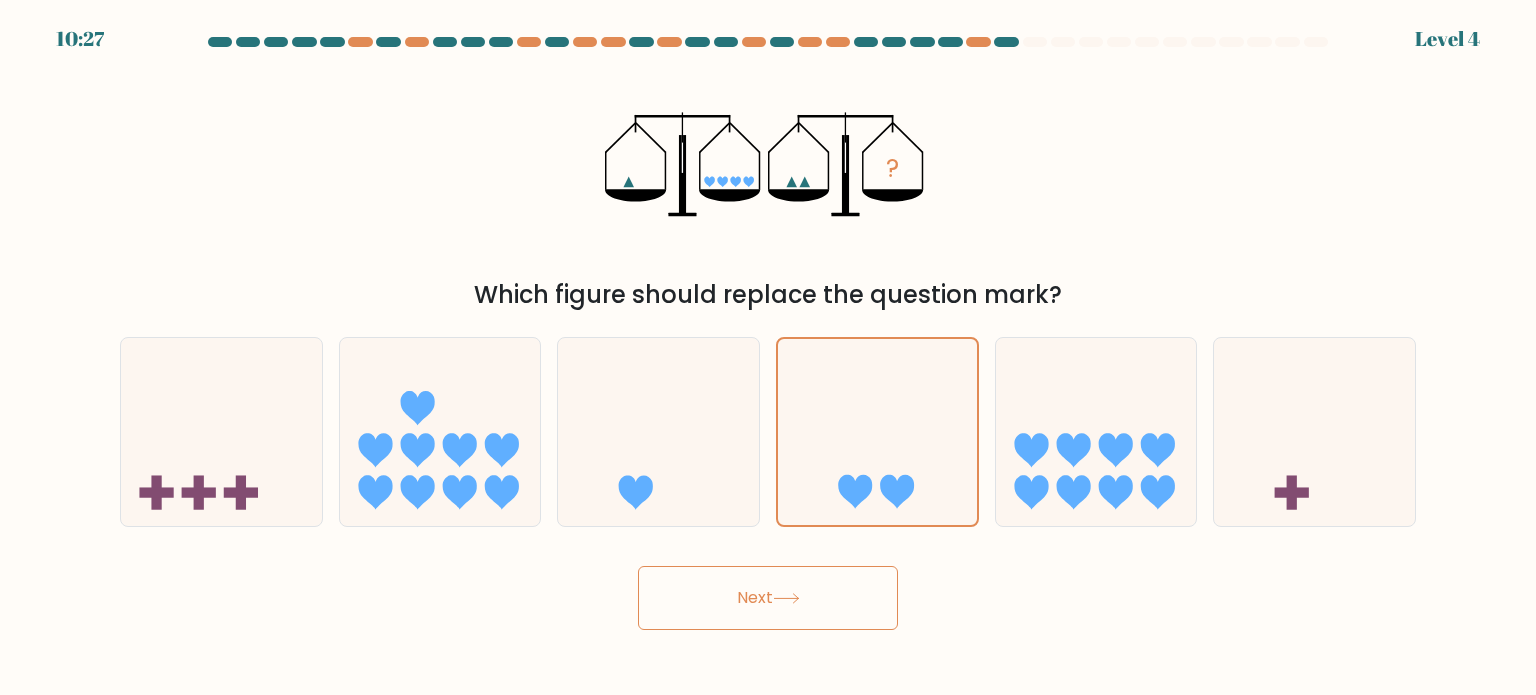 drag, startPoint x: 1048, startPoint y: 491, endPoint x: 945, endPoint y: 567, distance: 128.0039 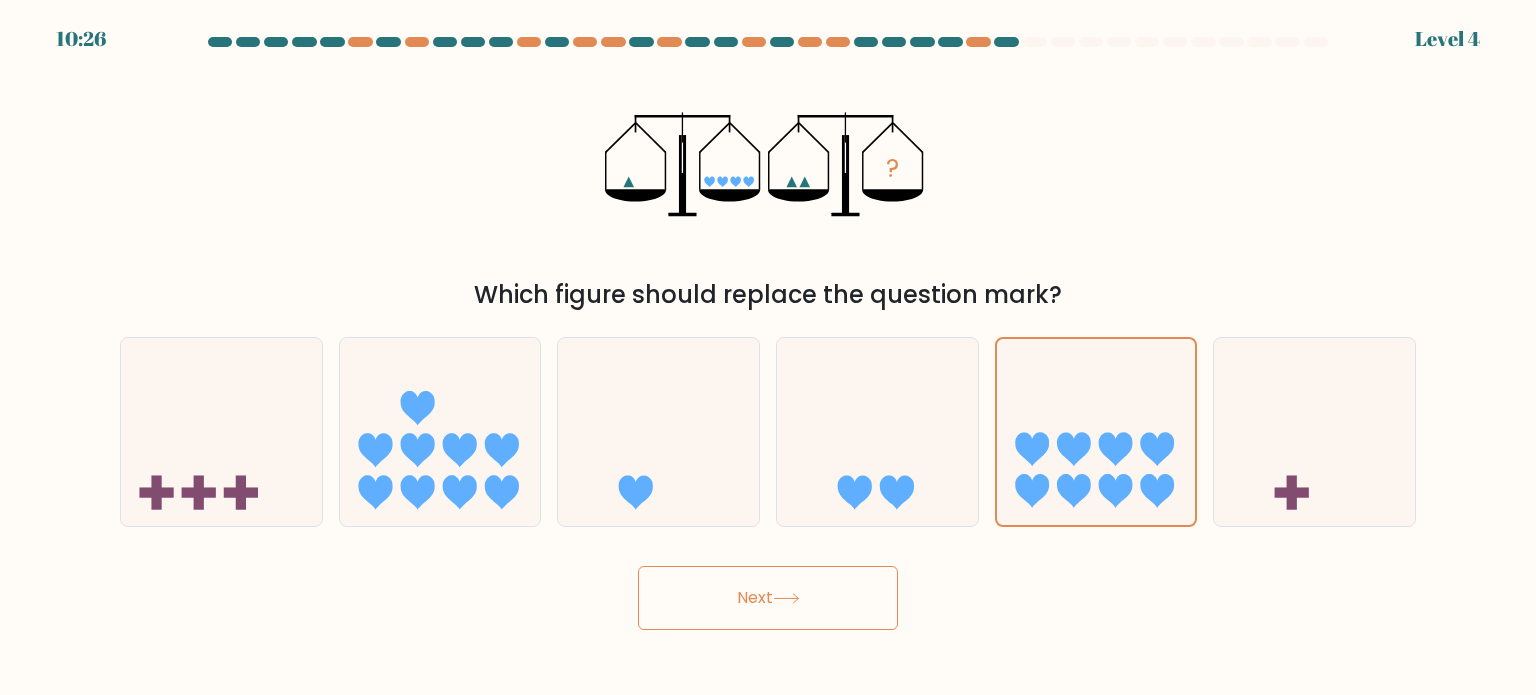 click on "Next" at bounding box center (768, 598) 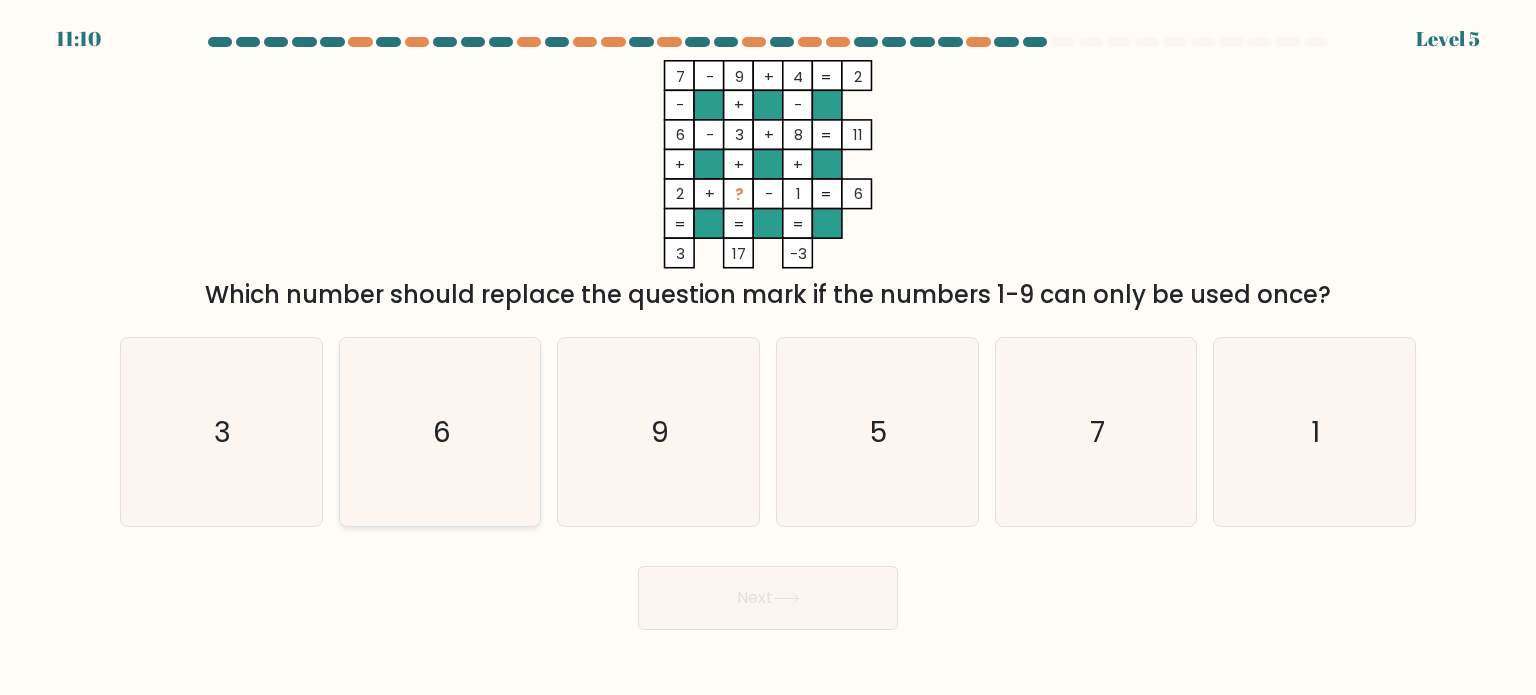 click on "6" 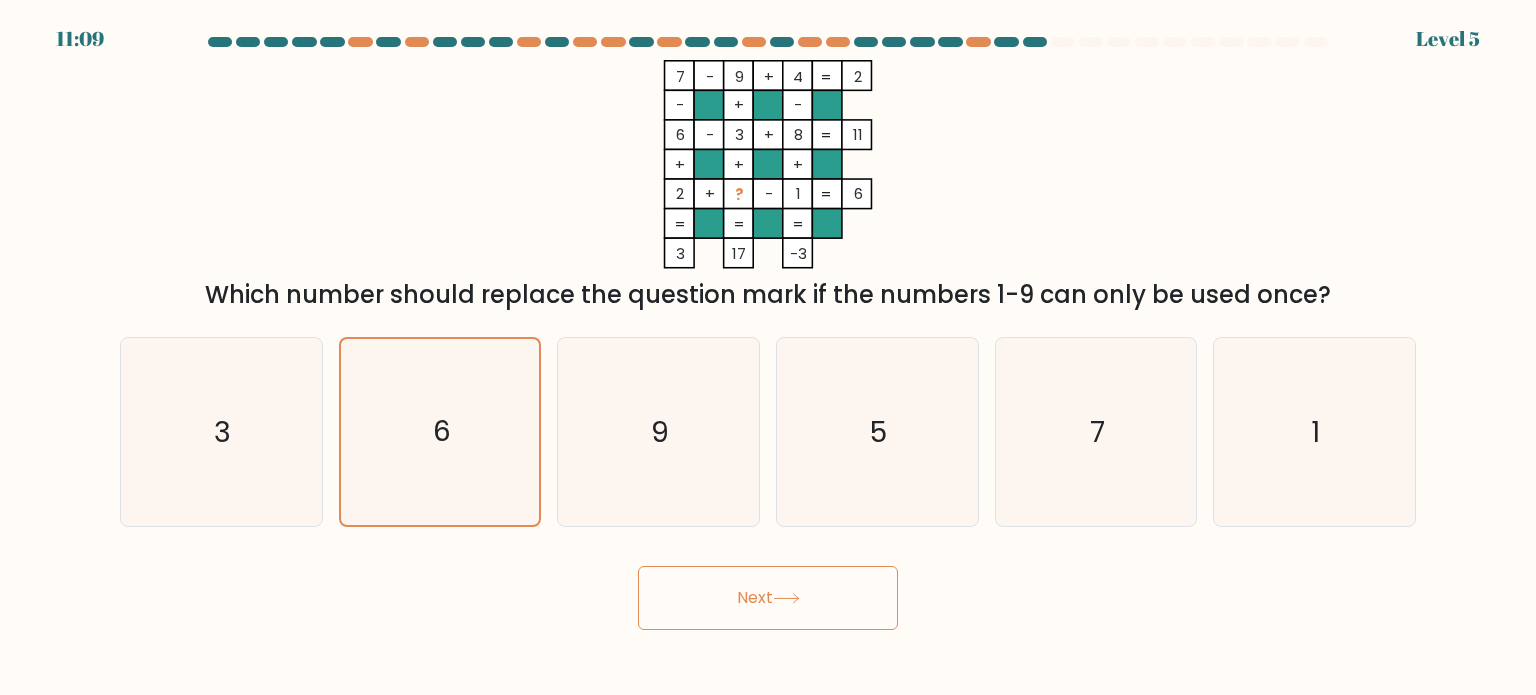 click on "Next" at bounding box center (768, 598) 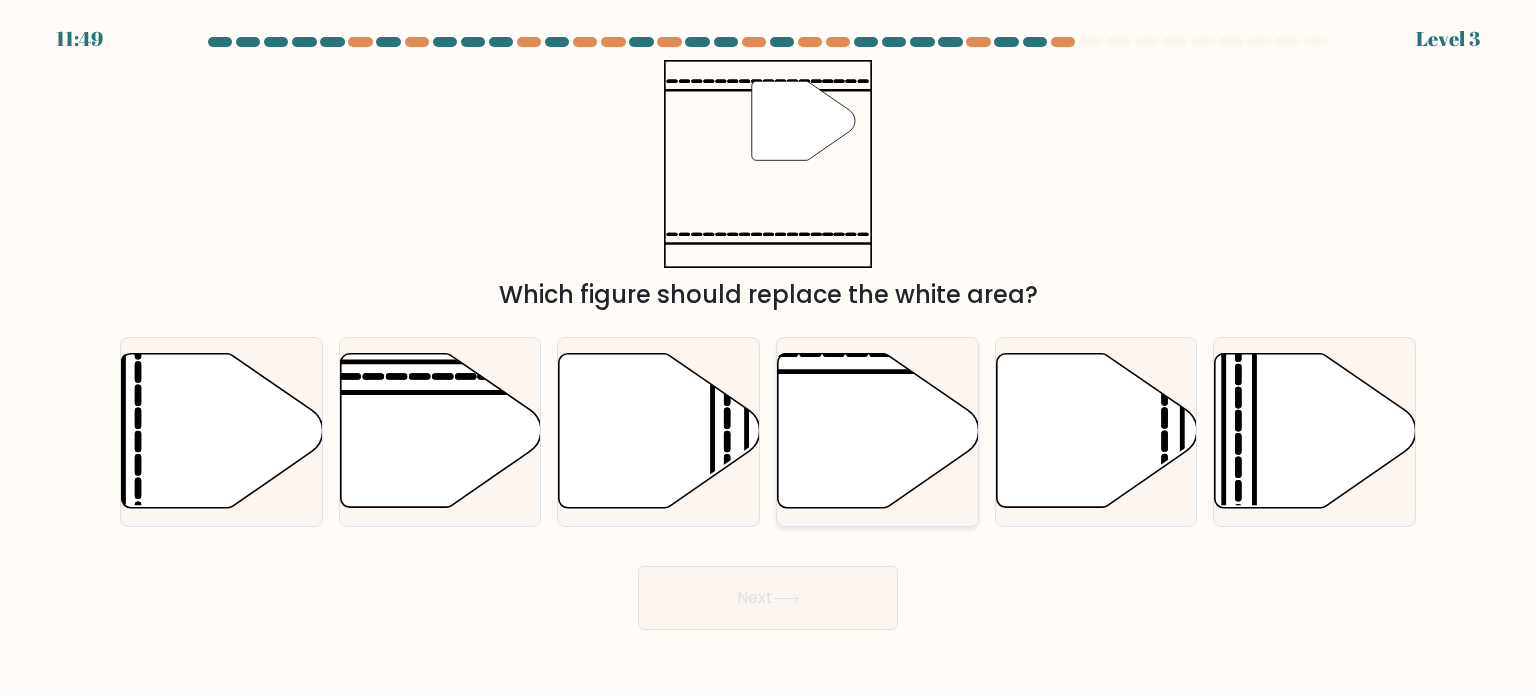 click 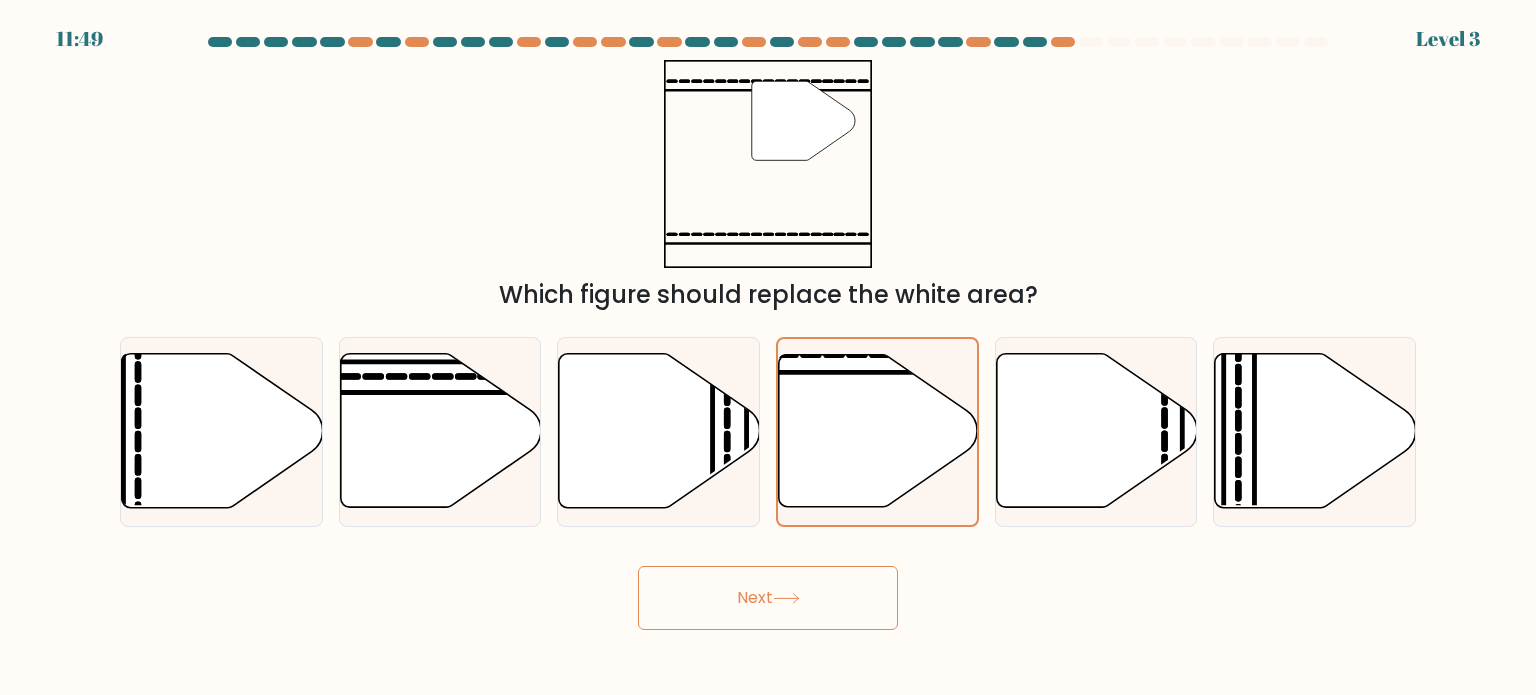 click on "Next" at bounding box center (768, 598) 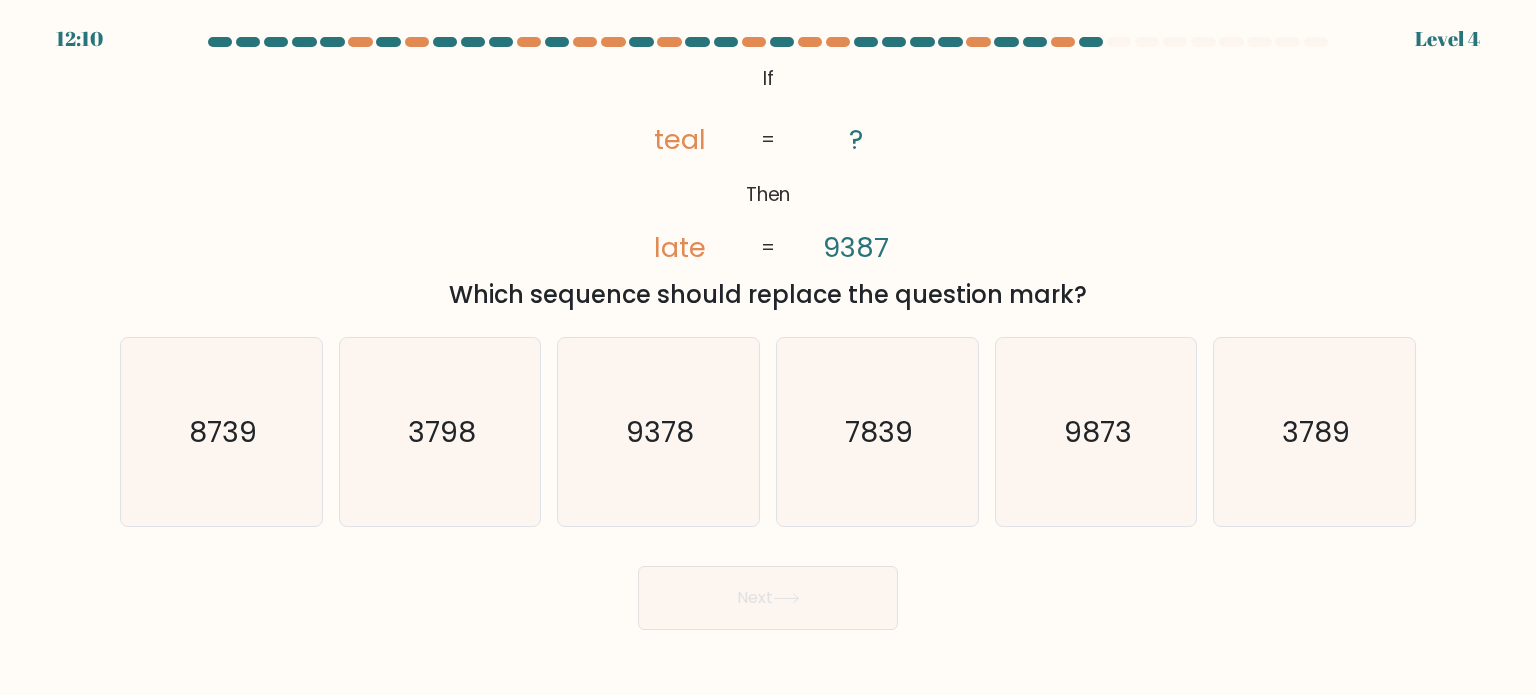 drag, startPoint x: 459, startPoint y: 289, endPoint x: 1149, endPoint y: 299, distance: 690.07245 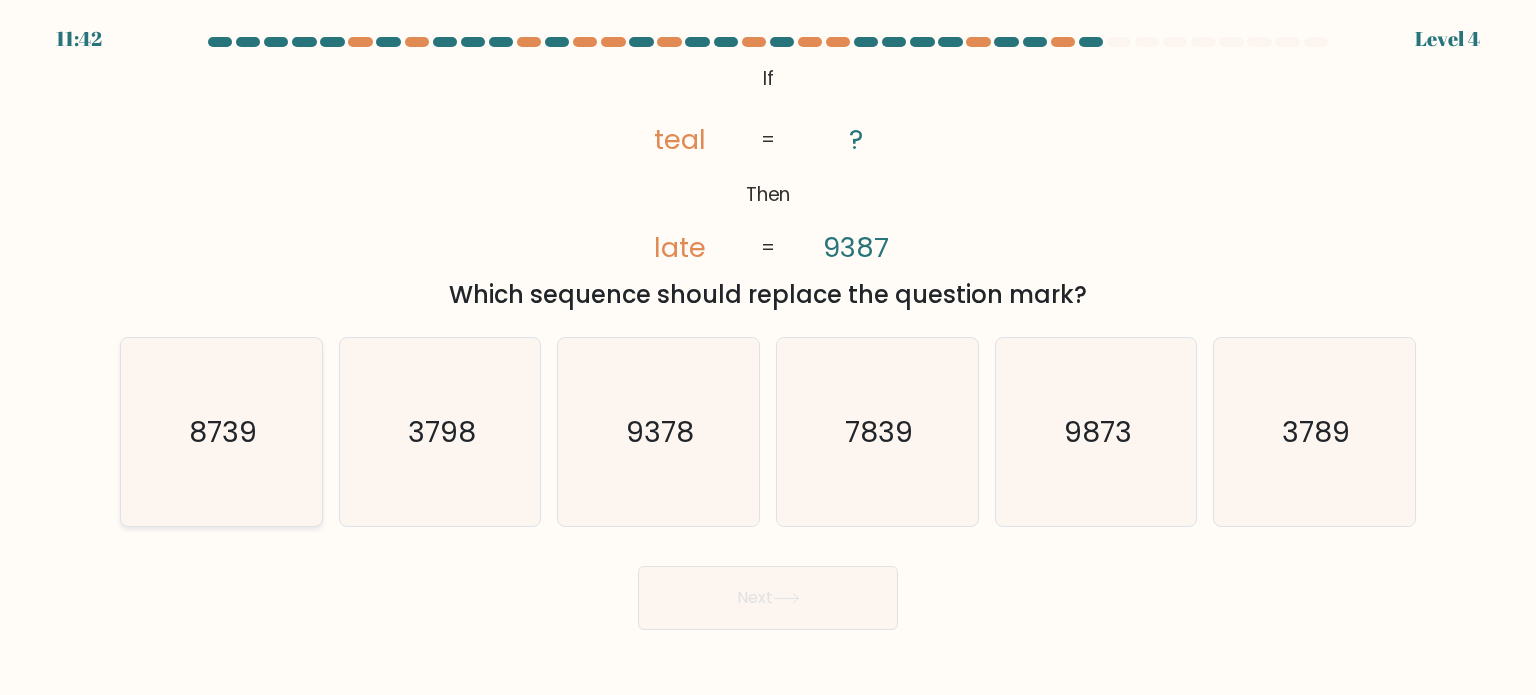 drag, startPoint x: 267, startPoint y: 450, endPoint x: 295, endPoint y: 460, distance: 29.732138 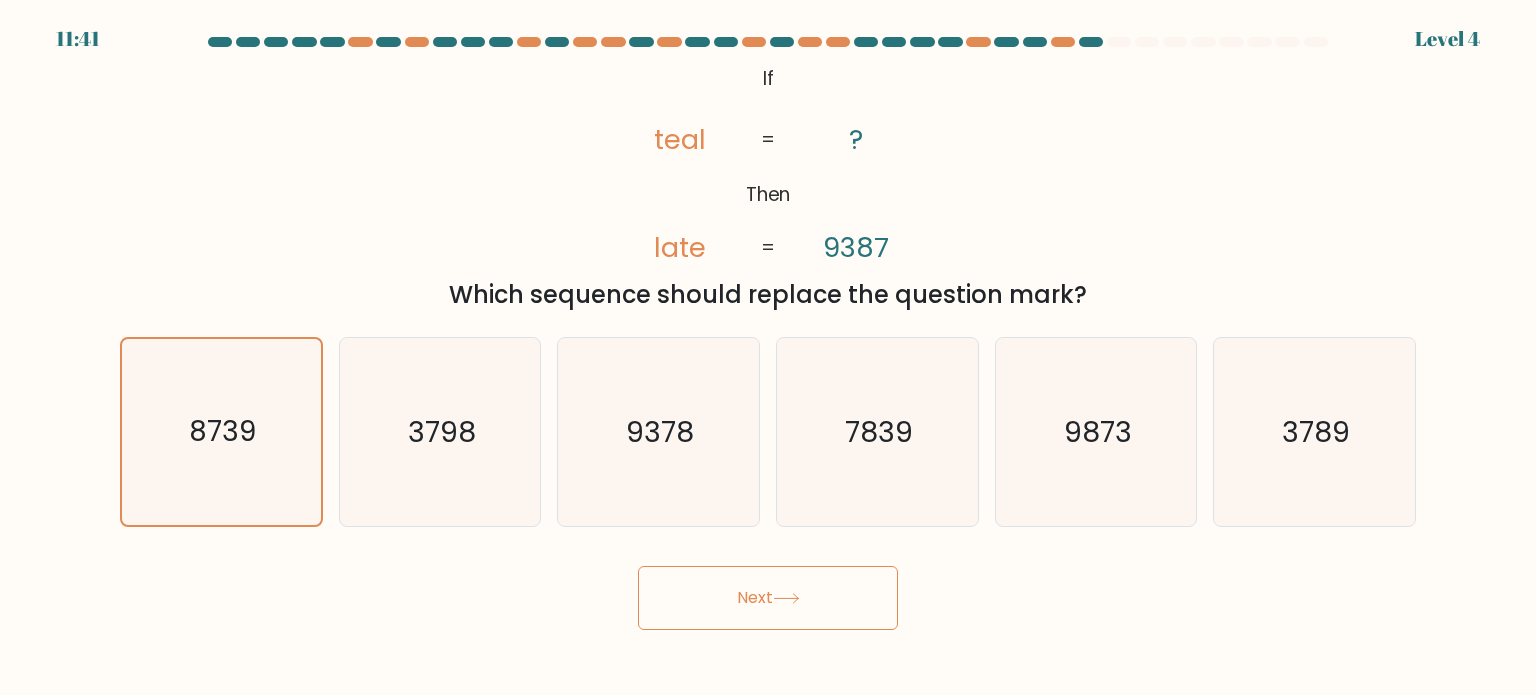 click on "Next" at bounding box center [768, 598] 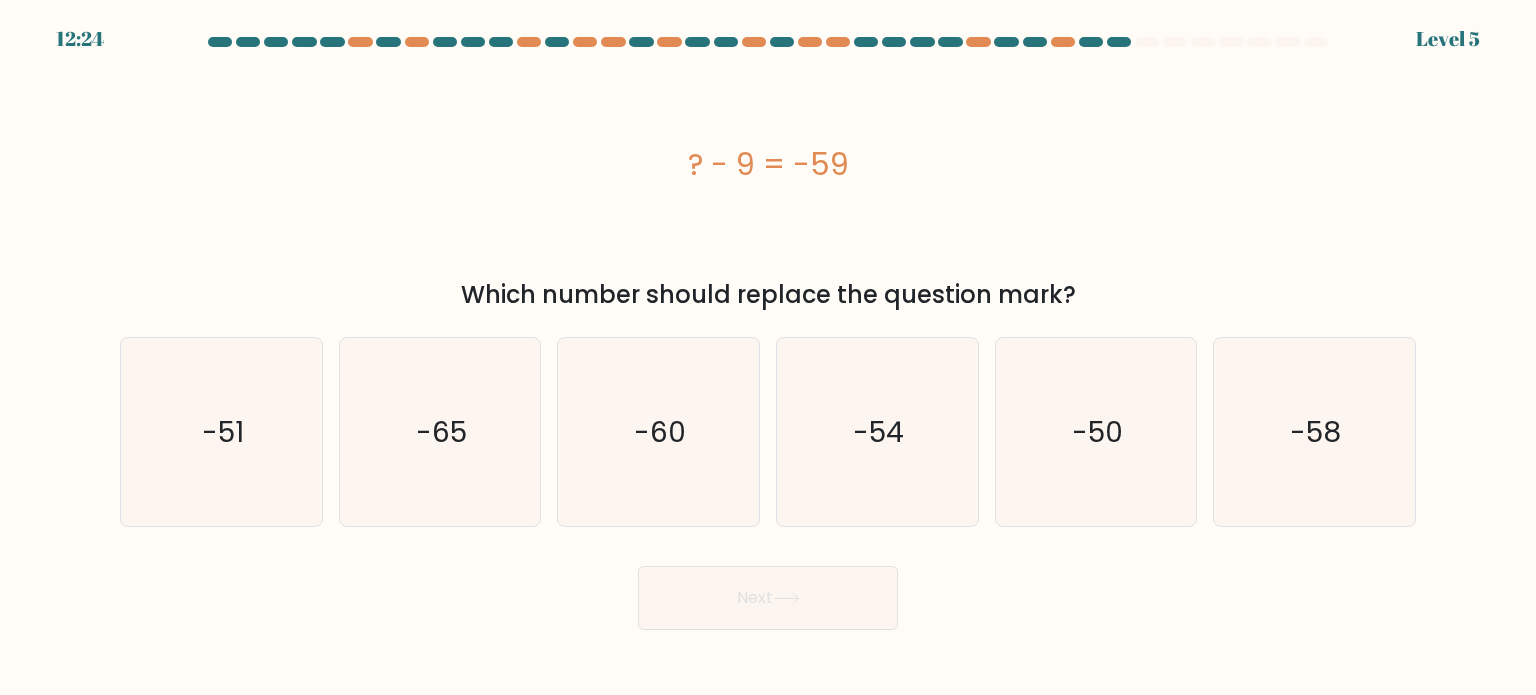 drag, startPoint x: 679, startPoint y: 167, endPoint x: 978, endPoint y: 180, distance: 299.28247 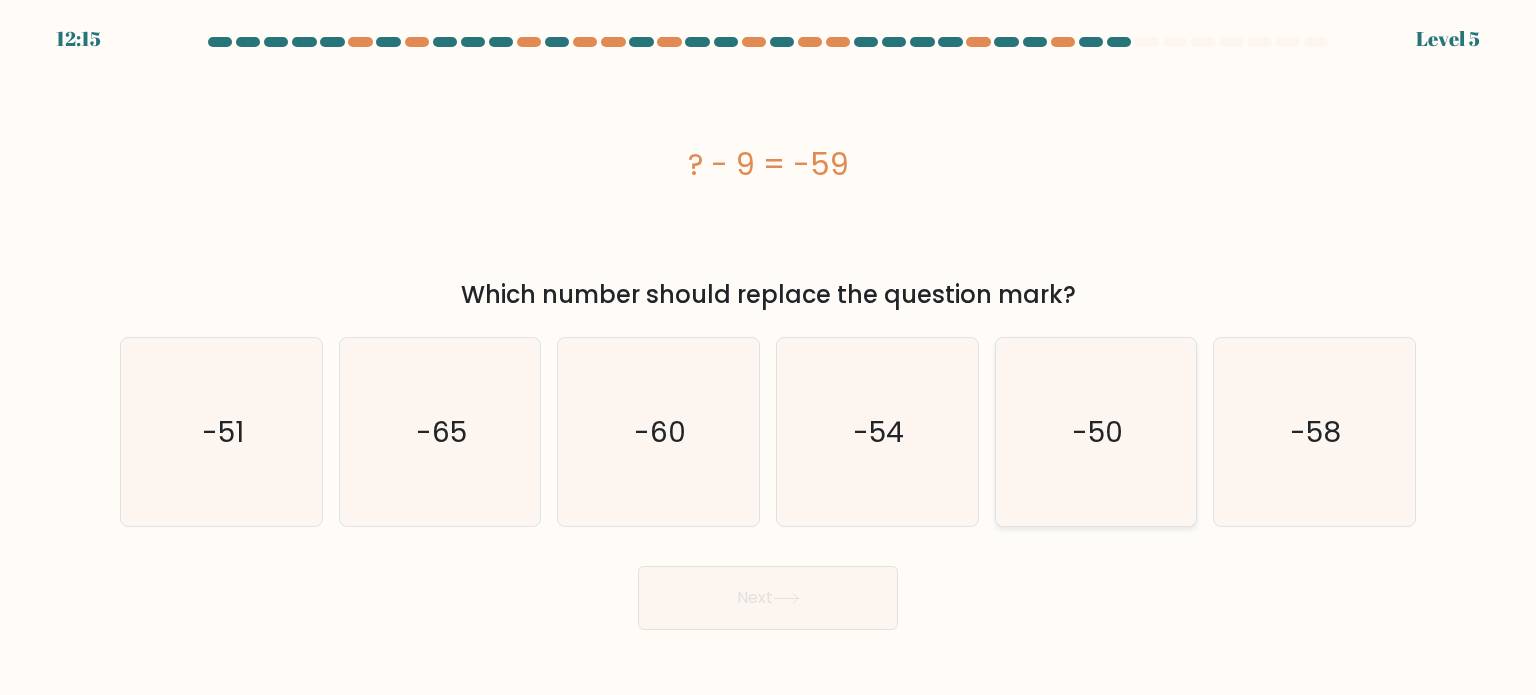 drag, startPoint x: 1096, startPoint y: 427, endPoint x: 1088, endPoint y: 435, distance: 11.313708 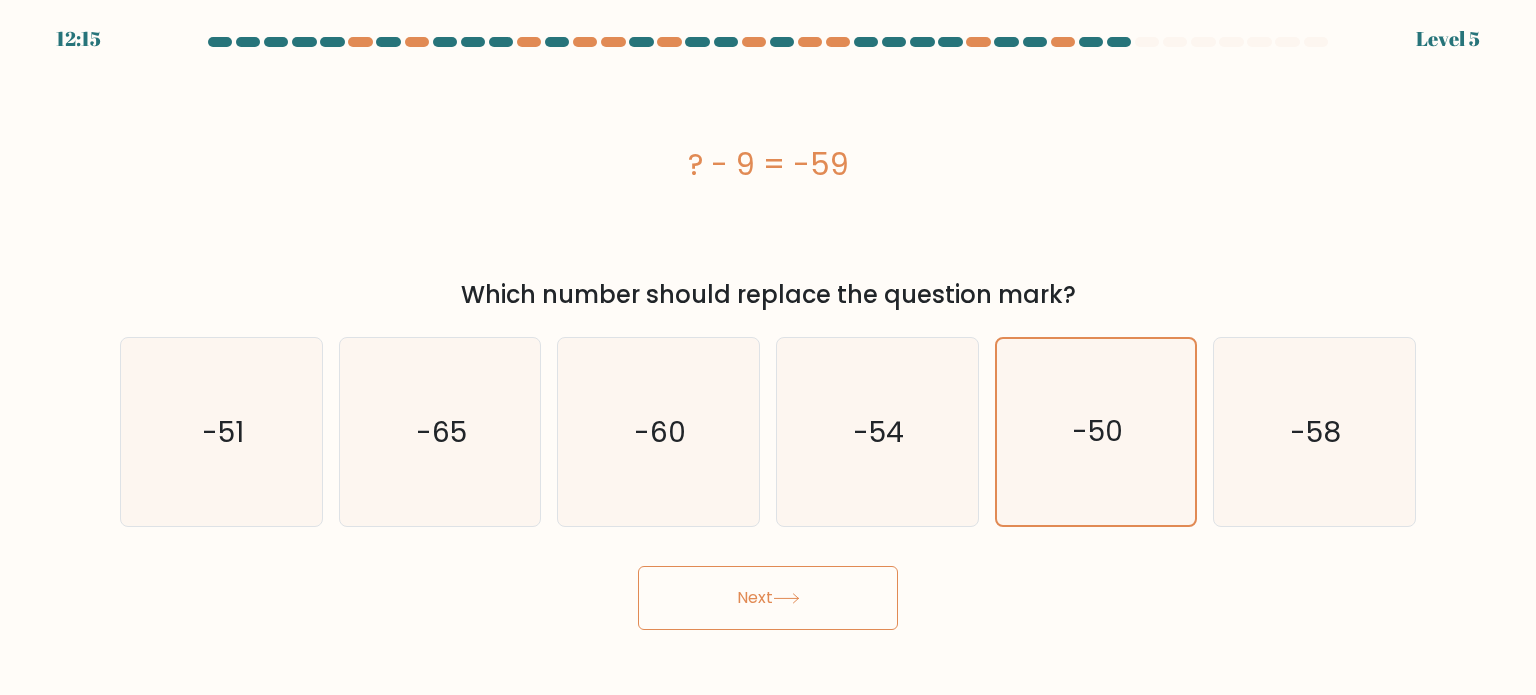 click on "Next" at bounding box center [768, 598] 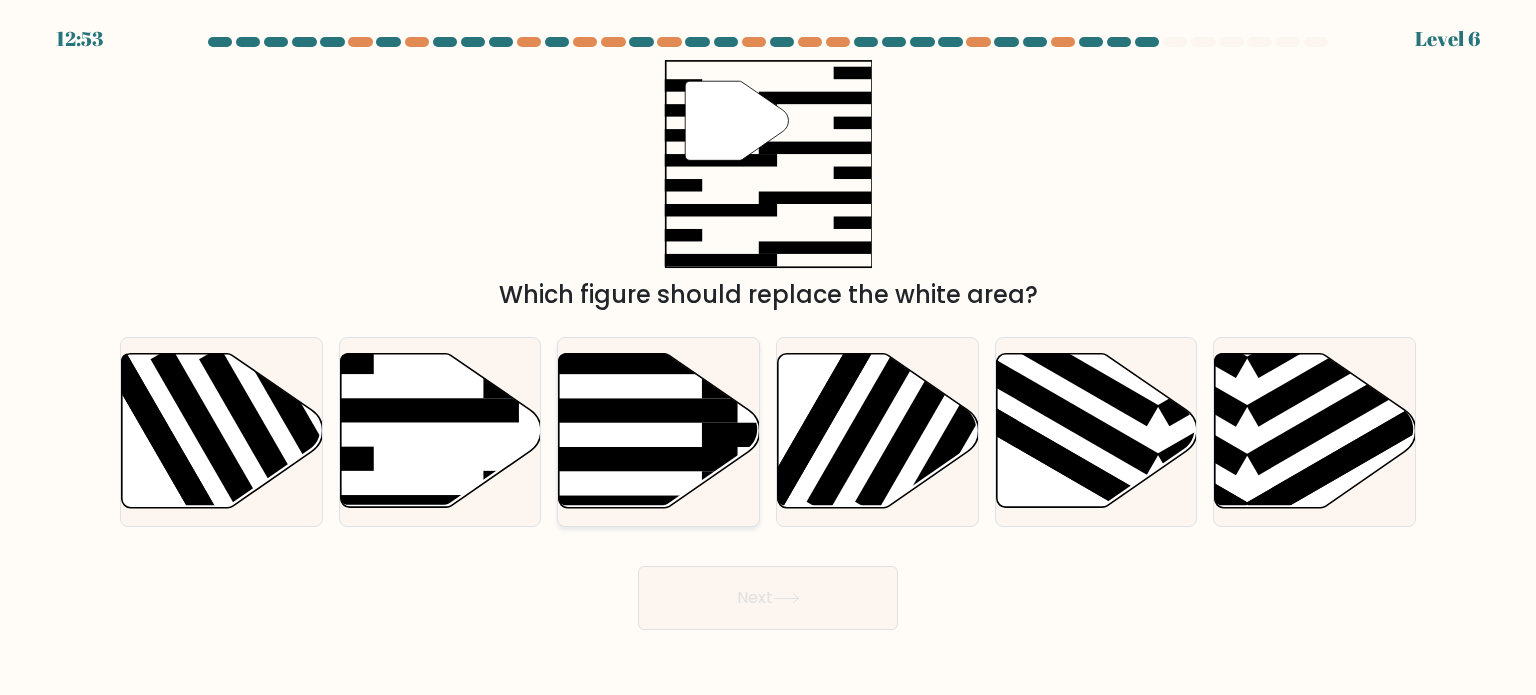 click 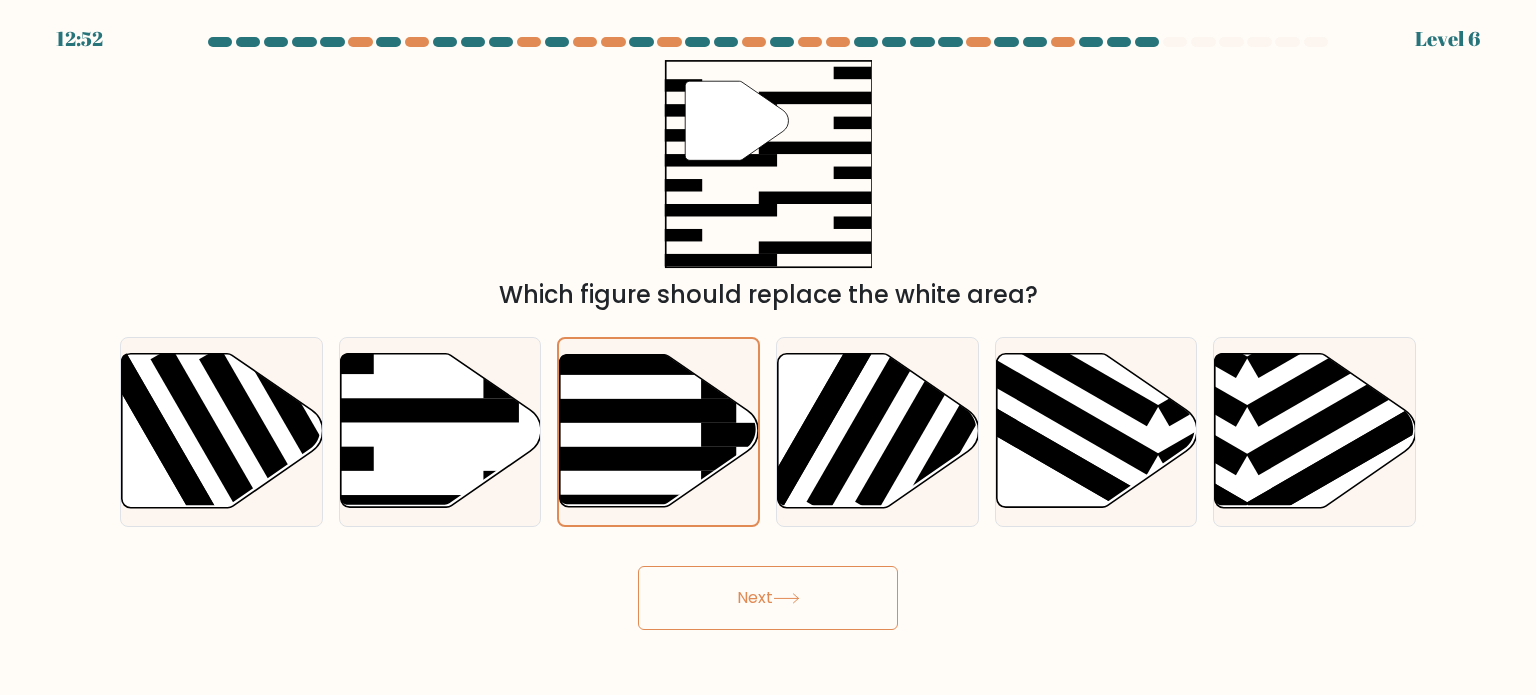 click on "Next" at bounding box center (768, 598) 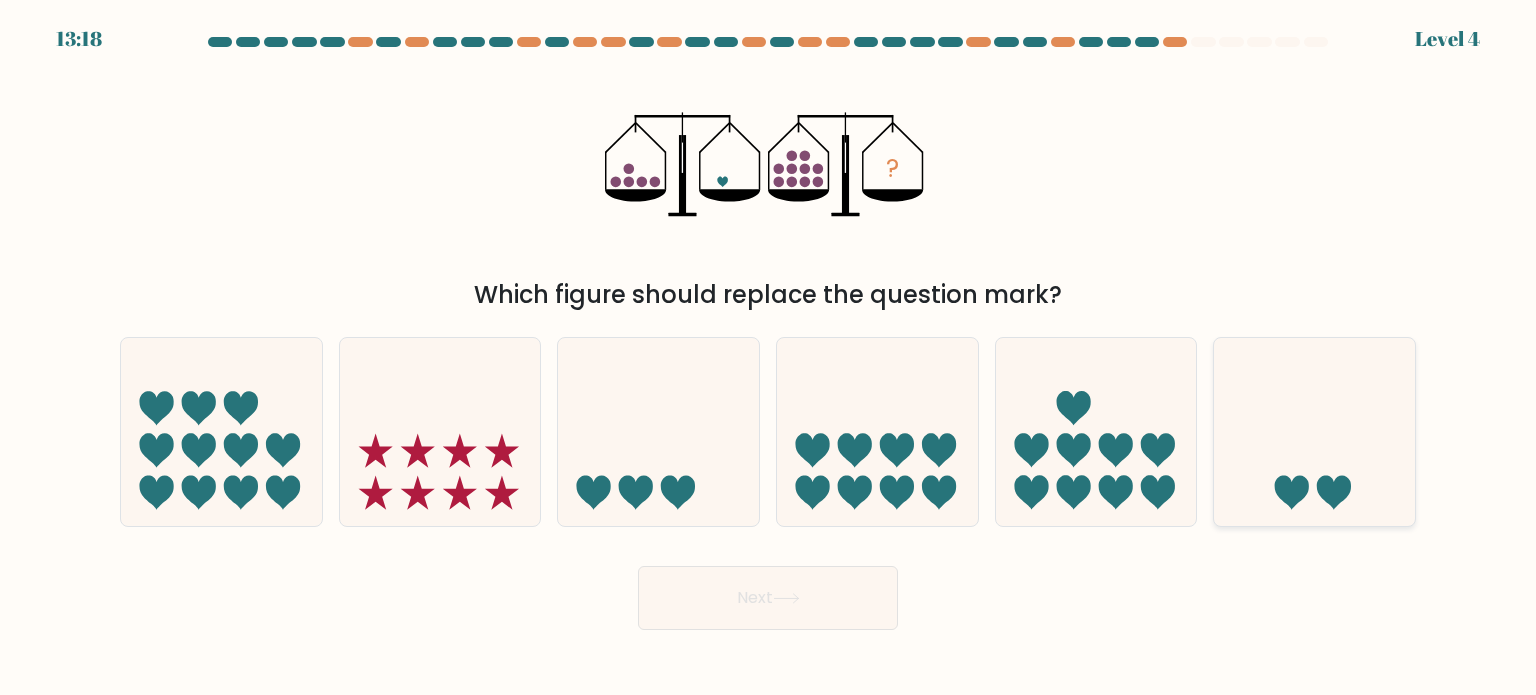 click 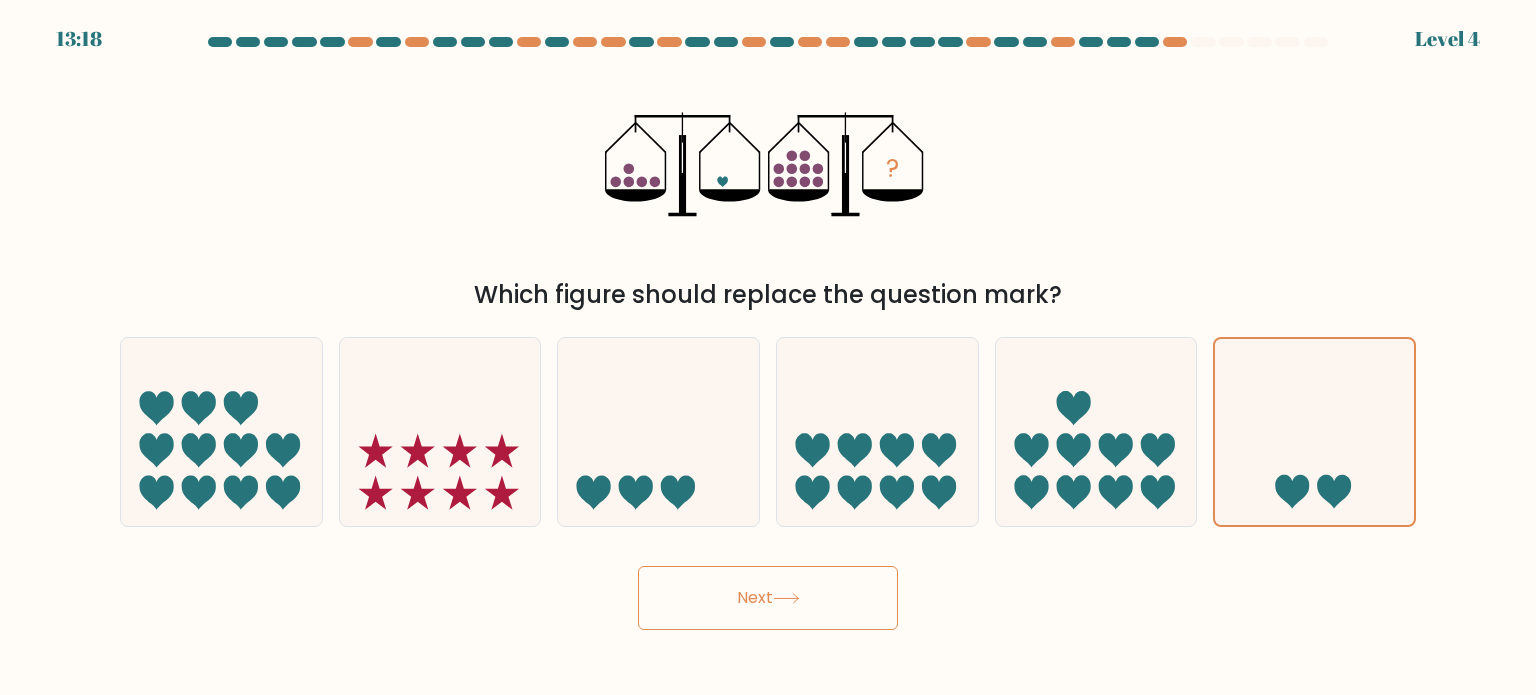 click on "Next" at bounding box center (768, 598) 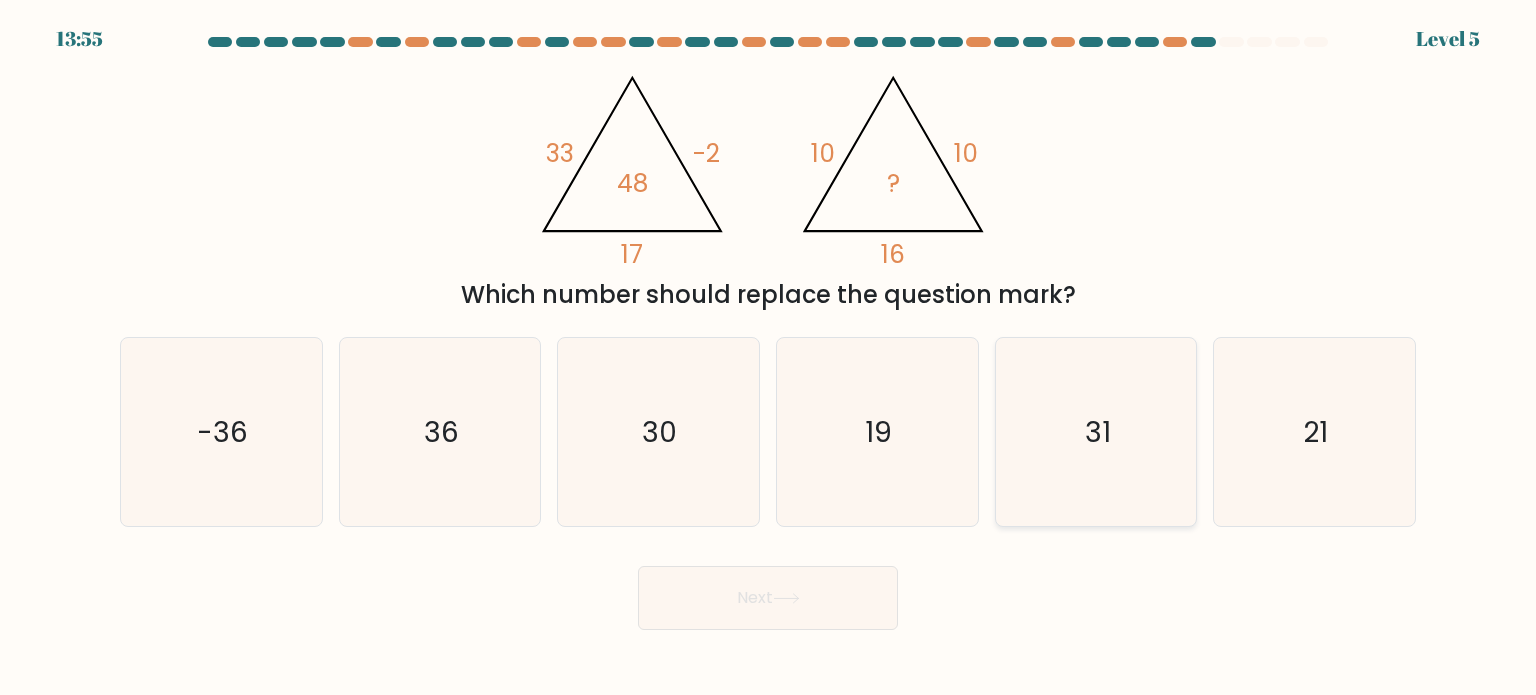 click on "31" 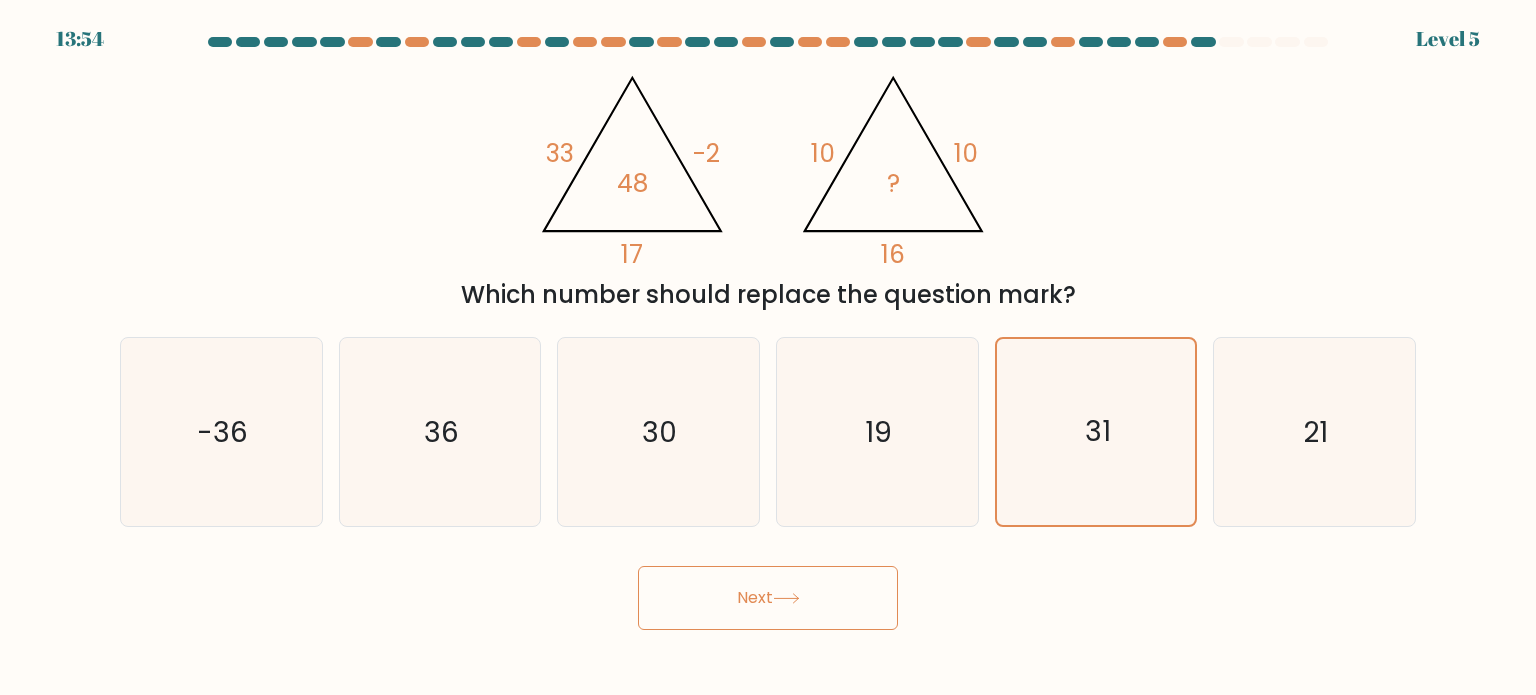 click on "Next" at bounding box center [768, 598] 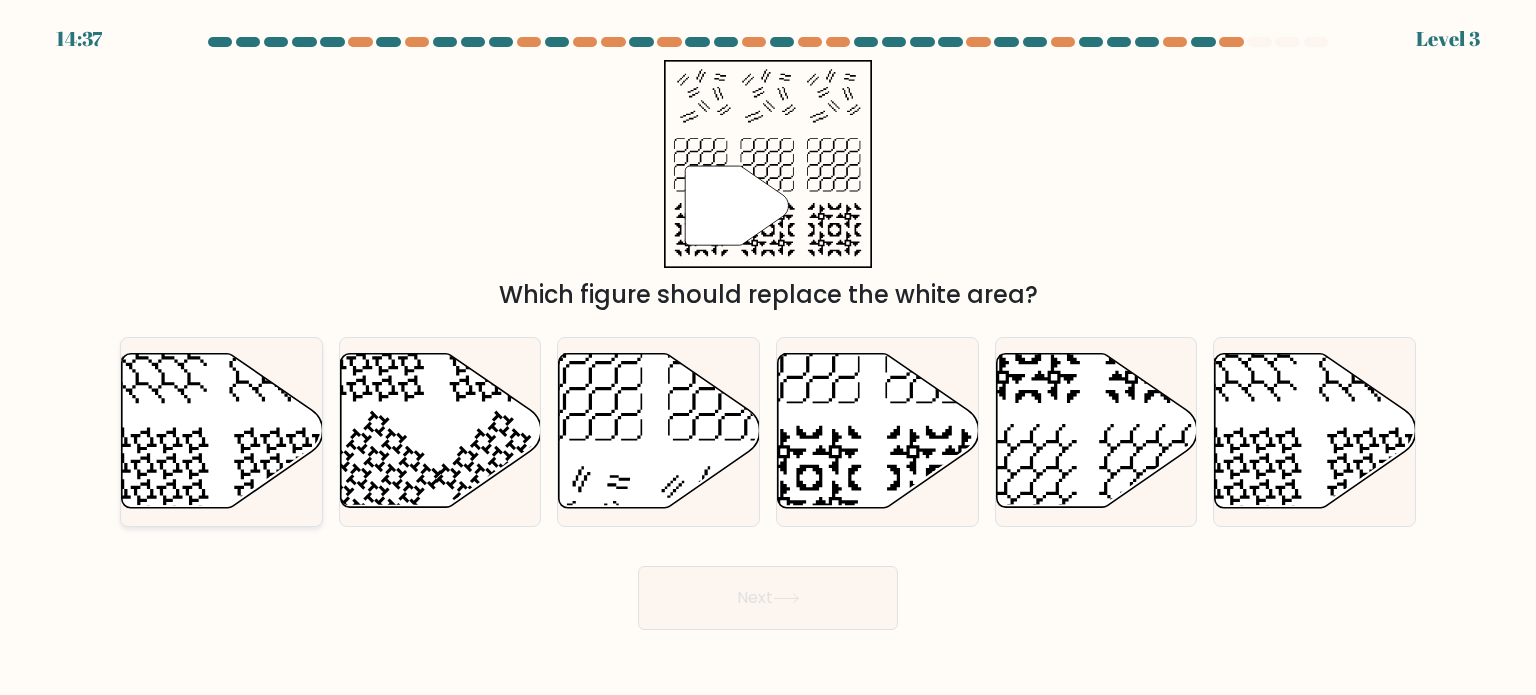 drag, startPoint x: 263, startPoint y: 404, endPoint x: 482, endPoint y: 525, distance: 250.20392 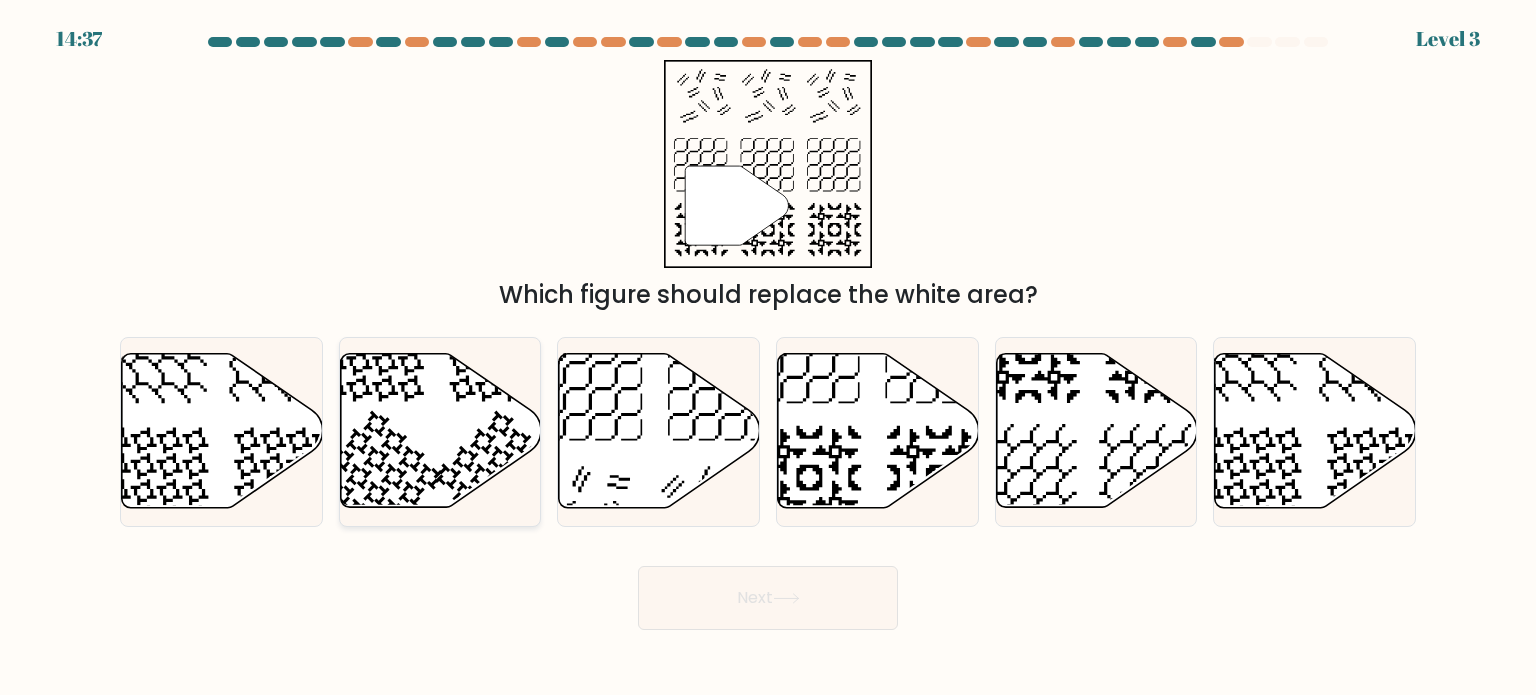 click 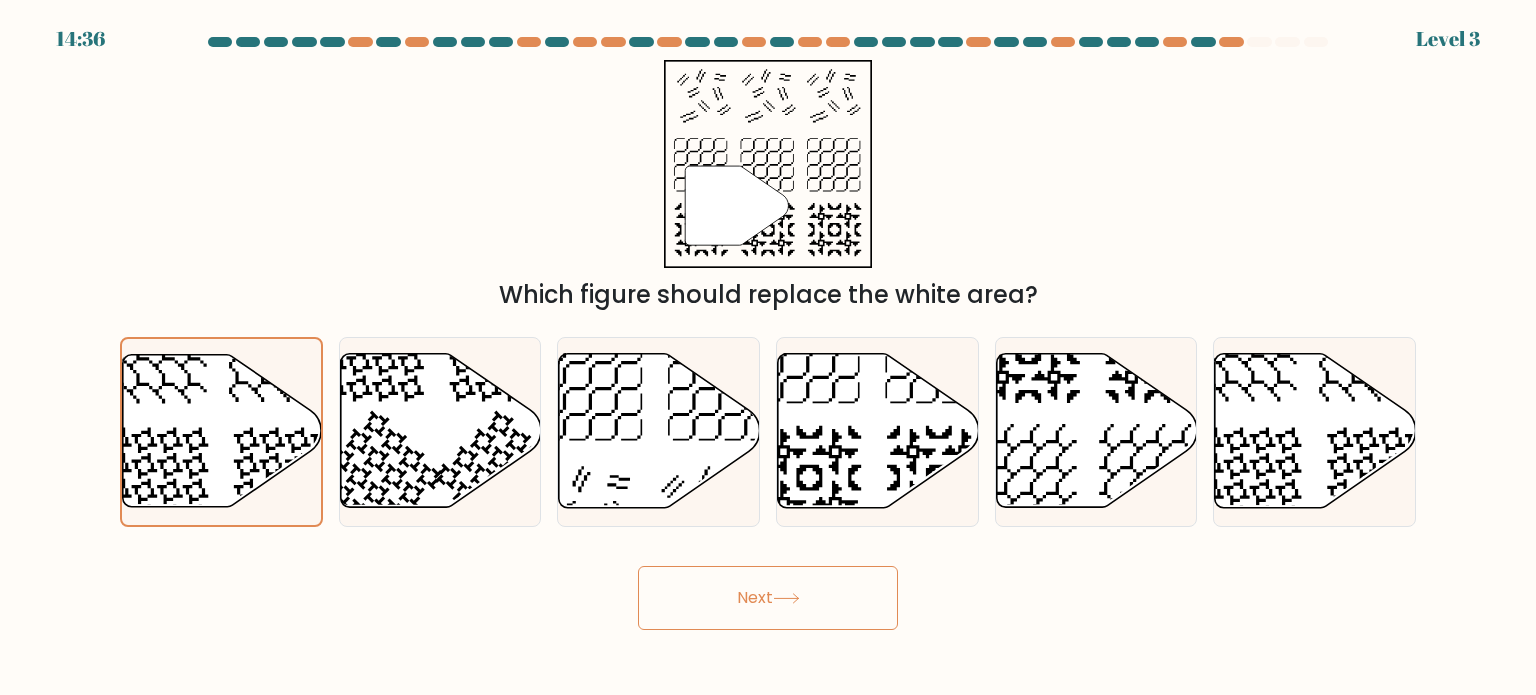 click on "Next" at bounding box center (768, 598) 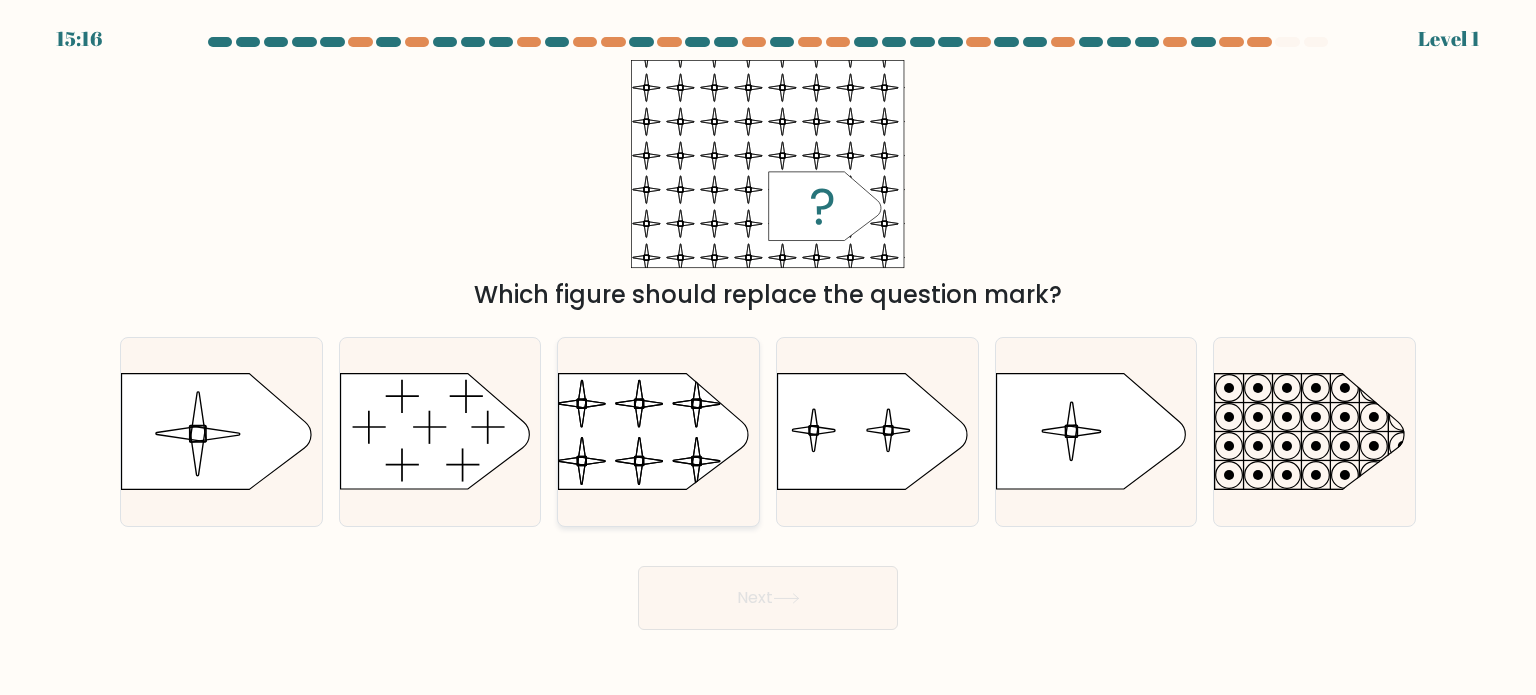 click 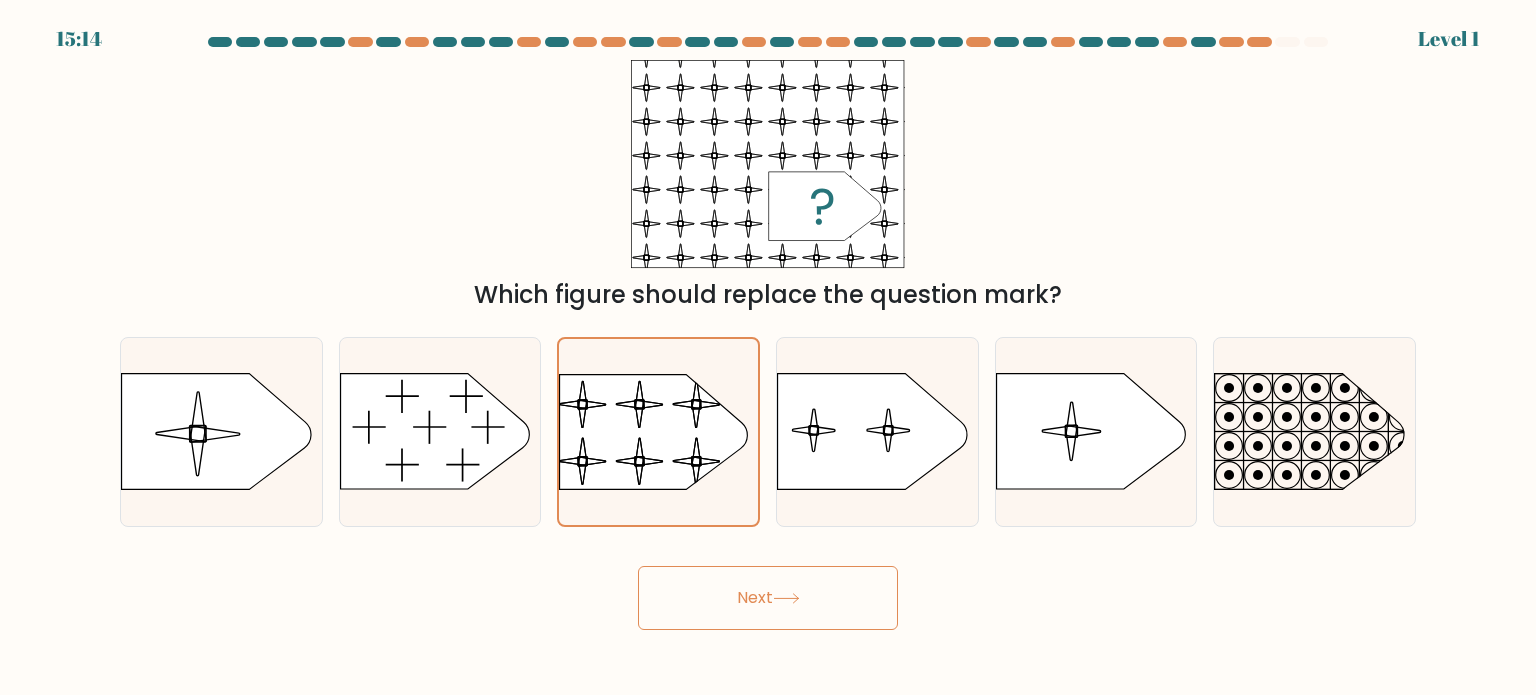 click on "Next" at bounding box center (768, 598) 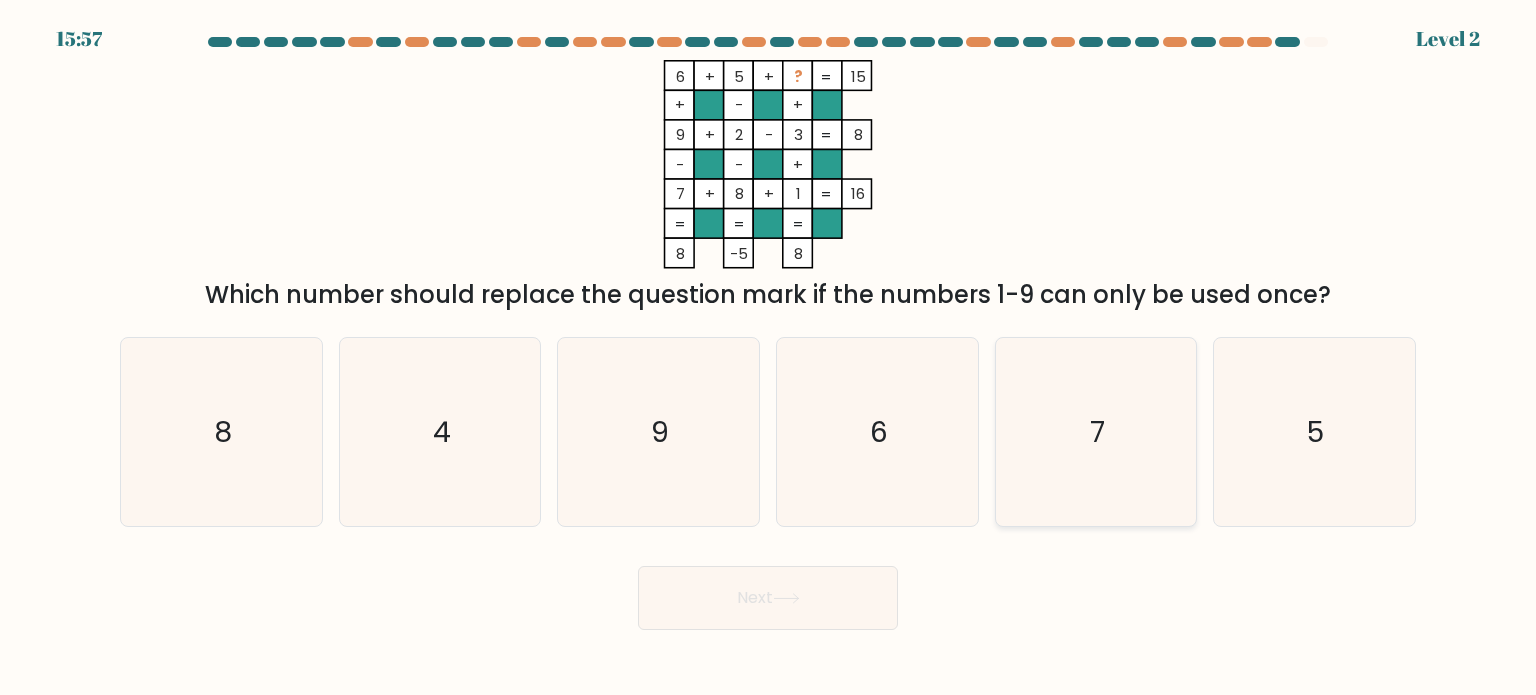 click on "7" 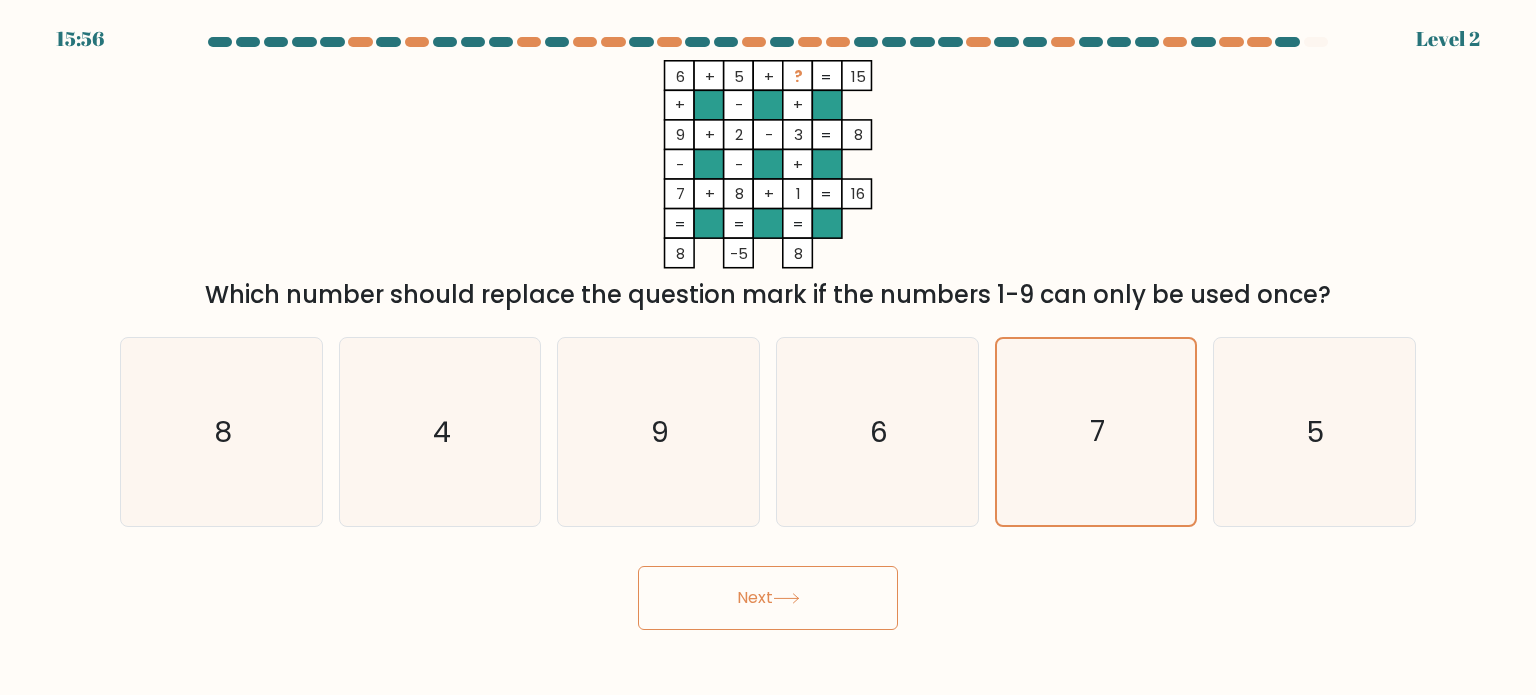 click on "Next" at bounding box center (768, 598) 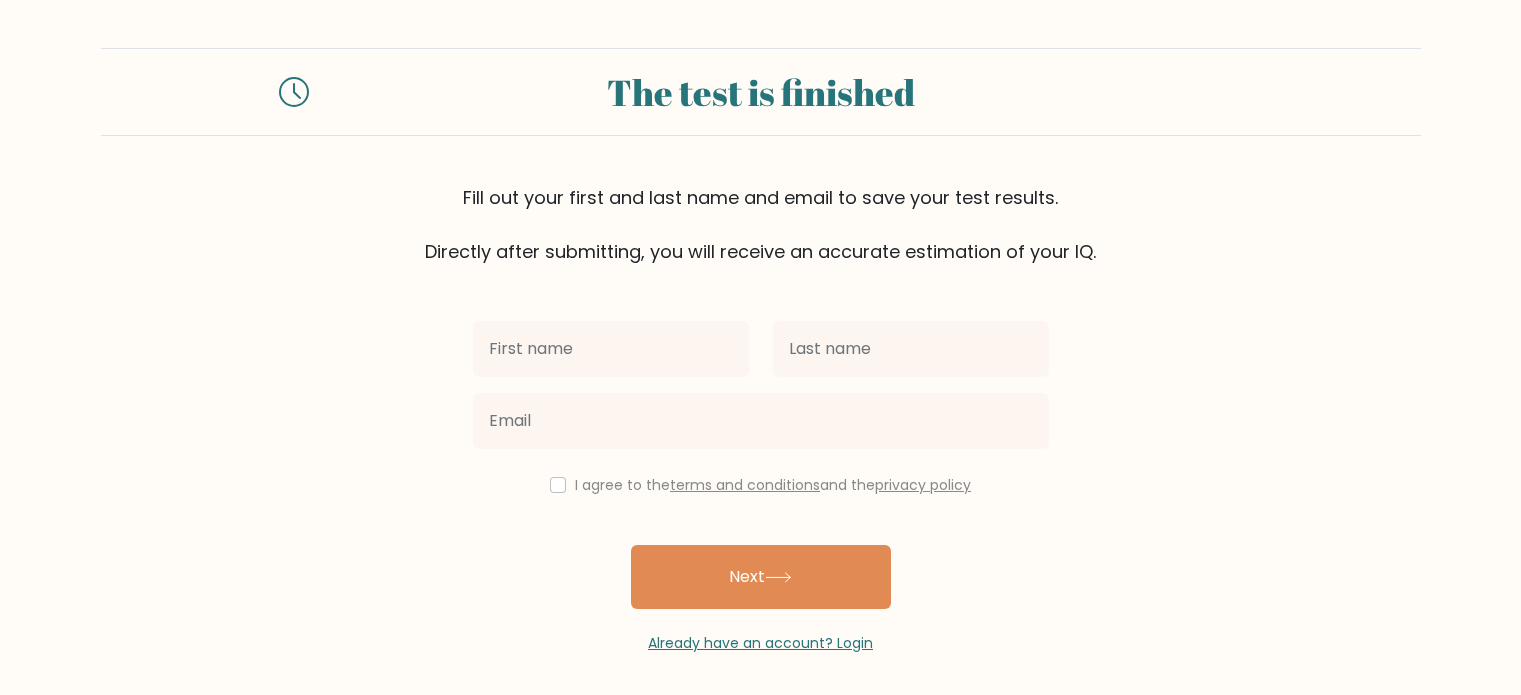 scroll, scrollTop: 0, scrollLeft: 0, axis: both 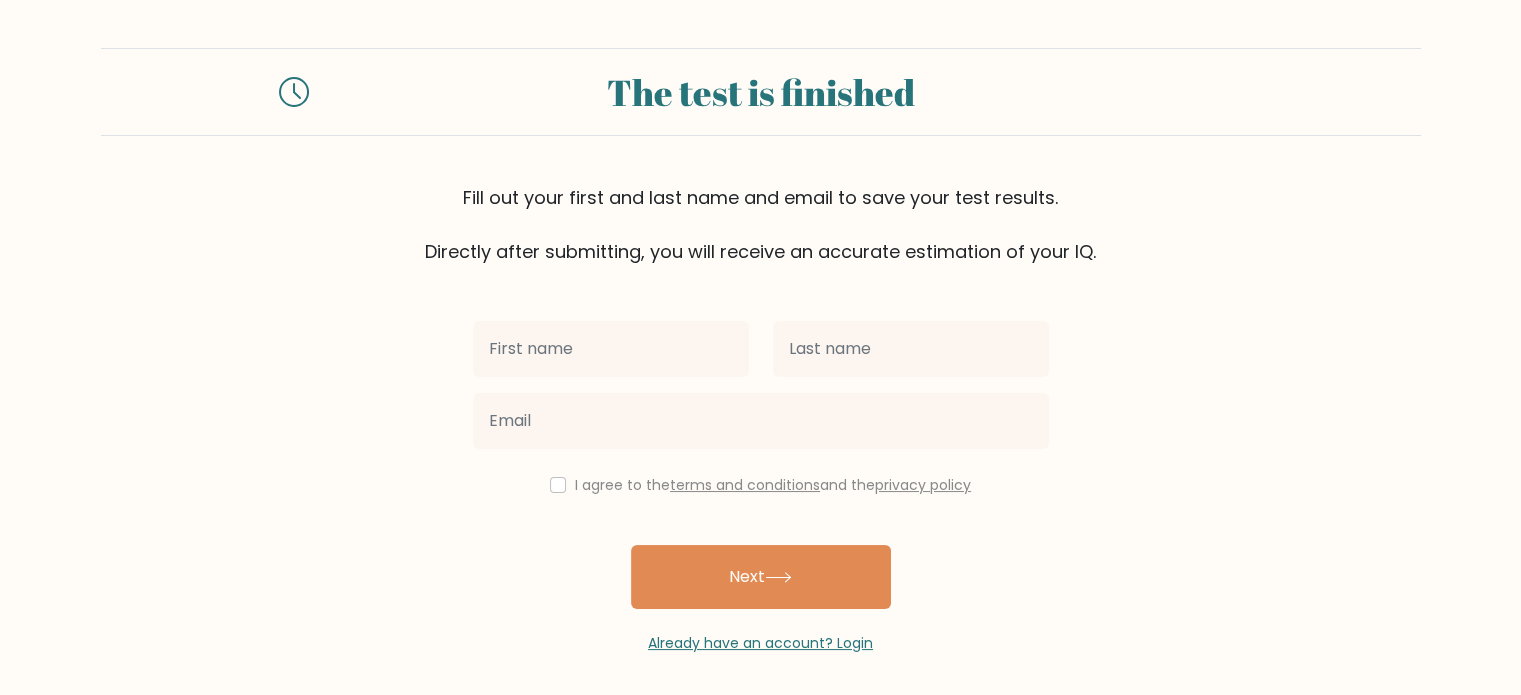 click at bounding box center (611, 349) 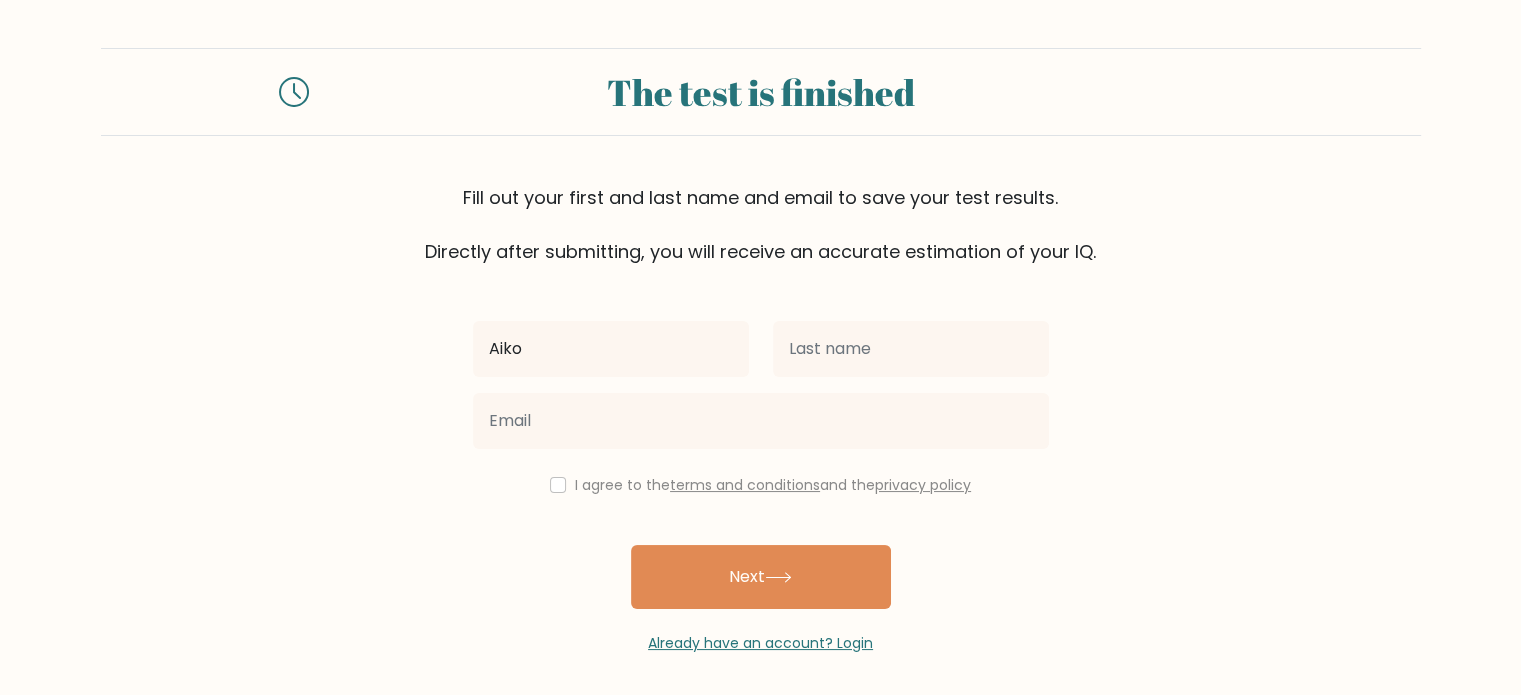 type on "Aiko" 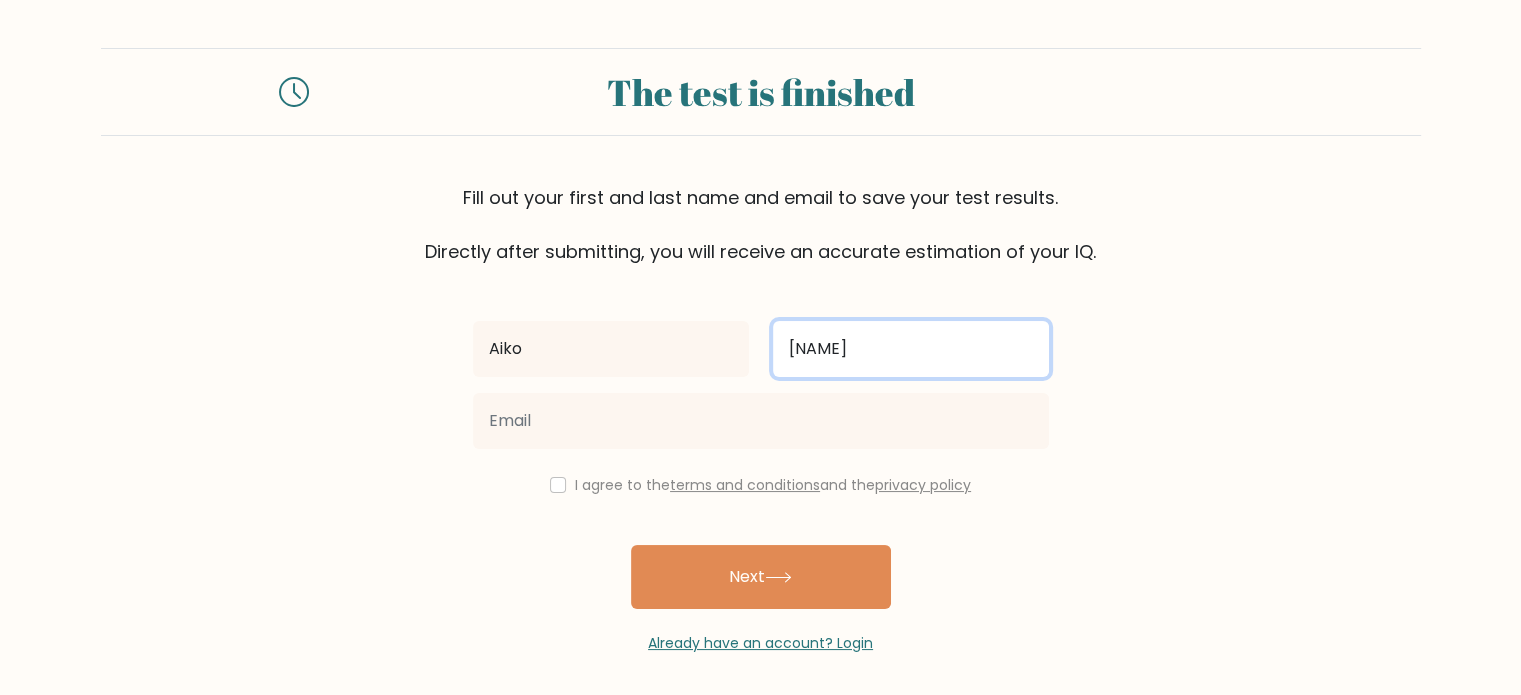 click on "Dandop" at bounding box center (911, 349) 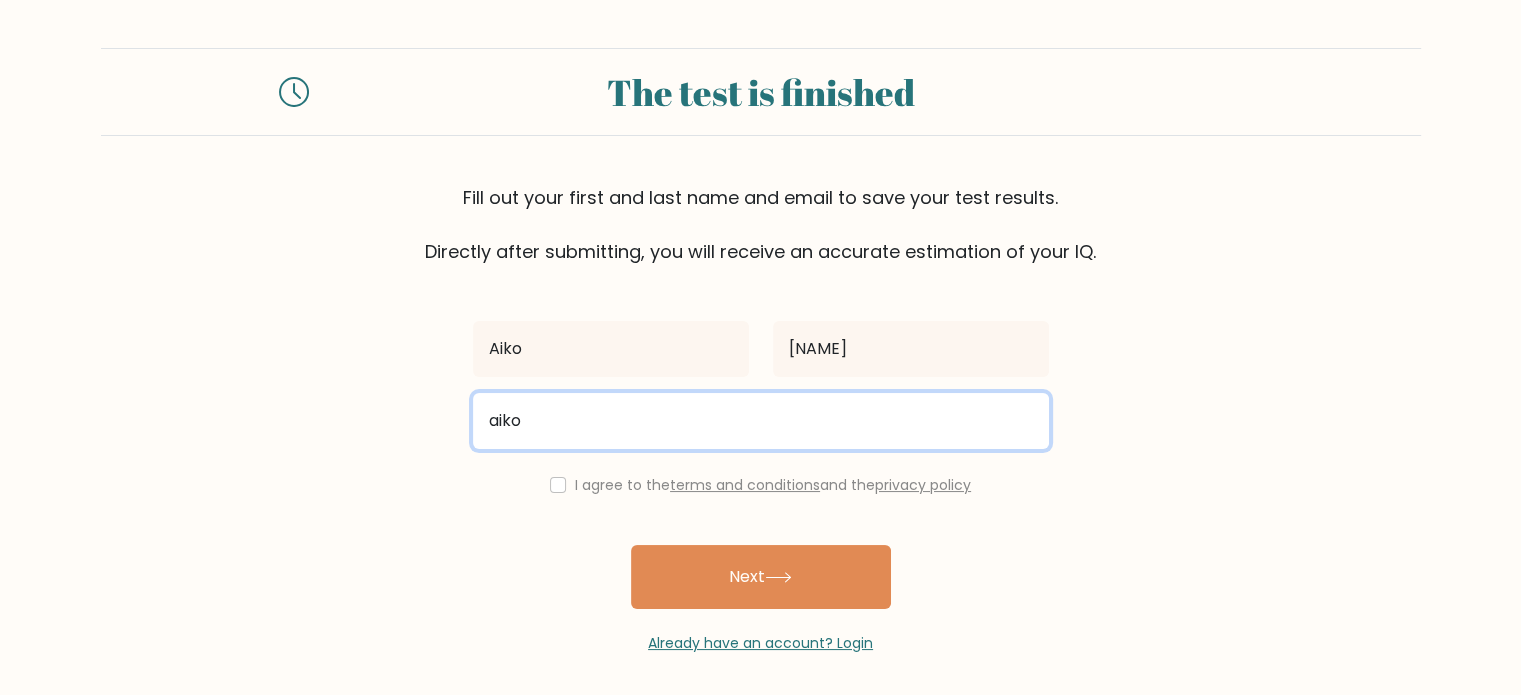 type on "aiko.dando26@gmail.com" 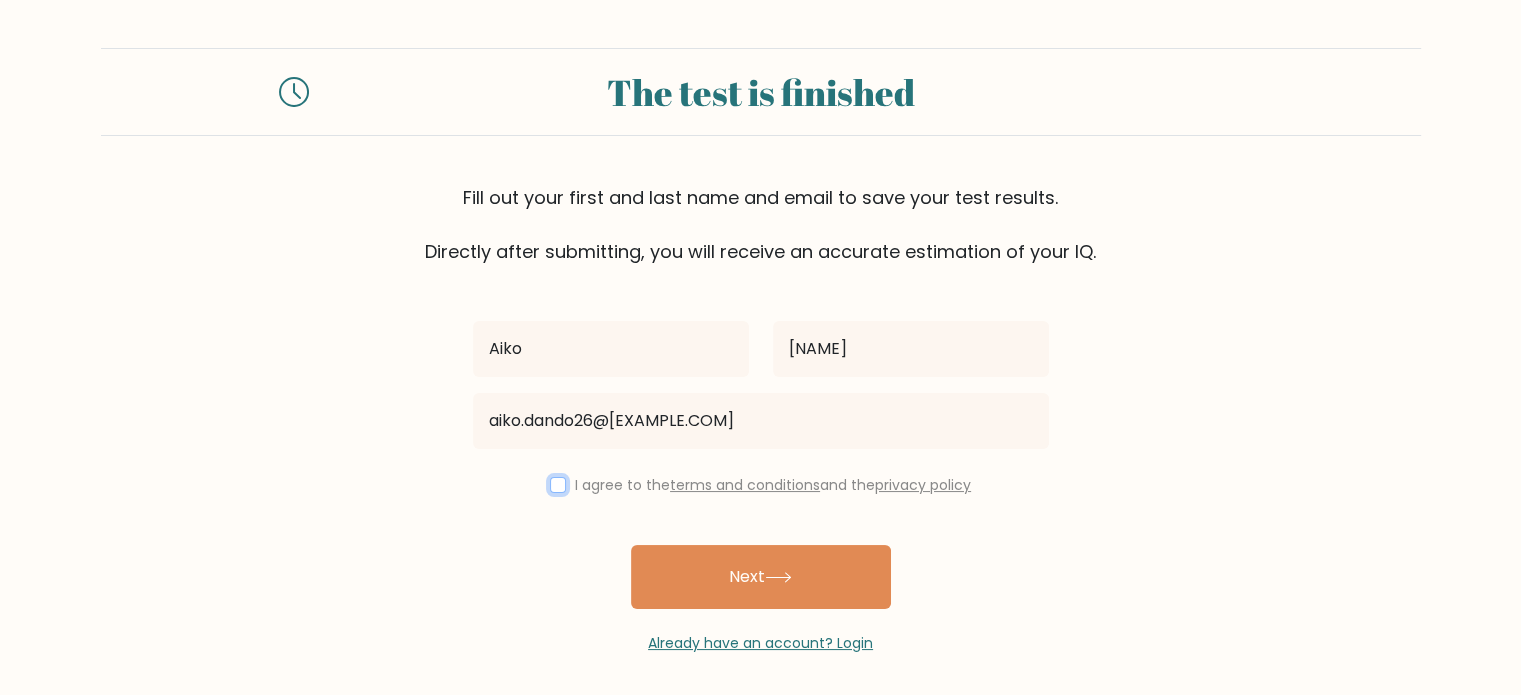 click at bounding box center [558, 485] 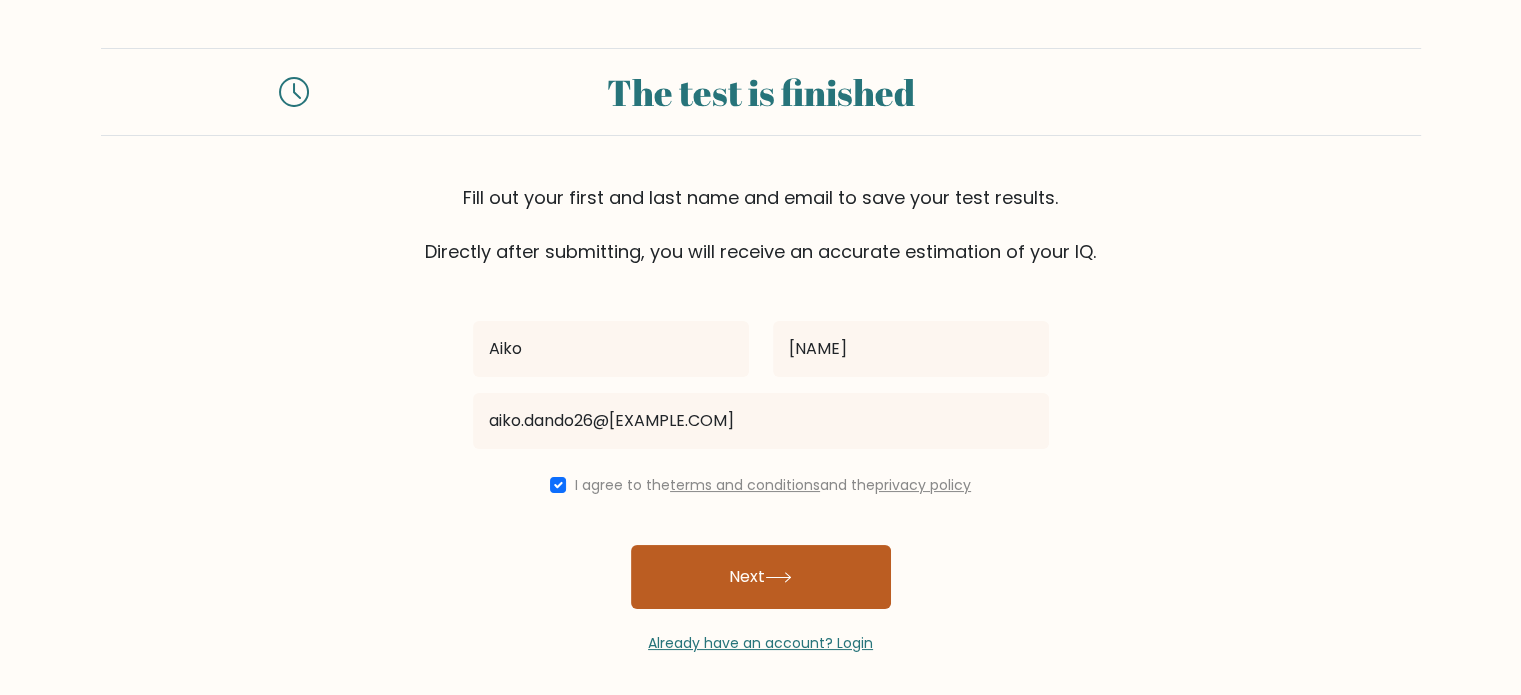click on "Next" at bounding box center (761, 577) 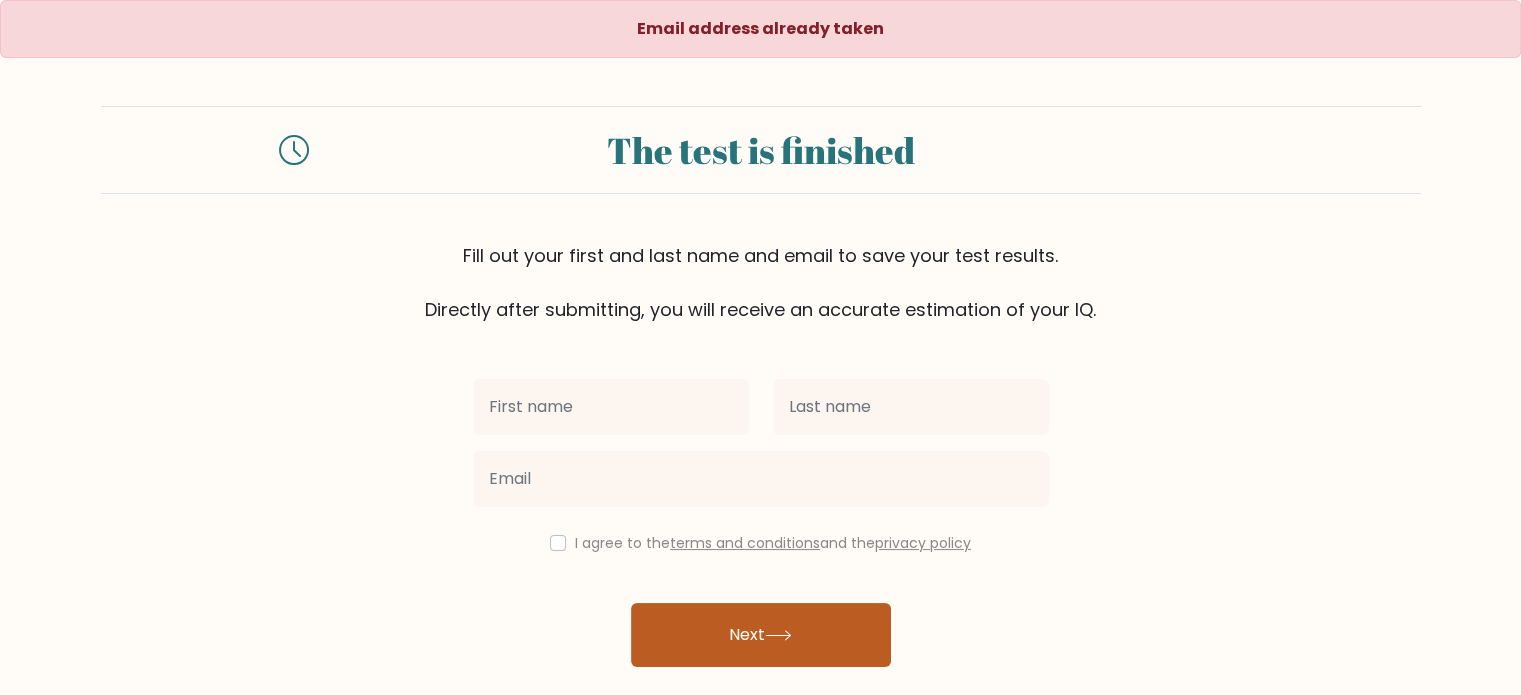 scroll, scrollTop: 64, scrollLeft: 0, axis: vertical 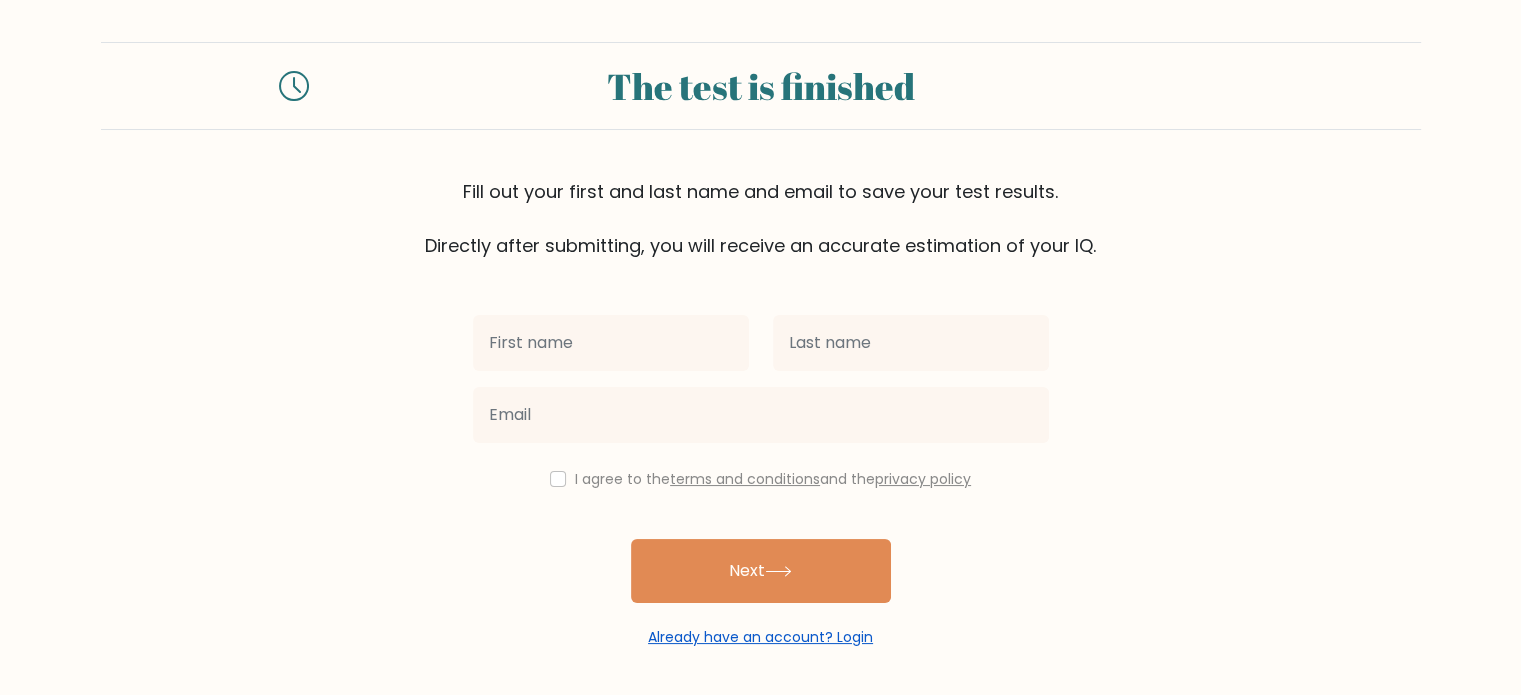 click on "Already have an account? Login" at bounding box center (760, 637) 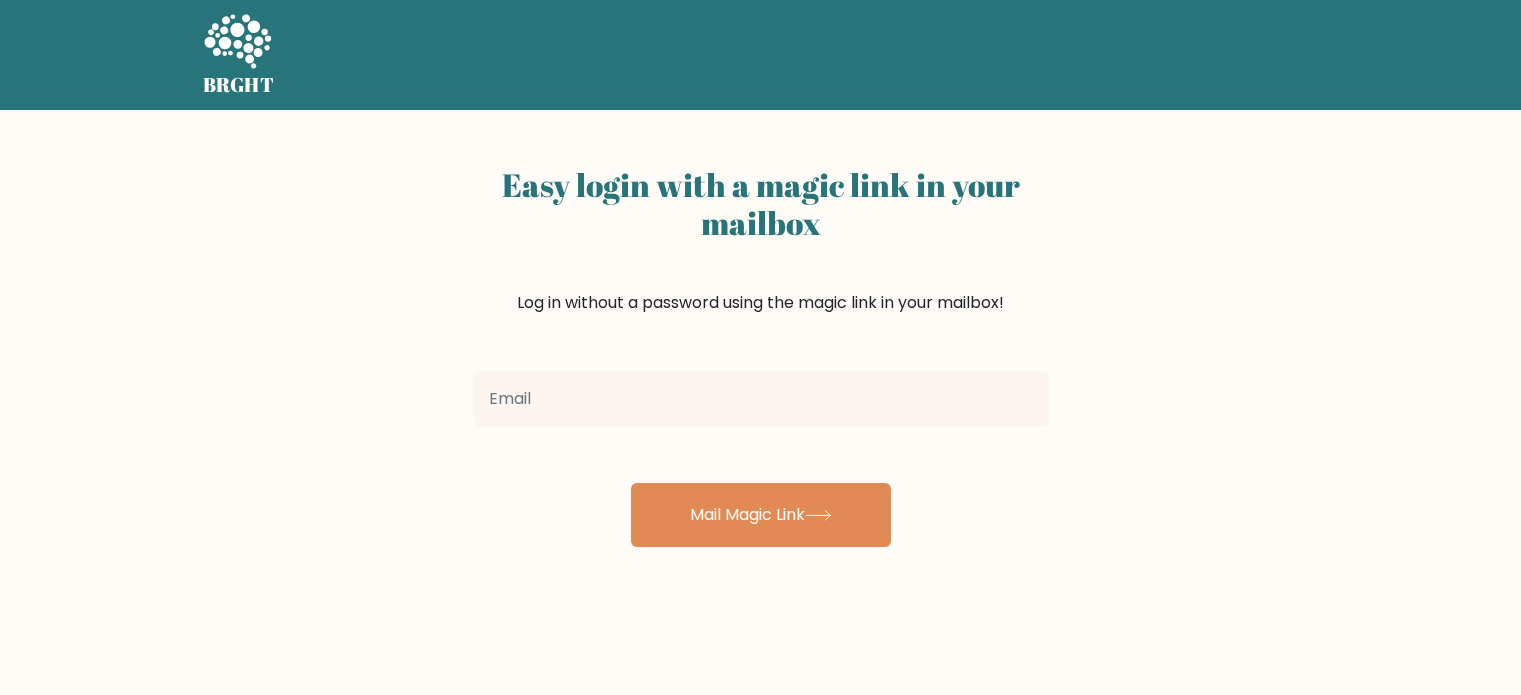 scroll, scrollTop: 0, scrollLeft: 0, axis: both 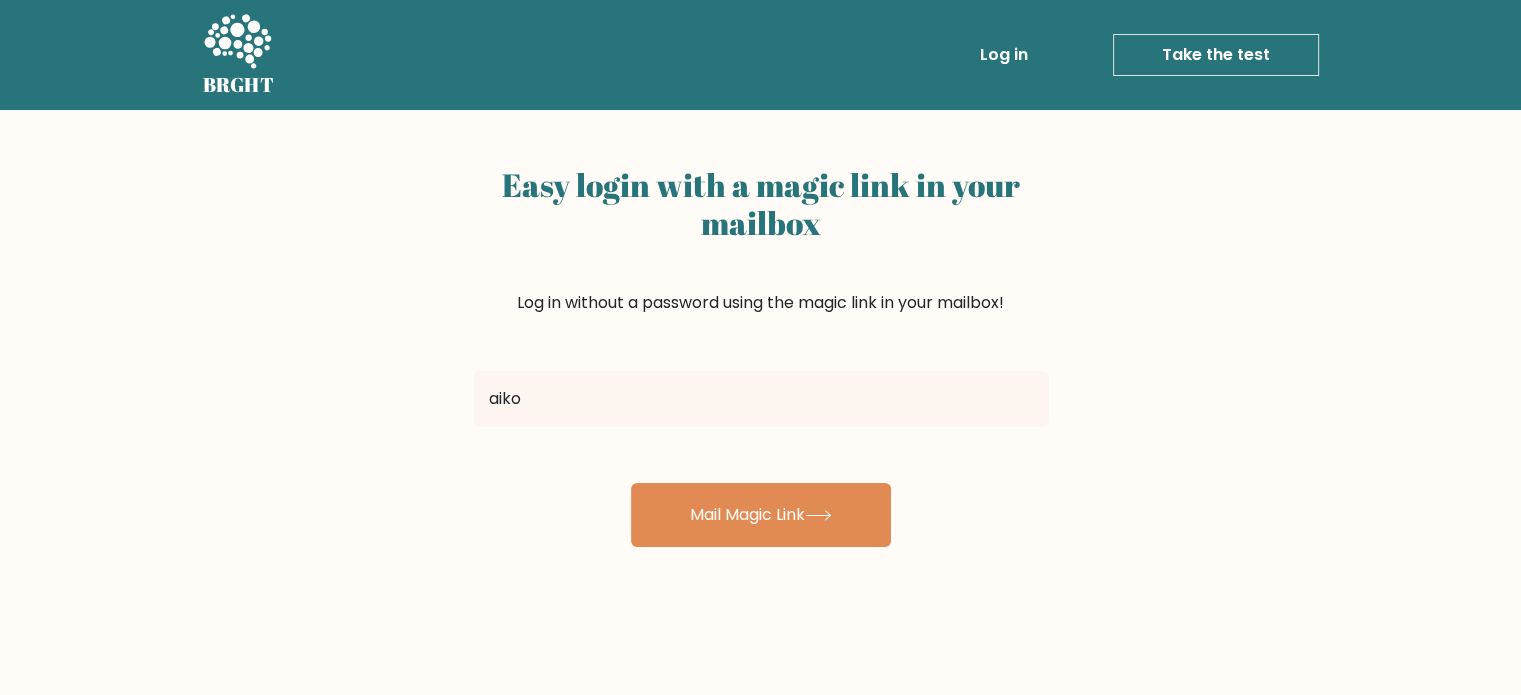type on "[EMAIL]" 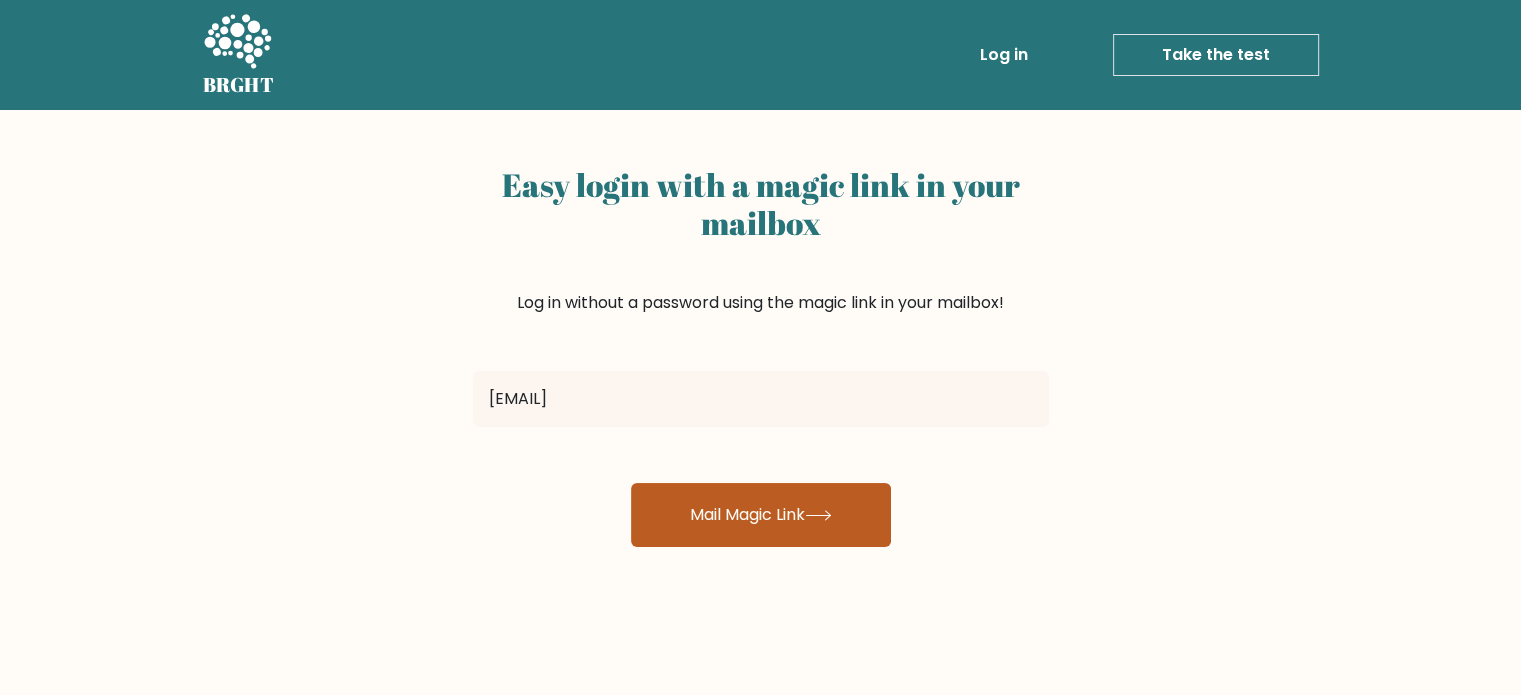 click on "Mail Magic Link" at bounding box center [761, 515] 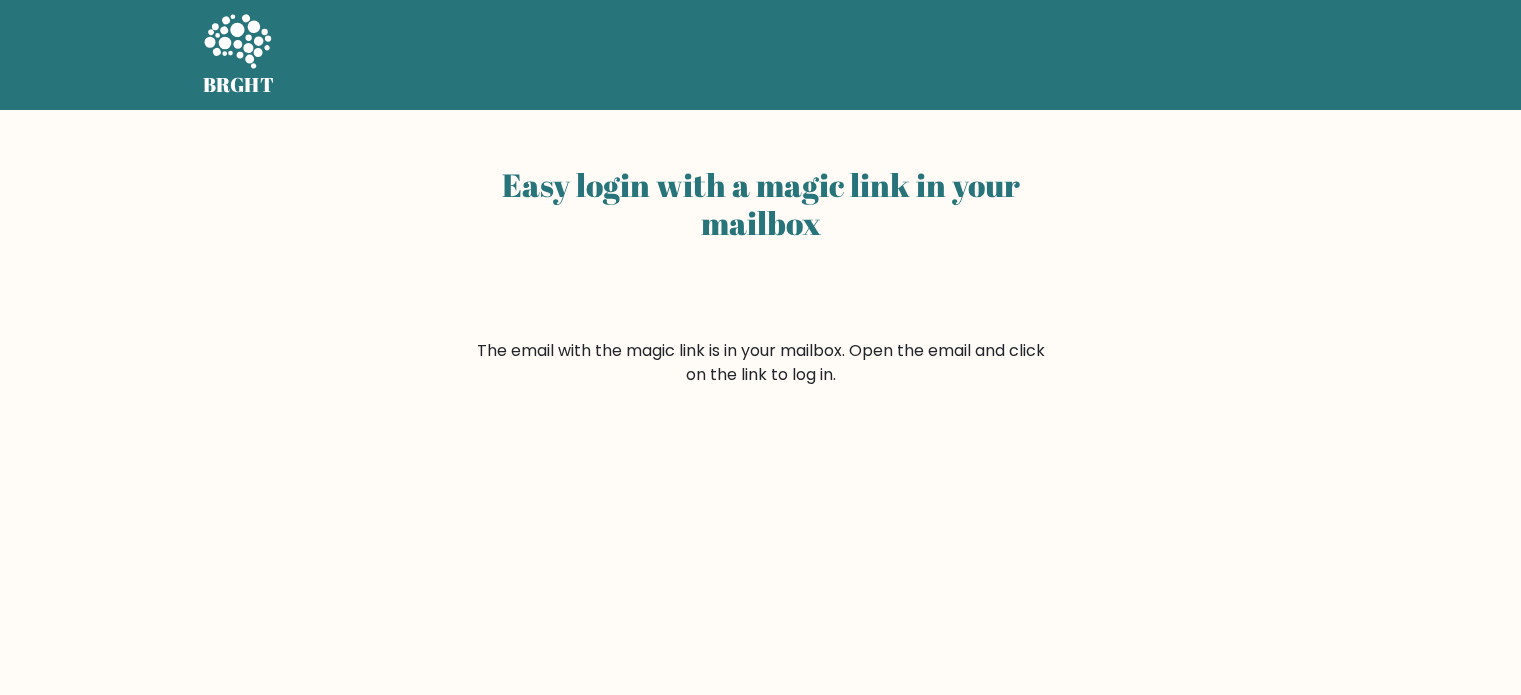 scroll, scrollTop: 0, scrollLeft: 0, axis: both 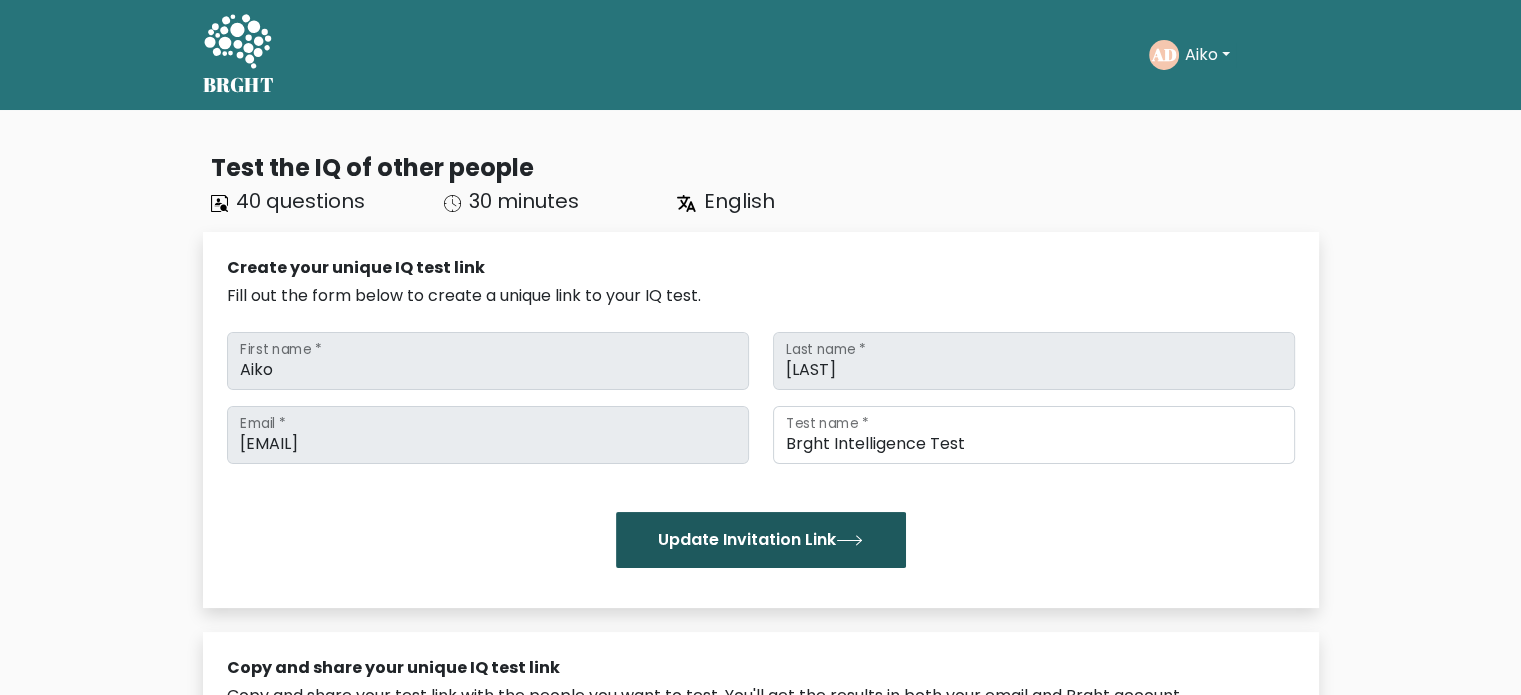 click on "Update Invitation Link" at bounding box center [761, 540] 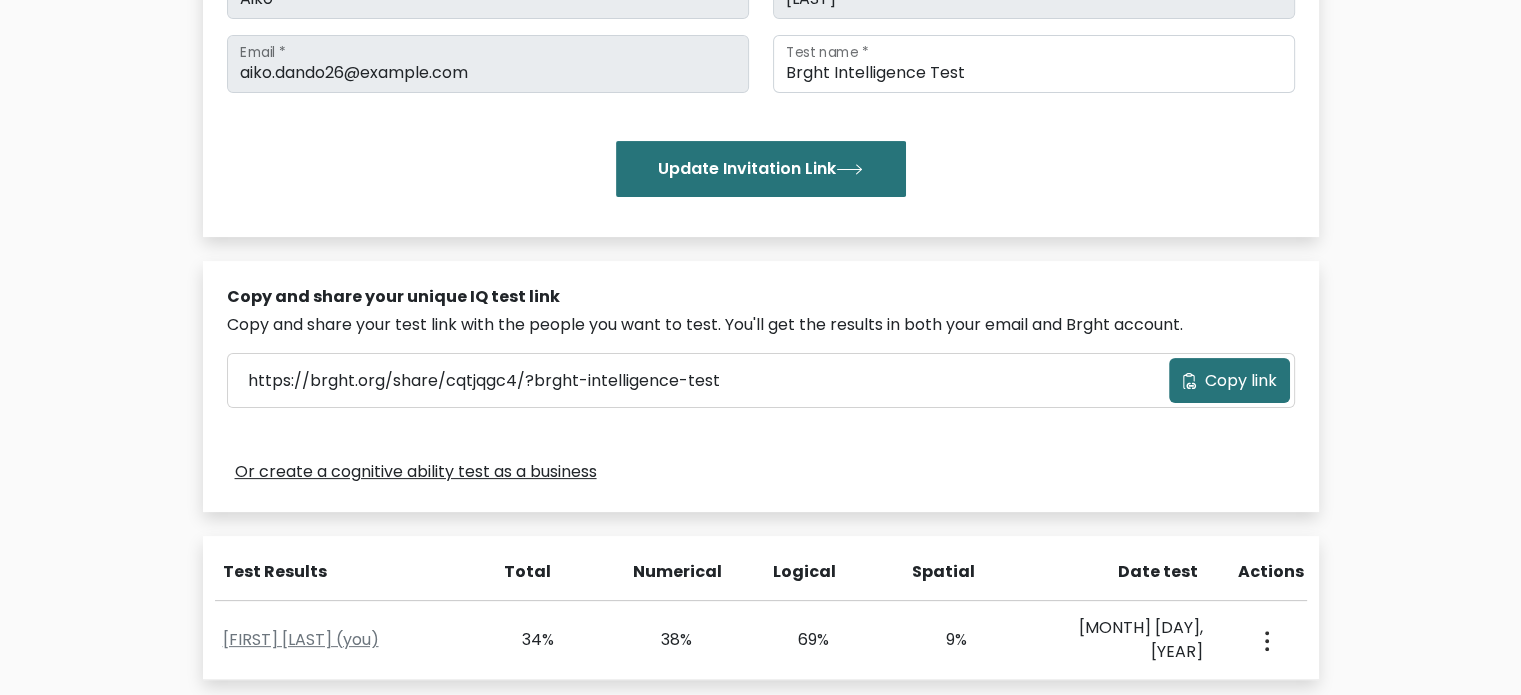scroll, scrollTop: 400, scrollLeft: 0, axis: vertical 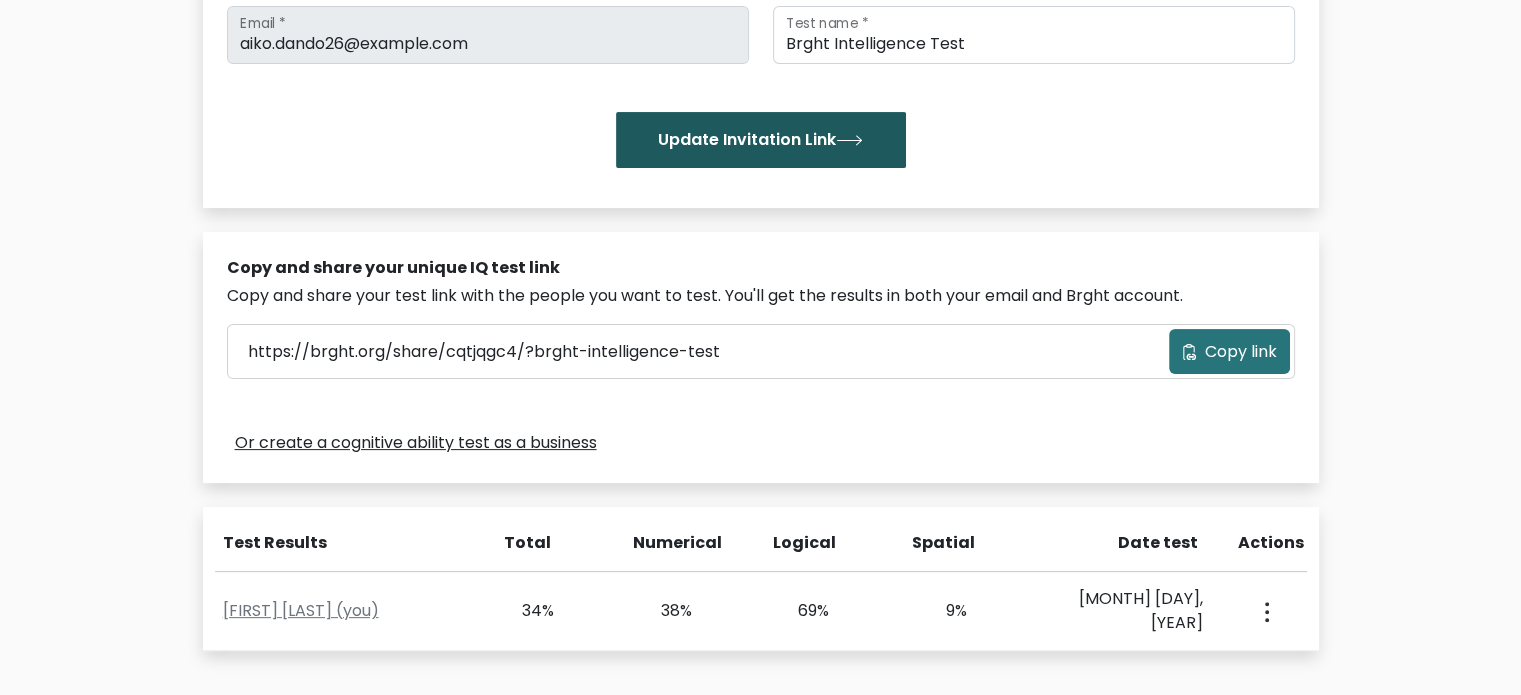 click on "Update Invitation Link" at bounding box center [761, 140] 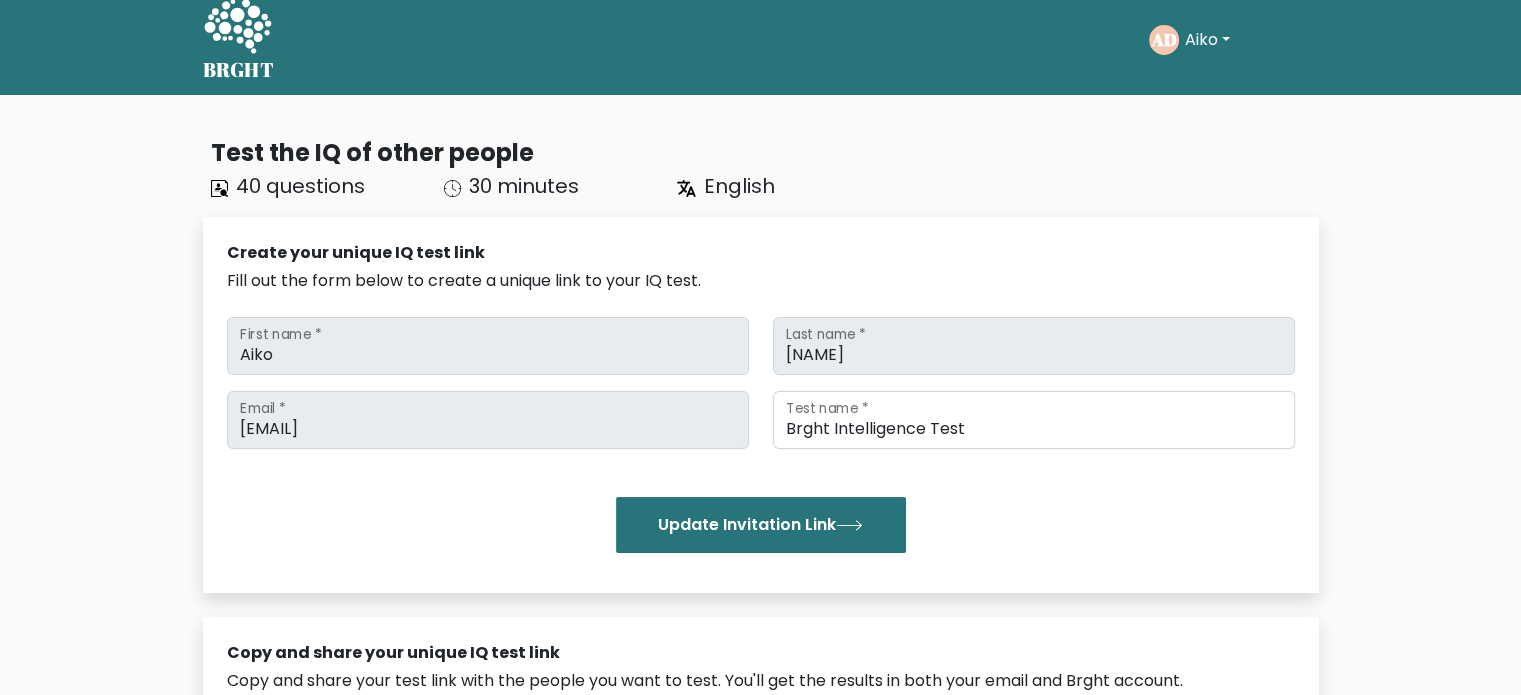 scroll, scrollTop: 0, scrollLeft: 0, axis: both 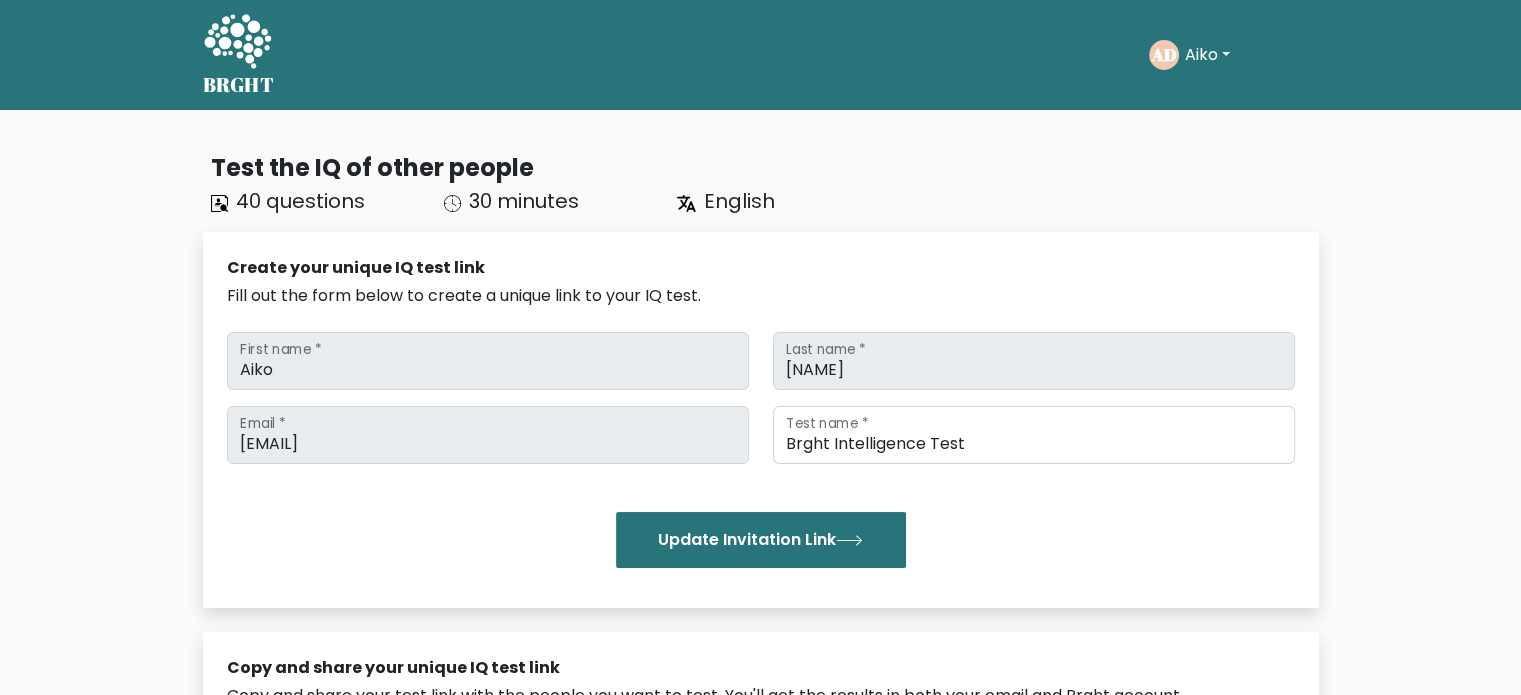 drag, startPoint x: 764, startPoint y: 207, endPoint x: 698, endPoint y: 193, distance: 67.46851 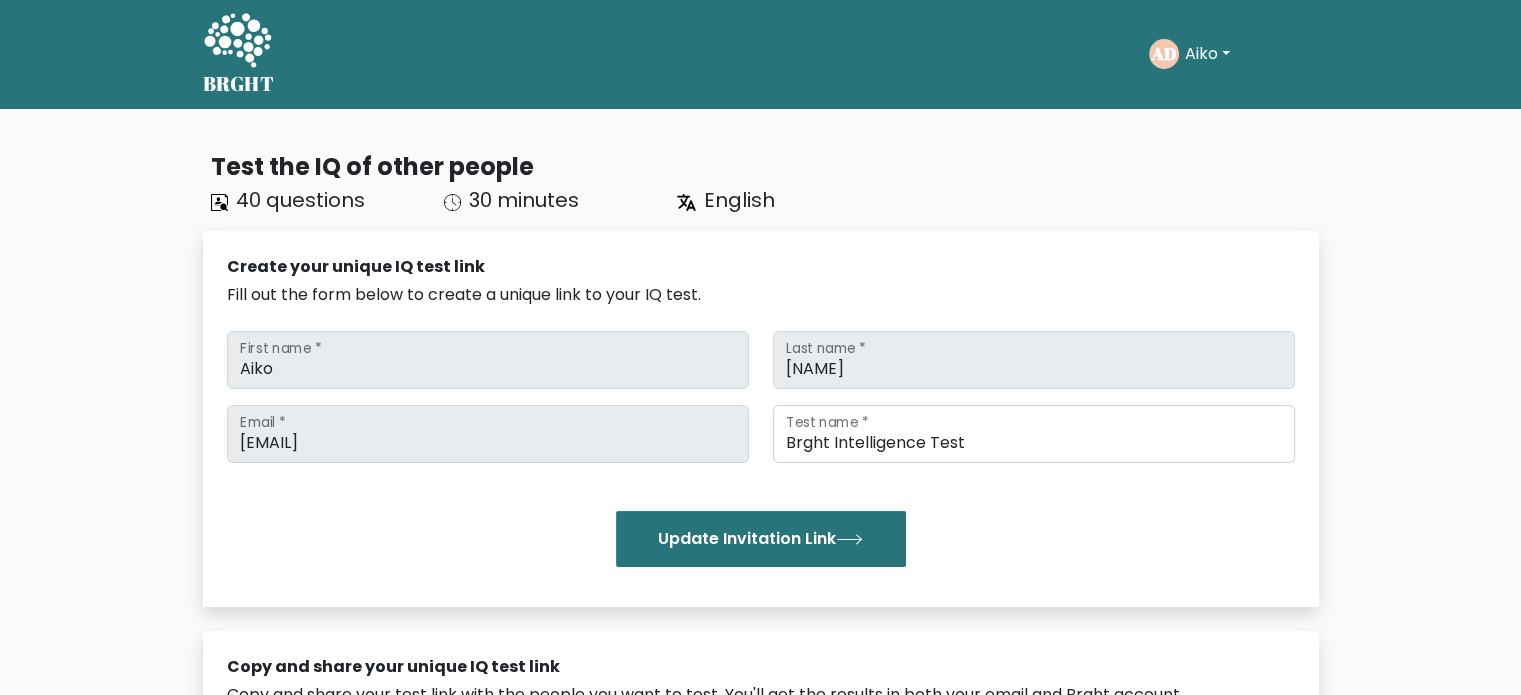 scroll, scrollTop: 0, scrollLeft: 0, axis: both 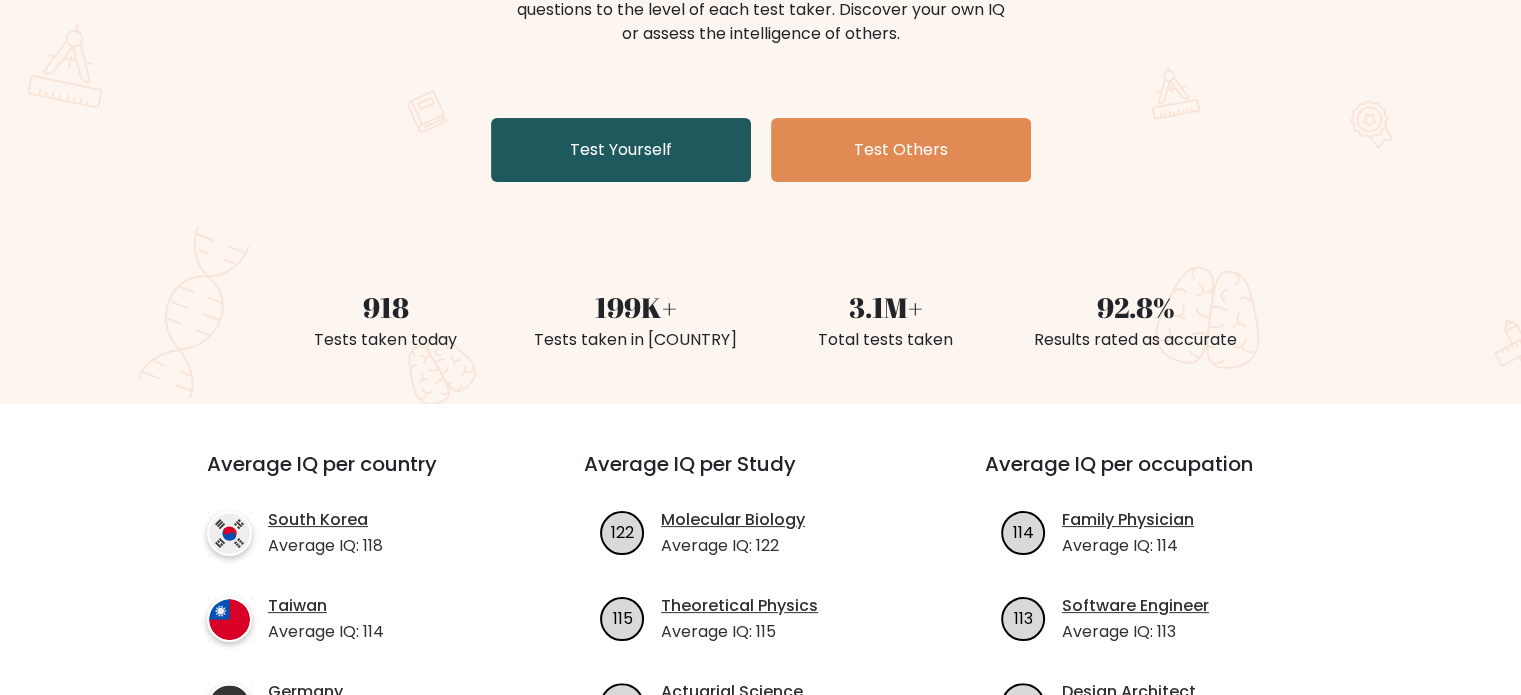 click on "Test Yourself" at bounding box center (621, 150) 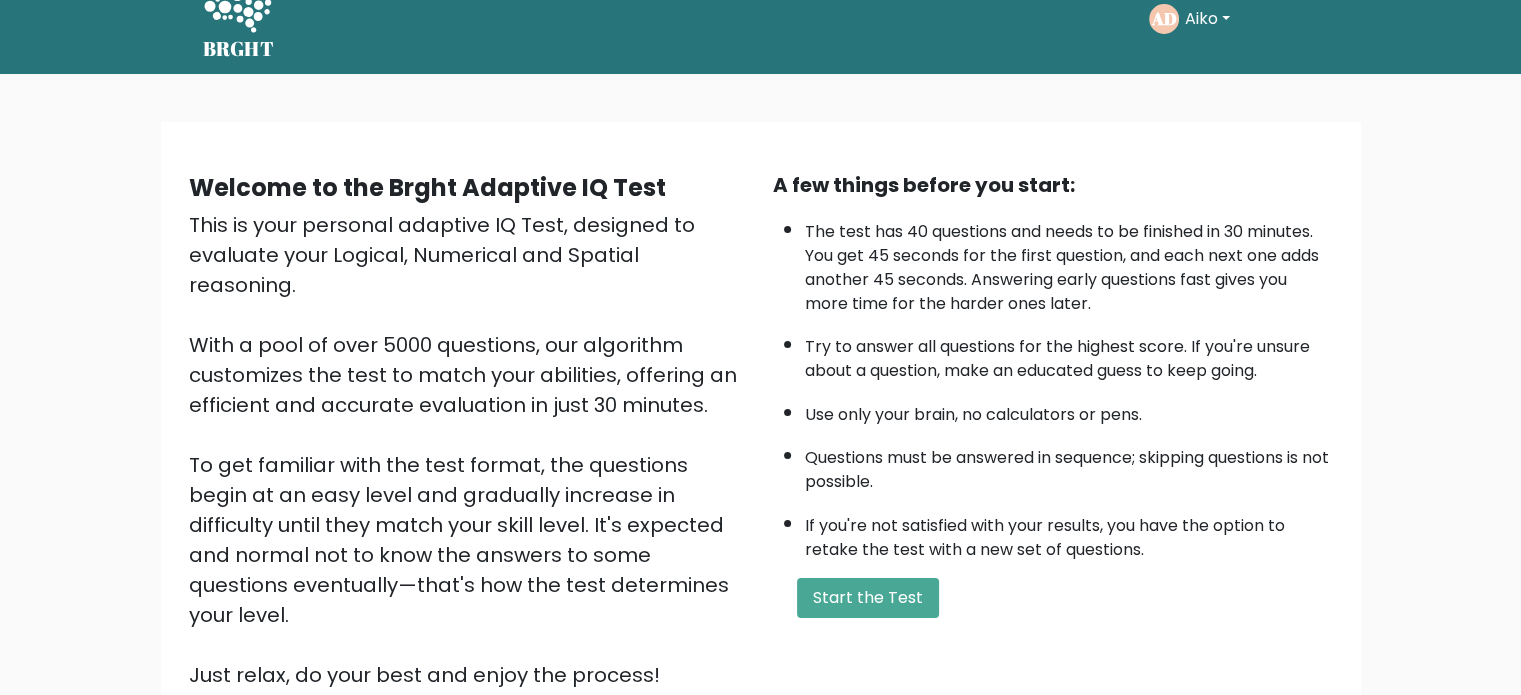 scroll, scrollTop: 100, scrollLeft: 0, axis: vertical 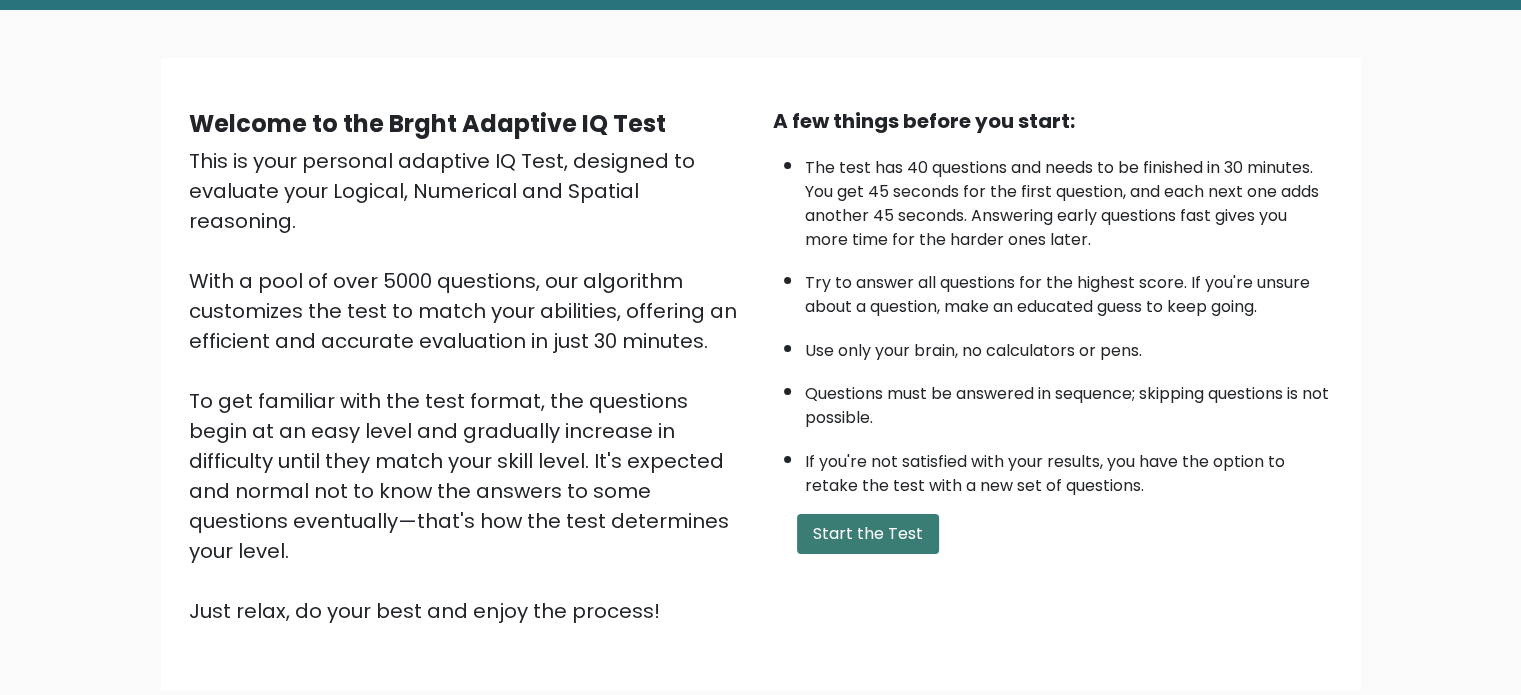 click on "Start the Test" at bounding box center [868, 534] 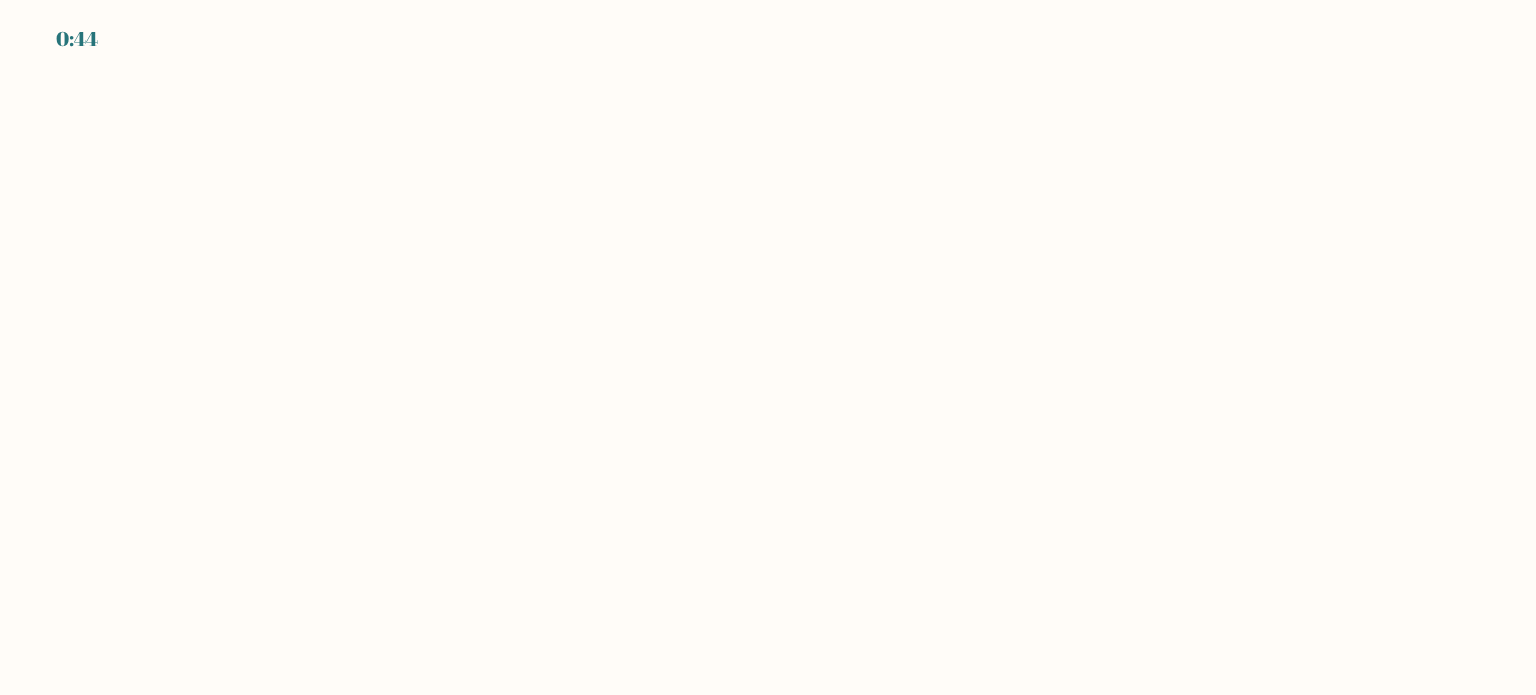 scroll, scrollTop: 0, scrollLeft: 0, axis: both 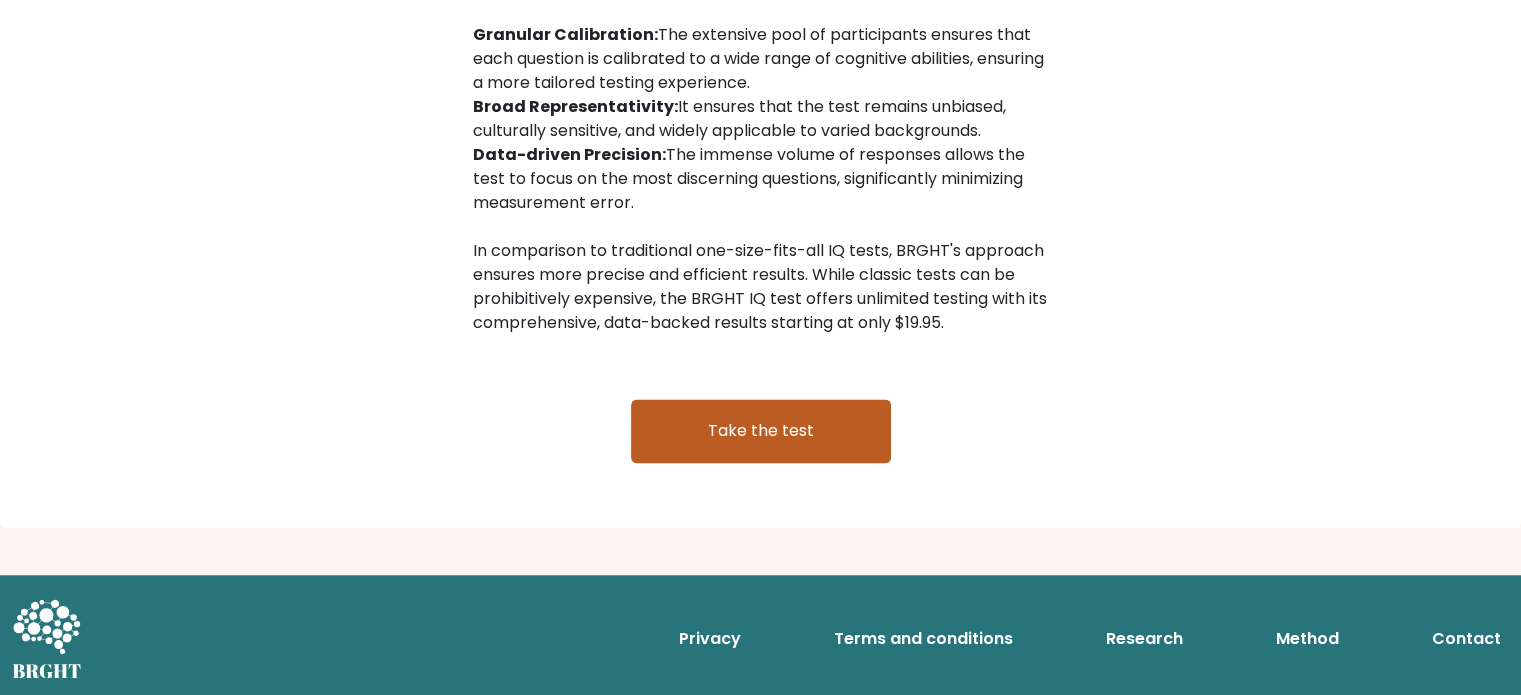 click on "Take the test" at bounding box center [761, 431] 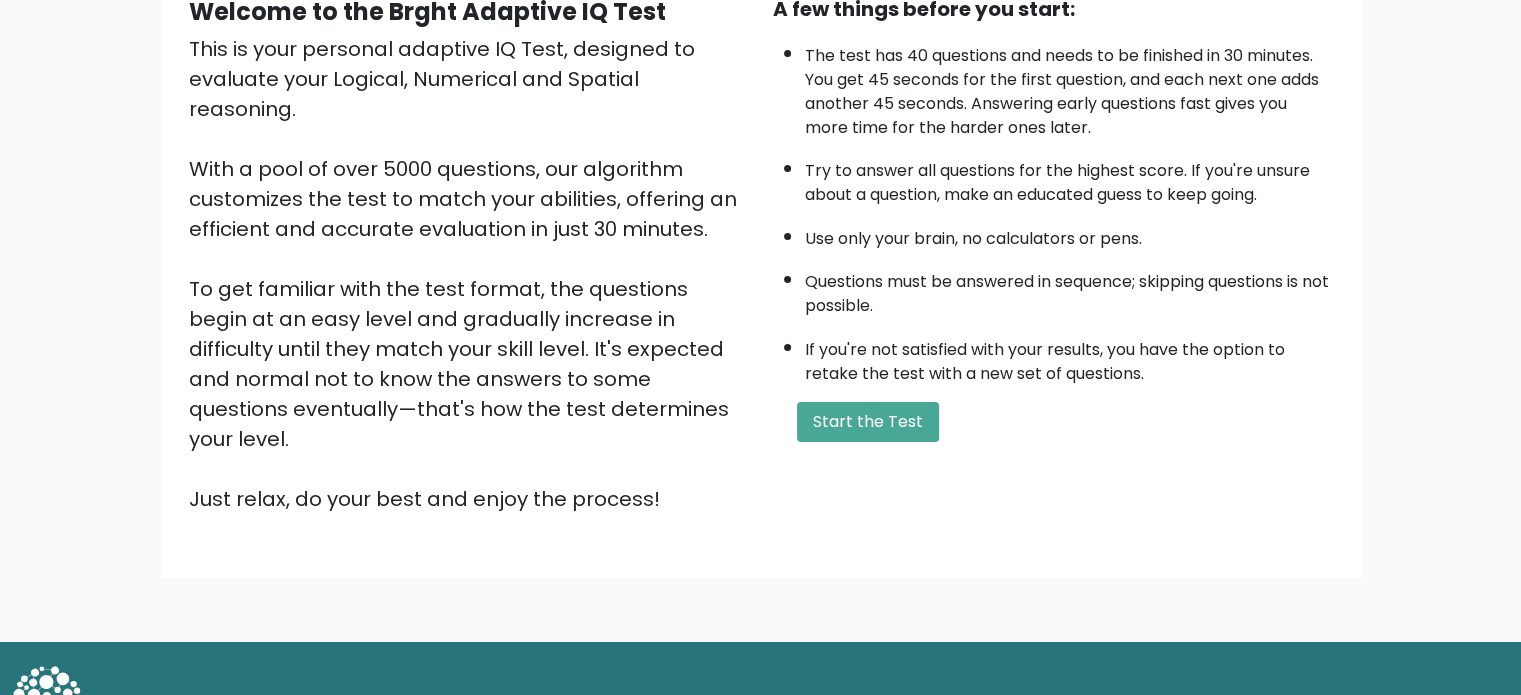 scroll, scrollTop: 220, scrollLeft: 0, axis: vertical 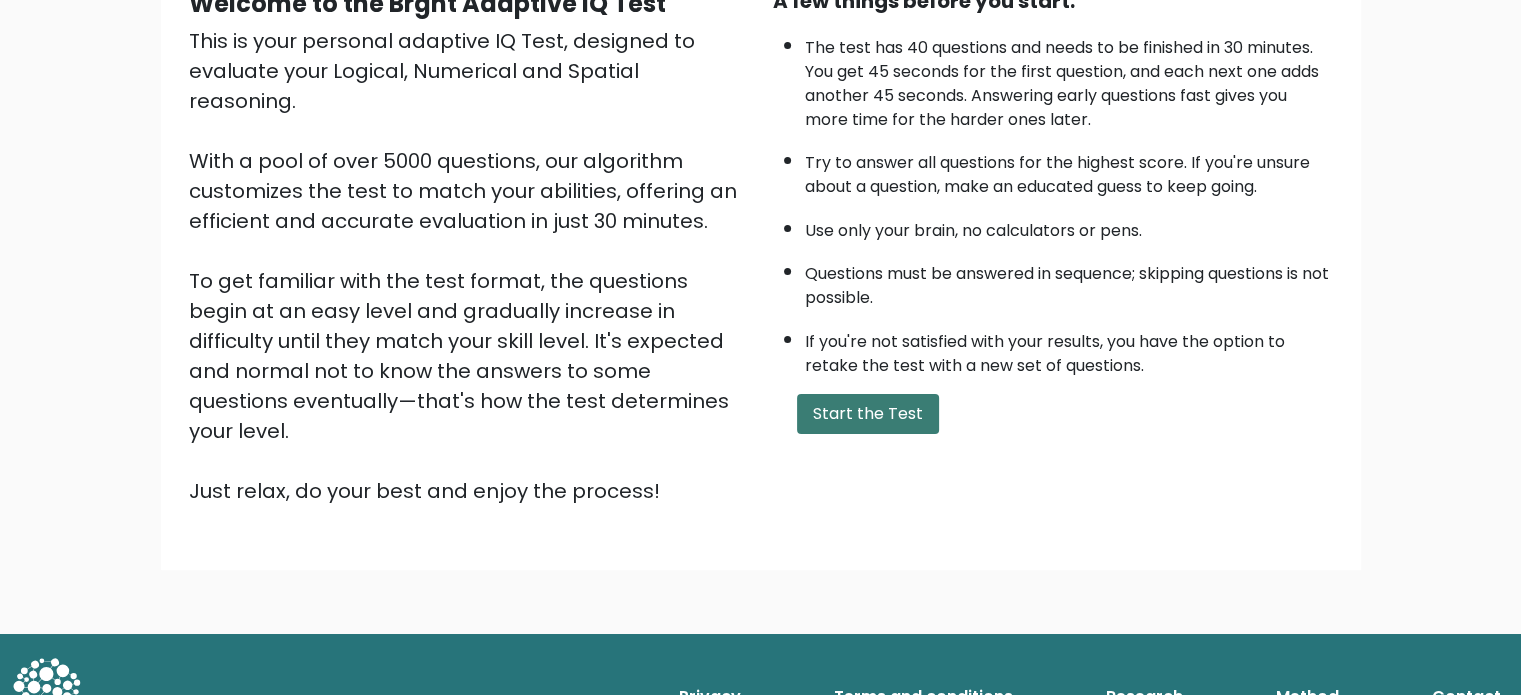 click on "Start the Test" at bounding box center (868, 414) 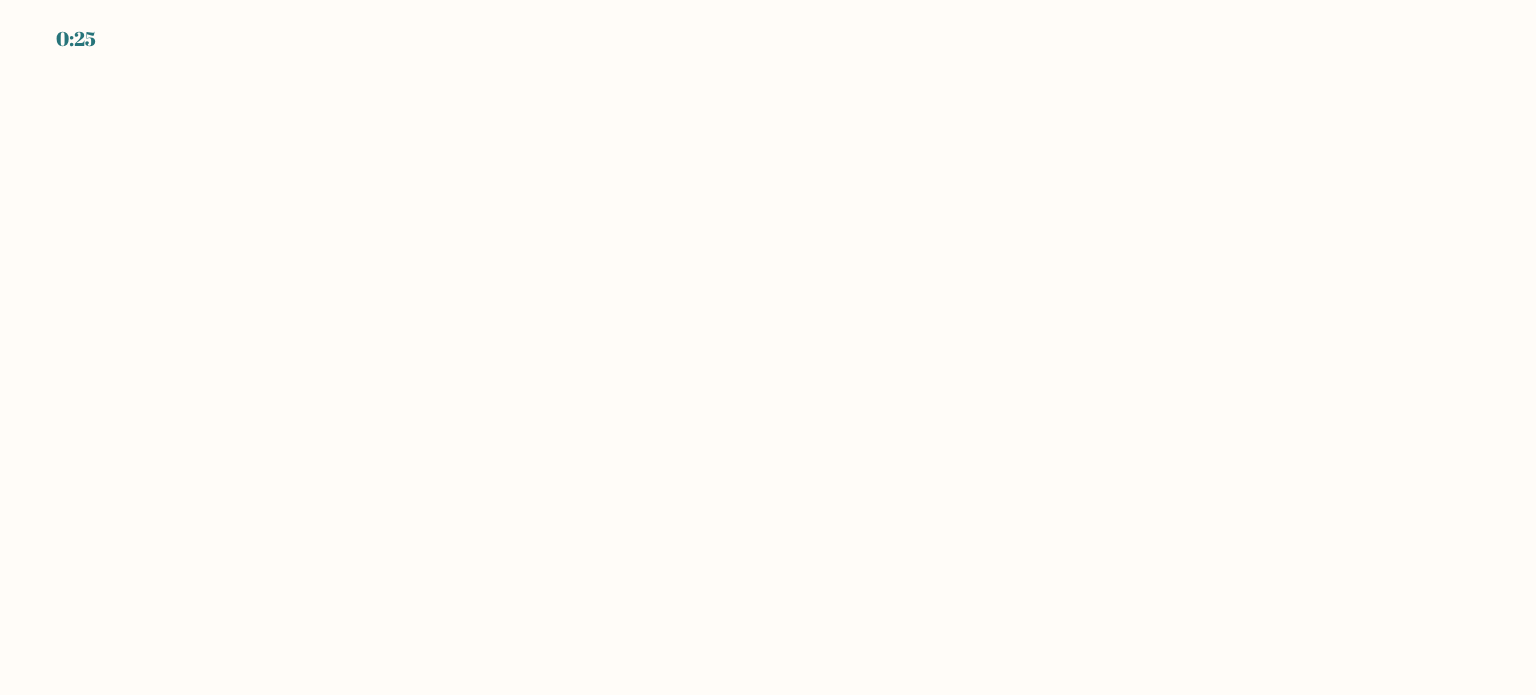 scroll, scrollTop: 0, scrollLeft: 0, axis: both 